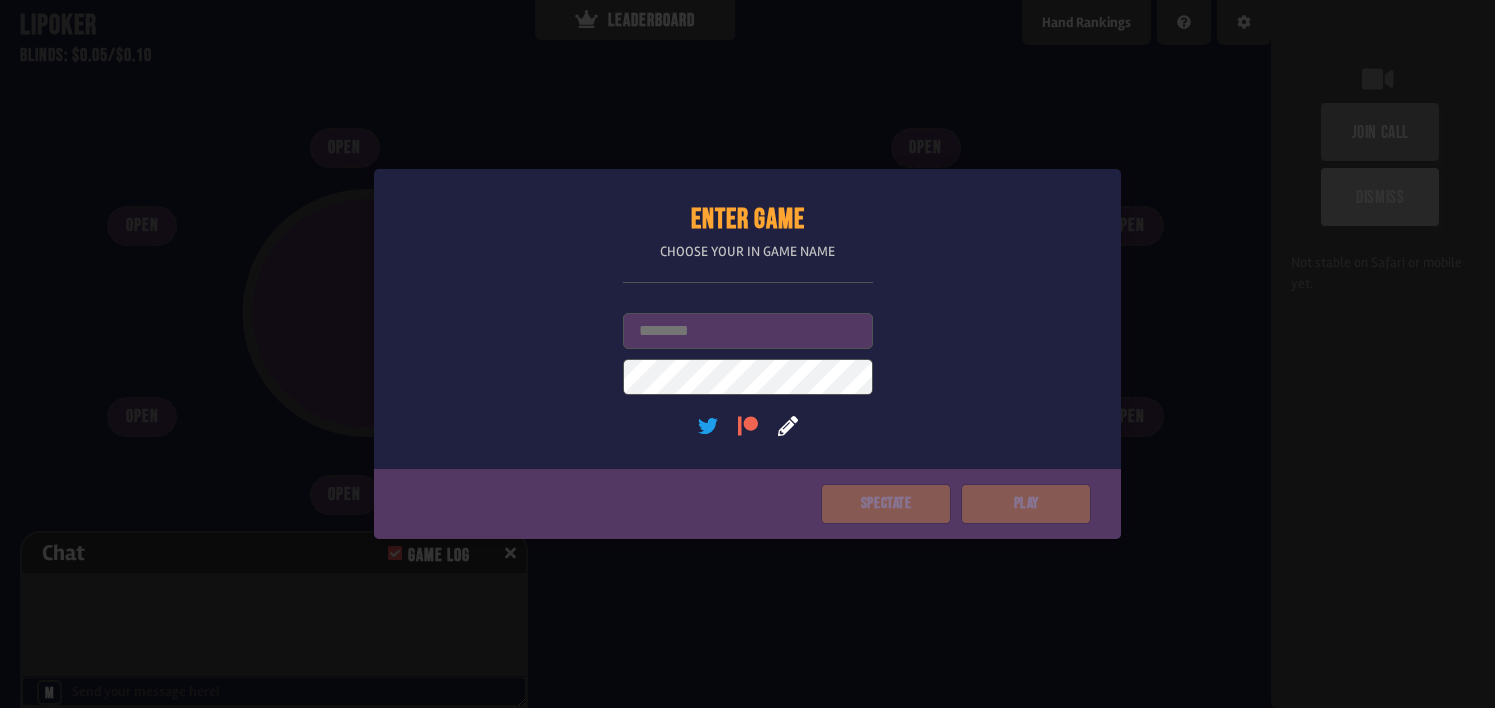 scroll, scrollTop: 0, scrollLeft: 0, axis: both 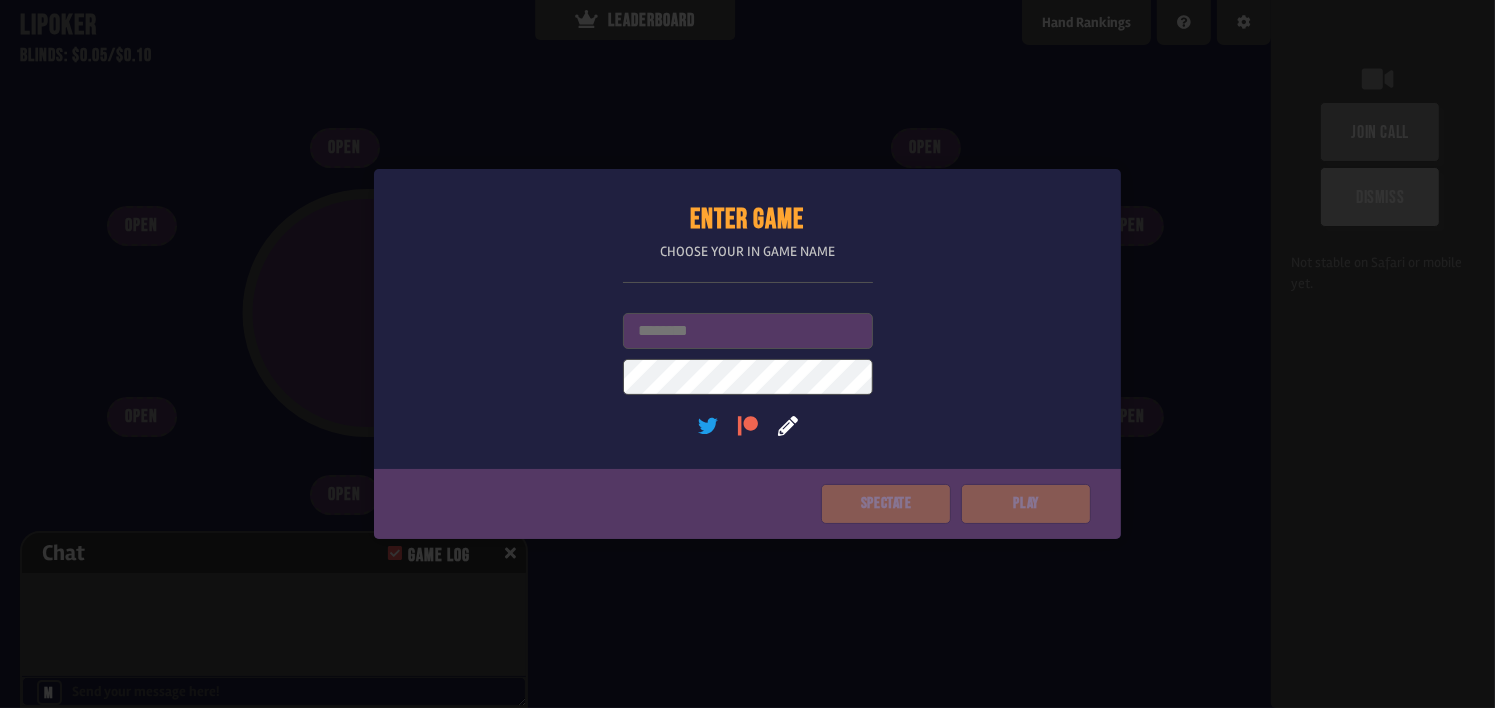drag, startPoint x: 0, startPoint y: 0, endPoint x: 715, endPoint y: 344, distance: 793.4488 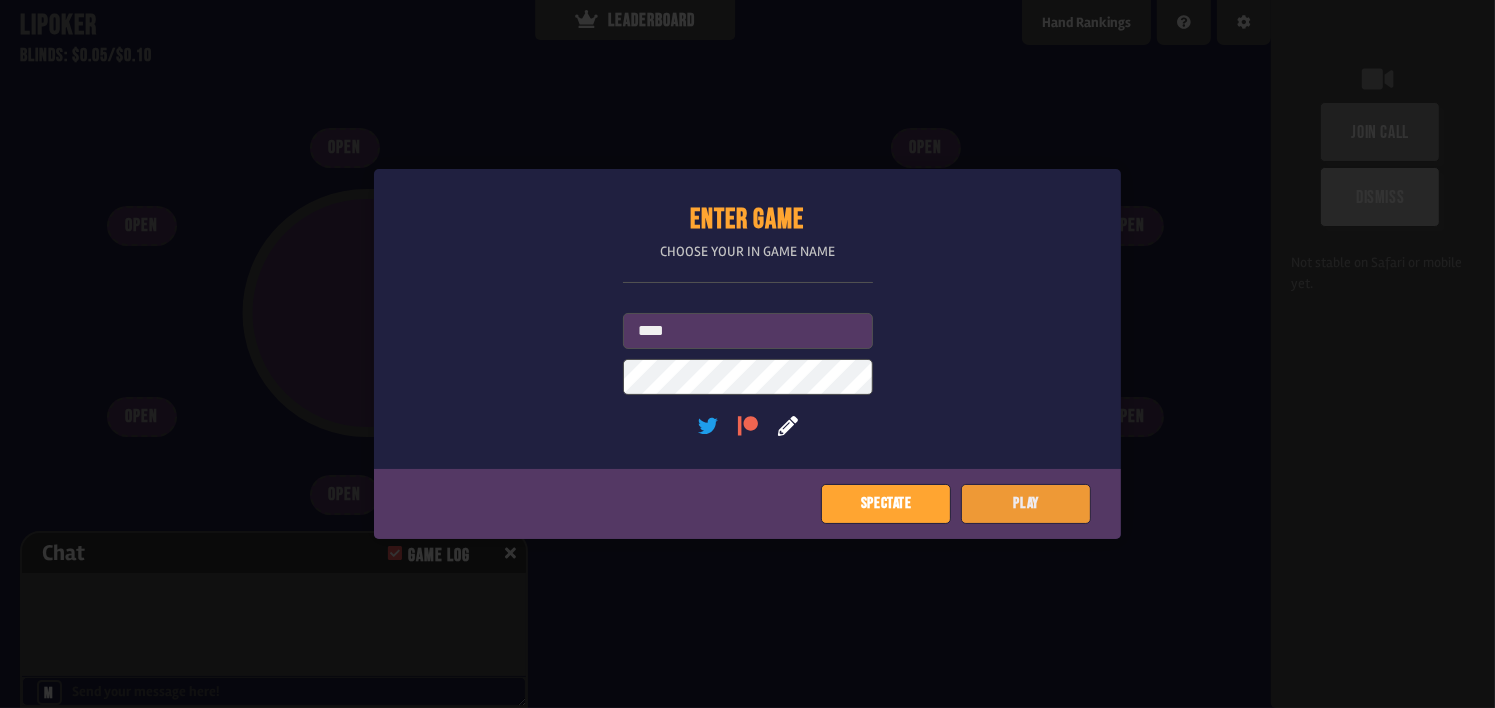 click on "Play" 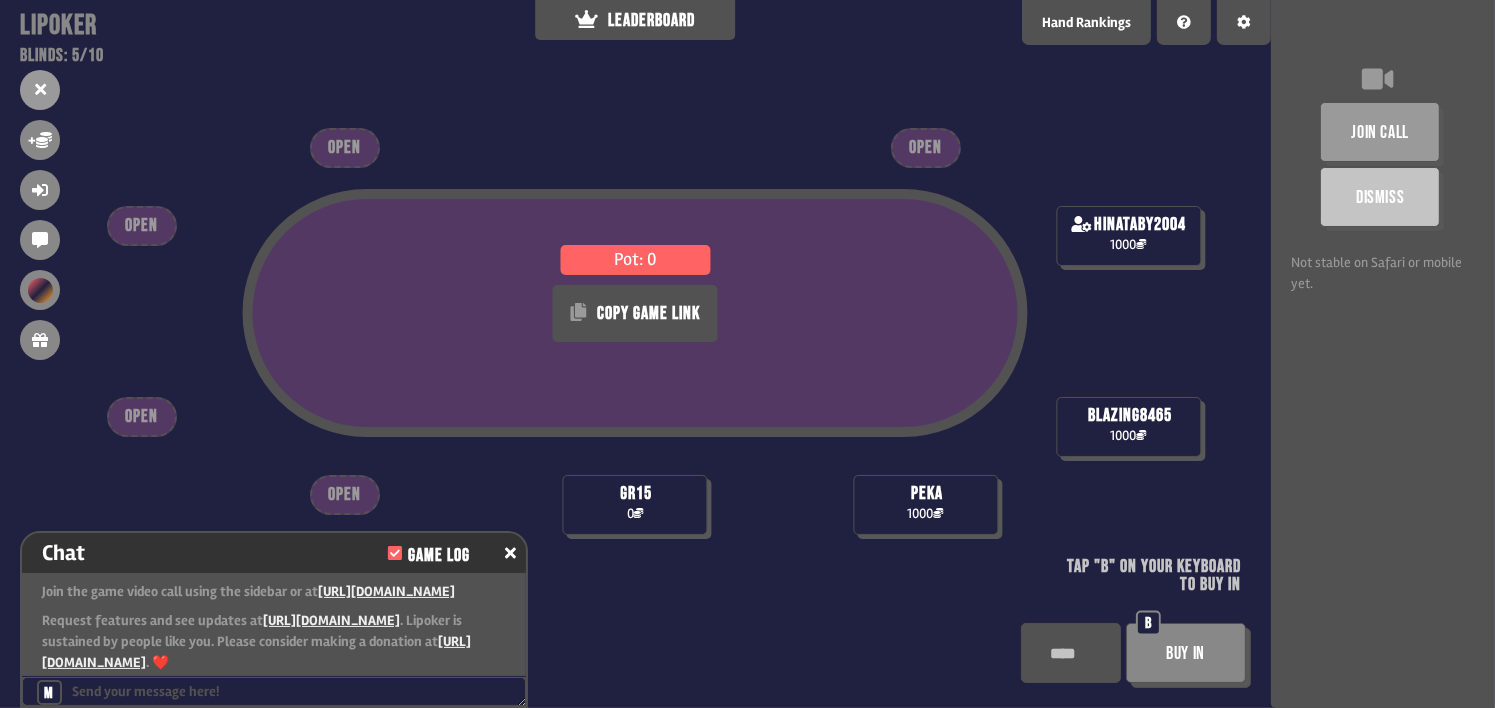 scroll, scrollTop: 29, scrollLeft: 0, axis: vertical 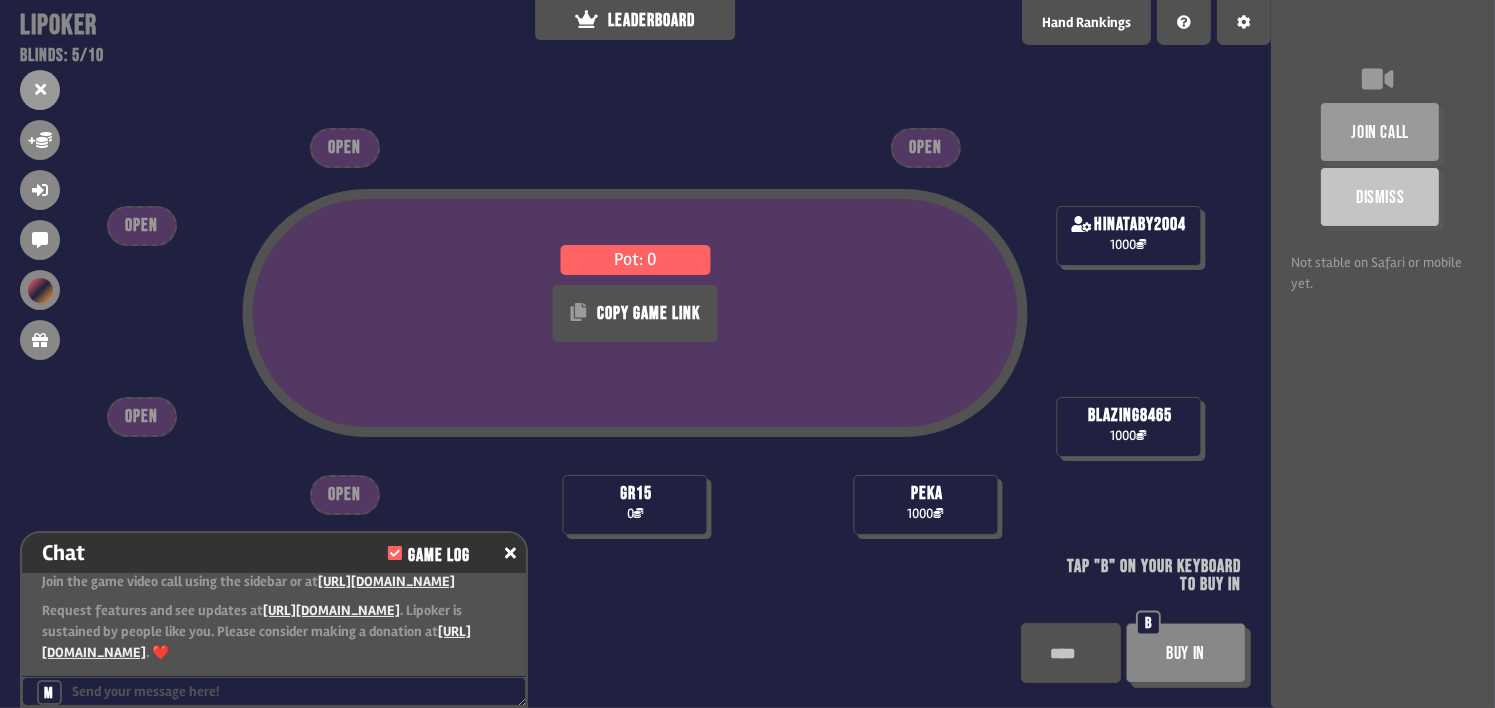 click on "Buy In" at bounding box center [1186, 653] 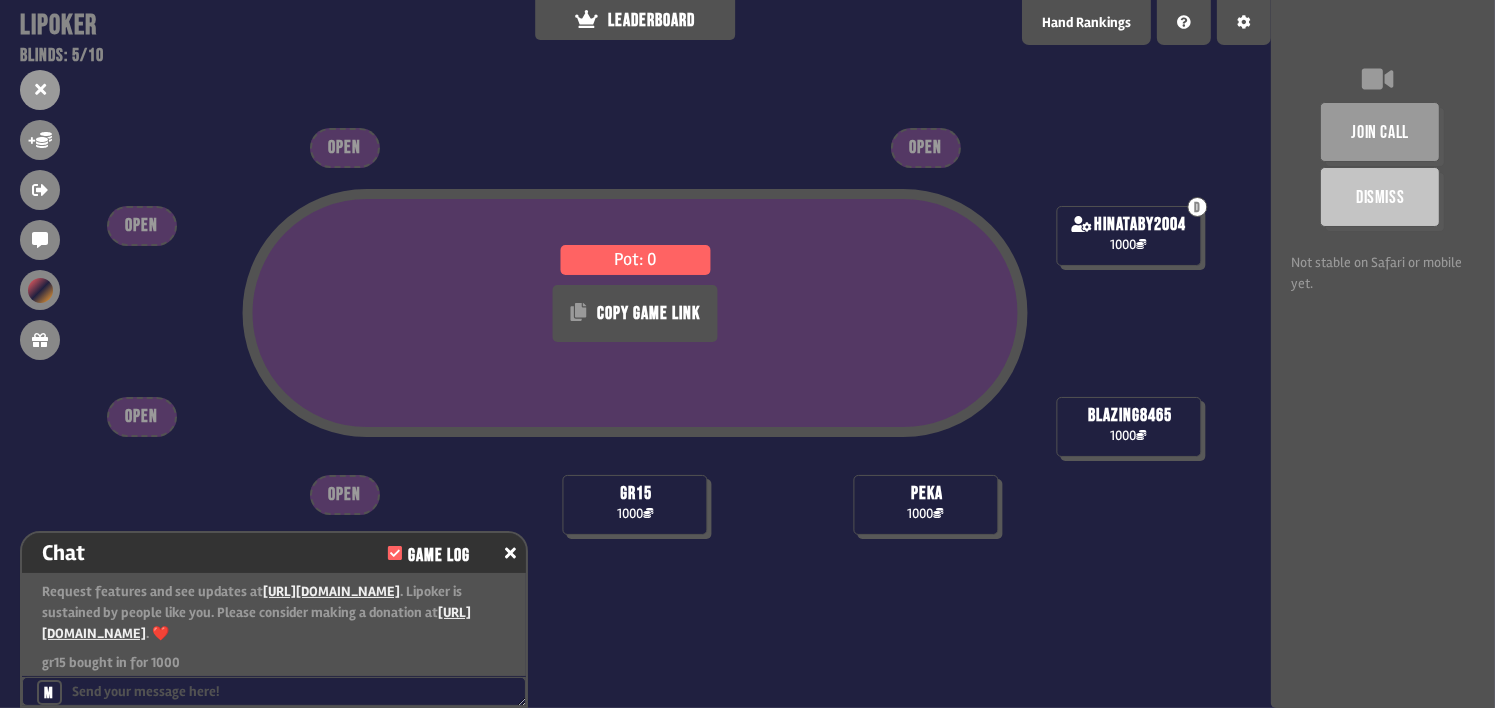 scroll, scrollTop: 98, scrollLeft: 0, axis: vertical 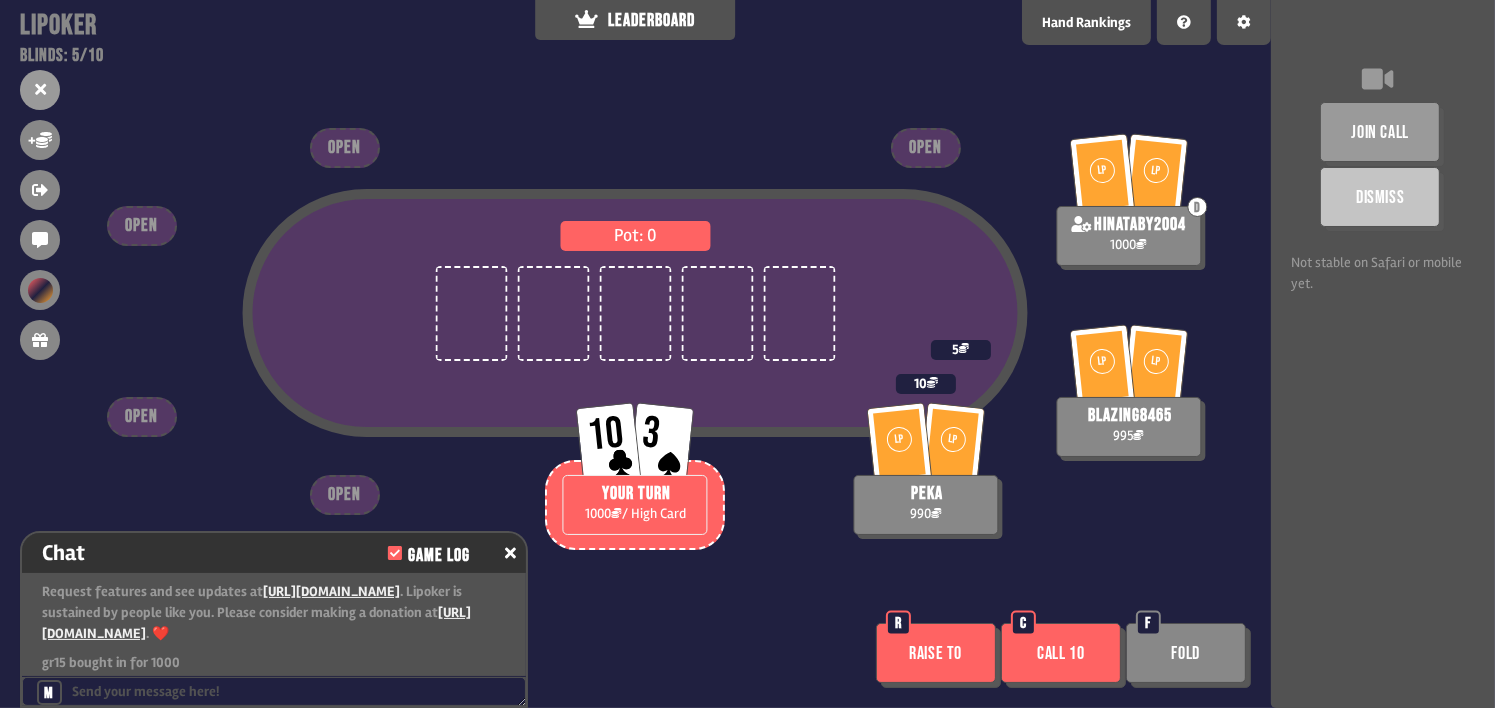 click on "Call 10" at bounding box center [1061, 653] 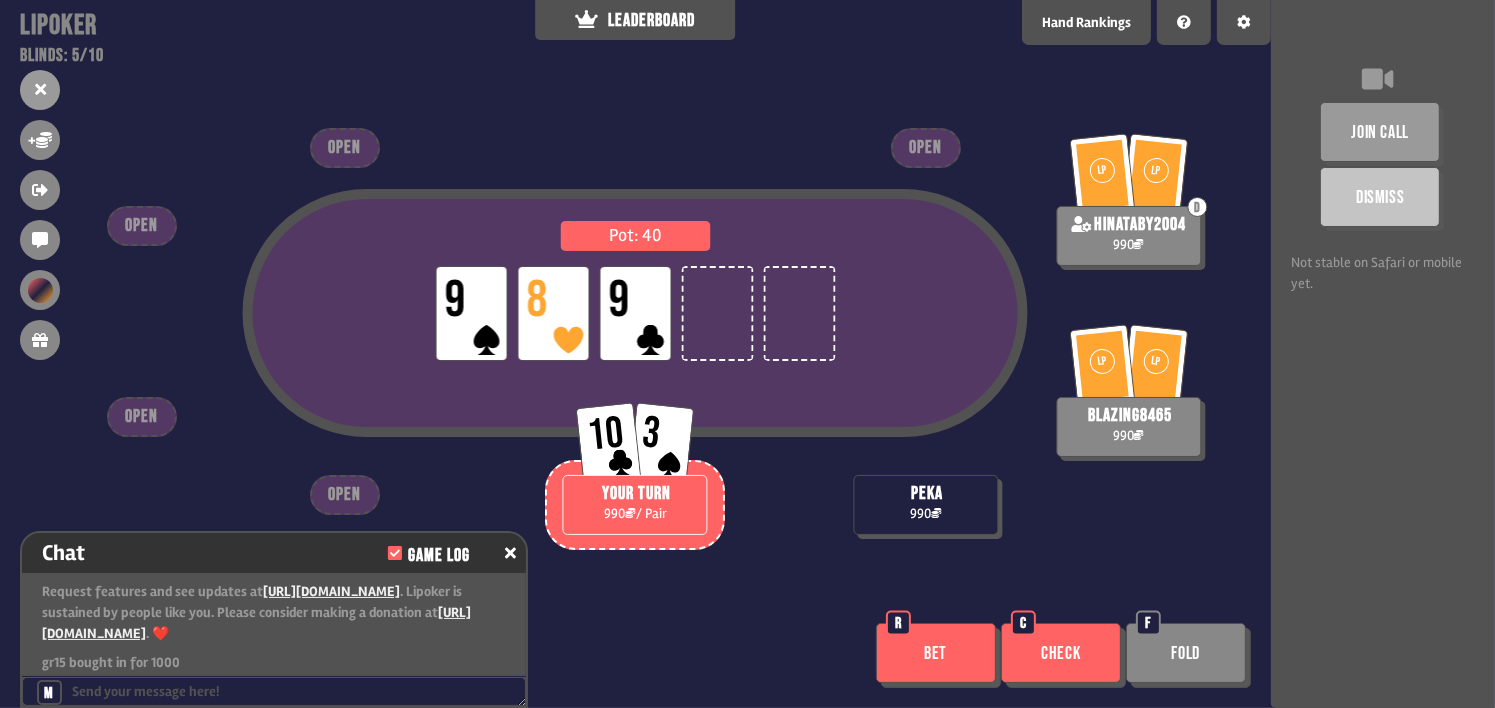 click on "Check" at bounding box center (1061, 653) 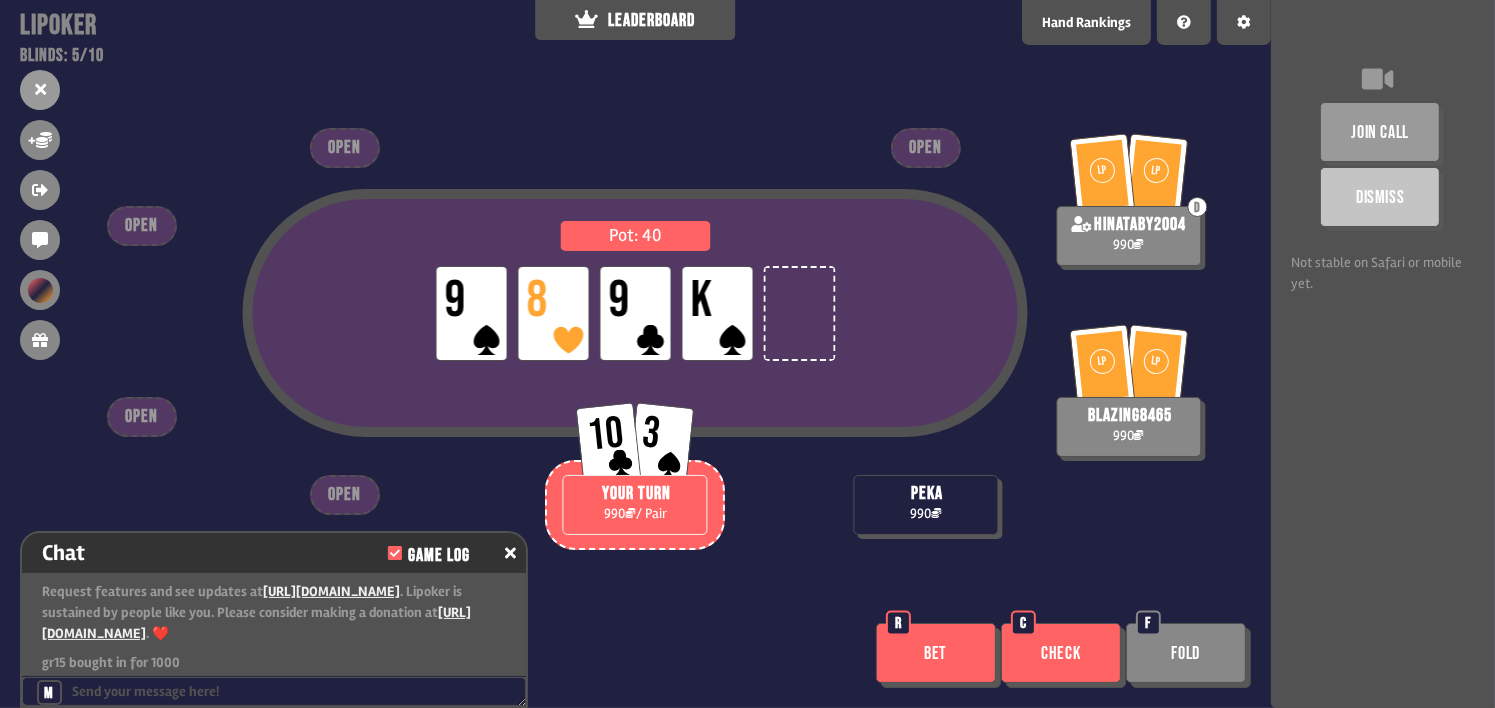 click on "Fold" at bounding box center [1186, 653] 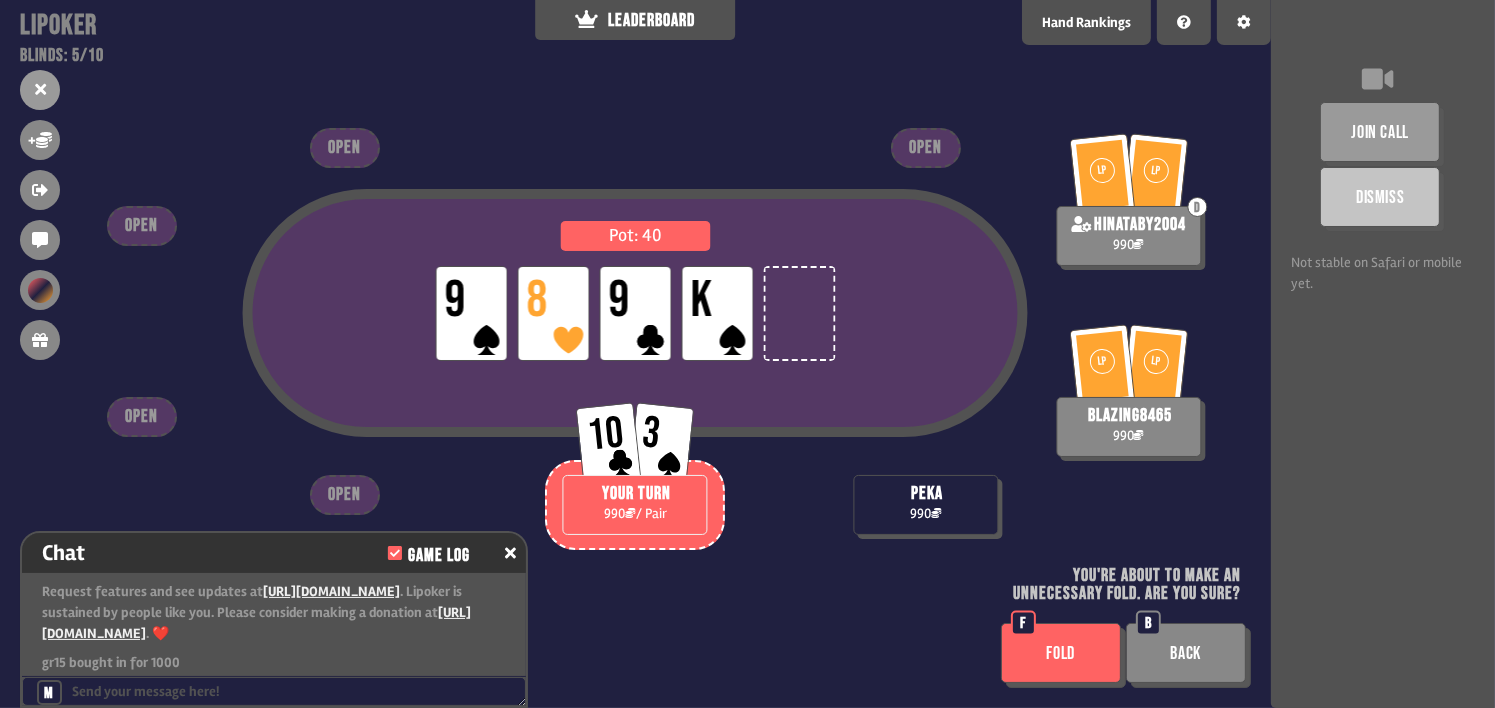 click on "FOLD" at bounding box center [1061, 653] 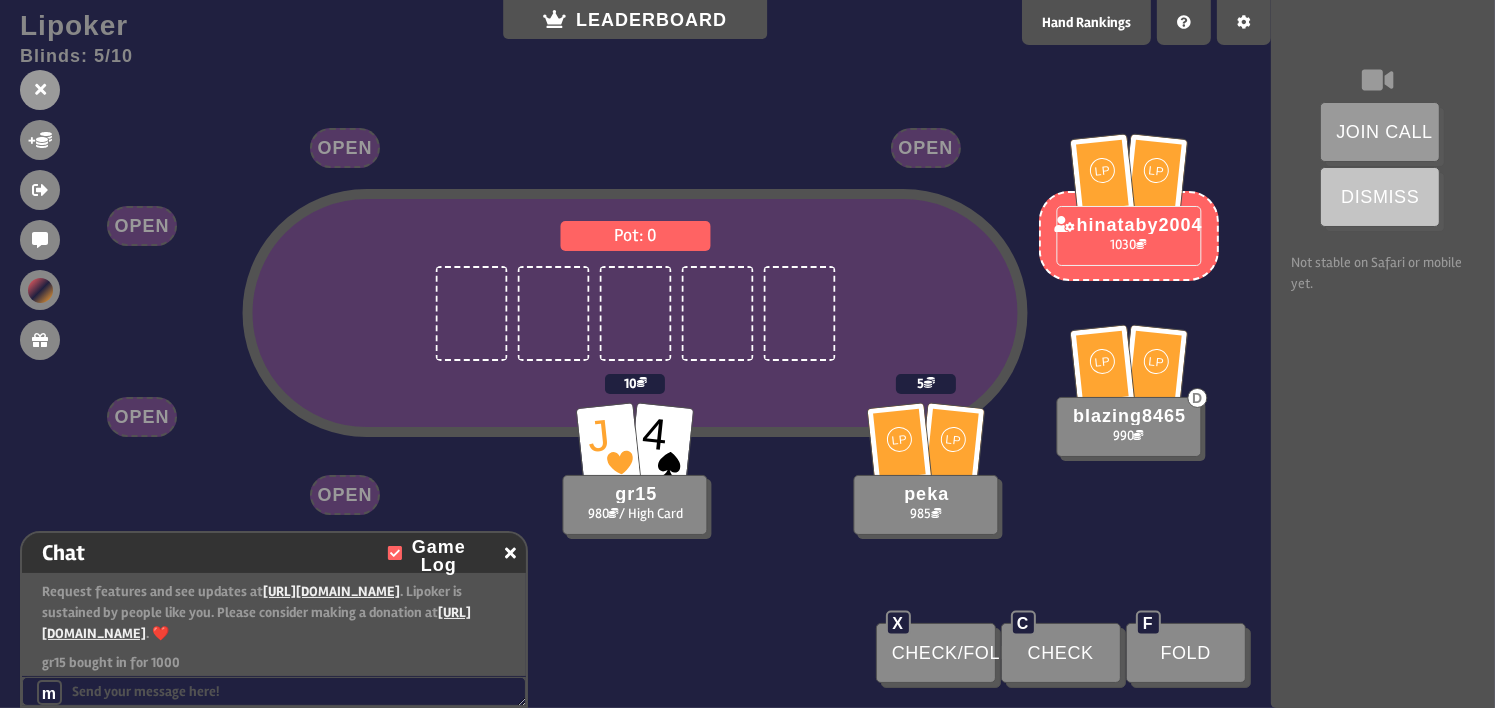 scroll, scrollTop: 98, scrollLeft: 0, axis: vertical 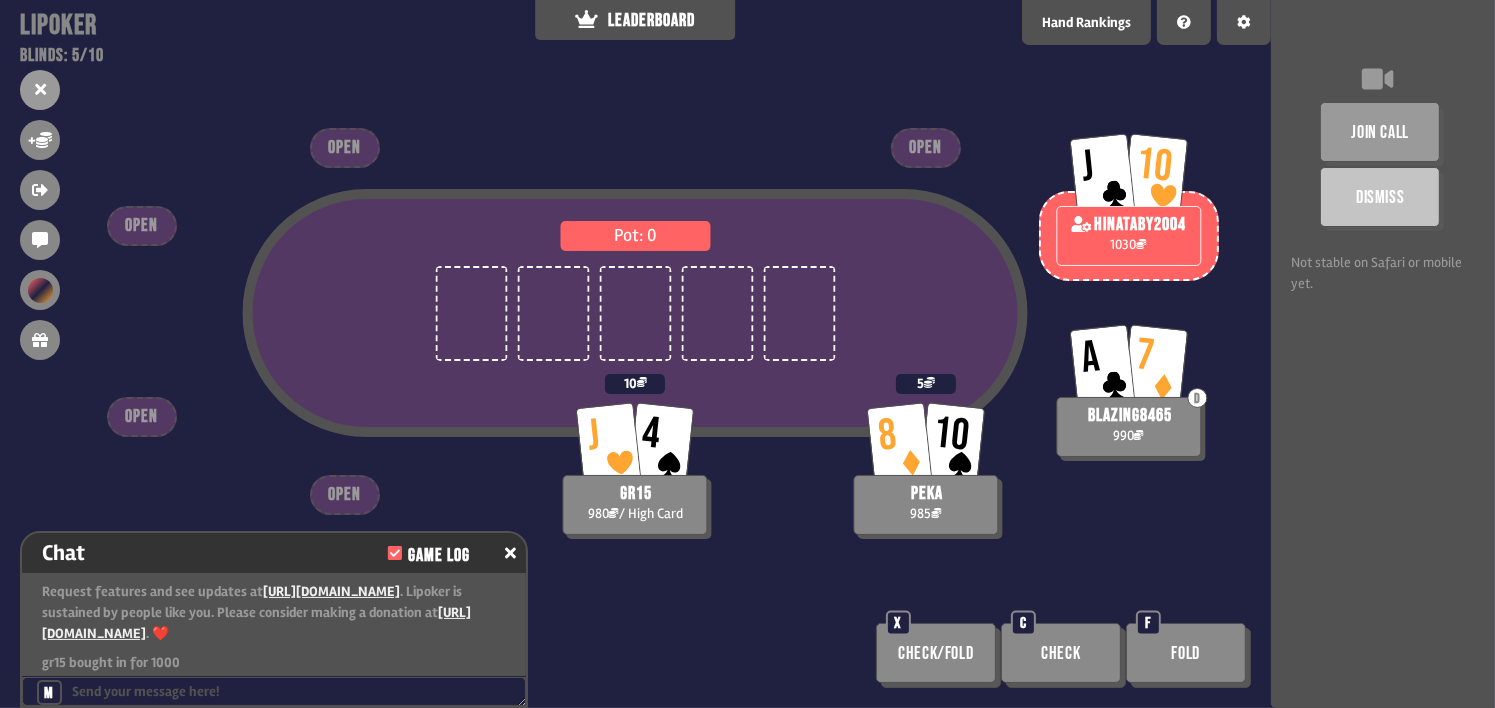 click on "join call Dismiss Not stable on Safari or mobile yet." at bounding box center (1383, 354) 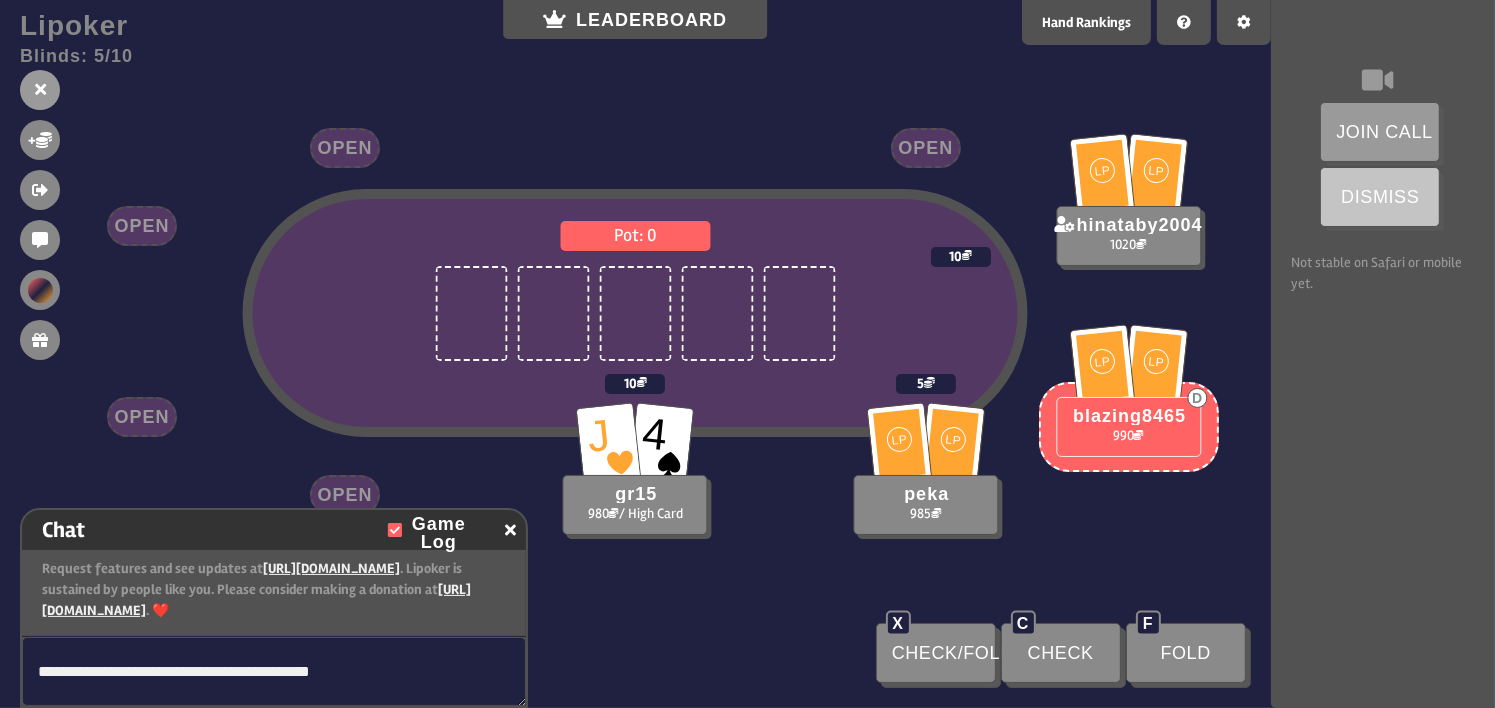 type on "**********" 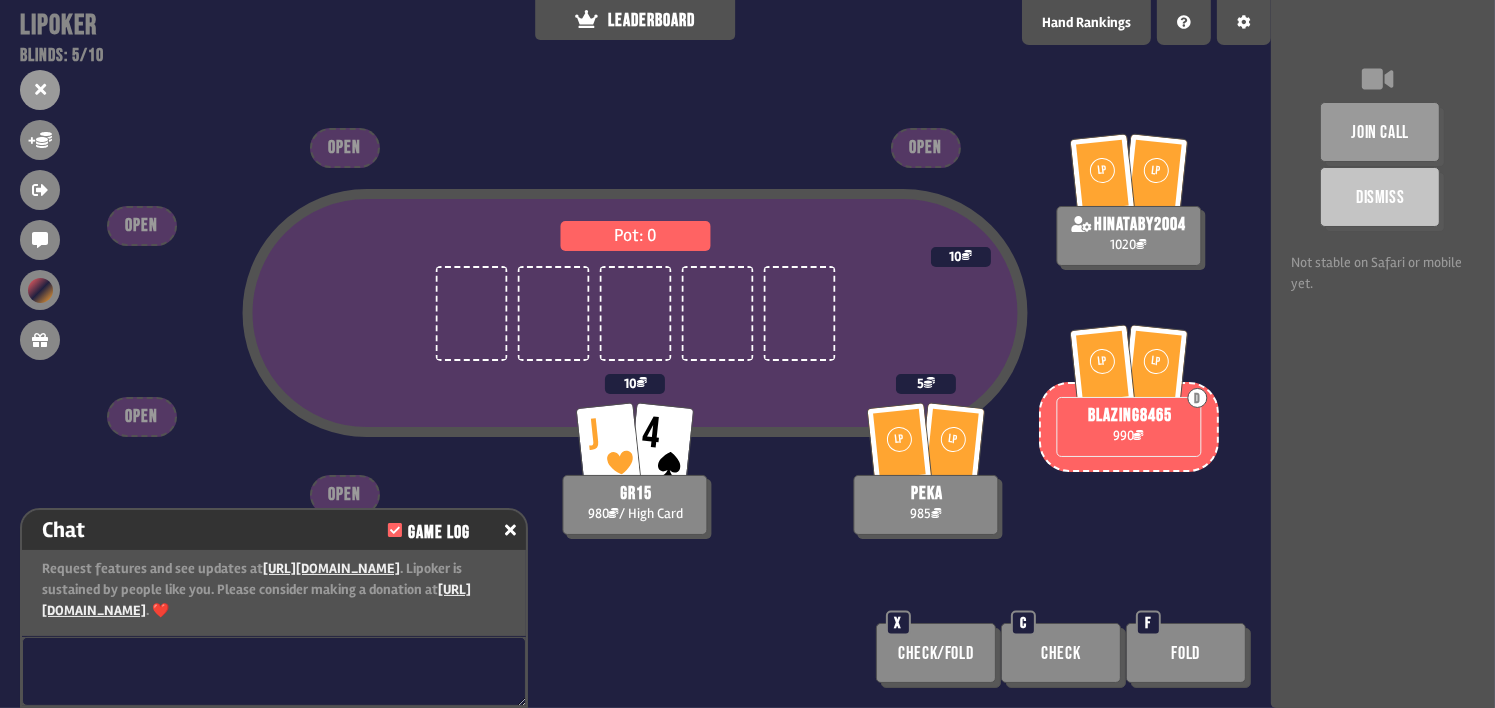 click on "Pot: 0   J 4 gr15 980   / High Card 10  LP [PERSON_NAME] 985  5  LP LP D blazing8465 990  LP LP hinataby2004 1020  10  OPEN OPEN OPEN OPEN OPEN Check/Fold X Check C Fold F" at bounding box center [635, 354] 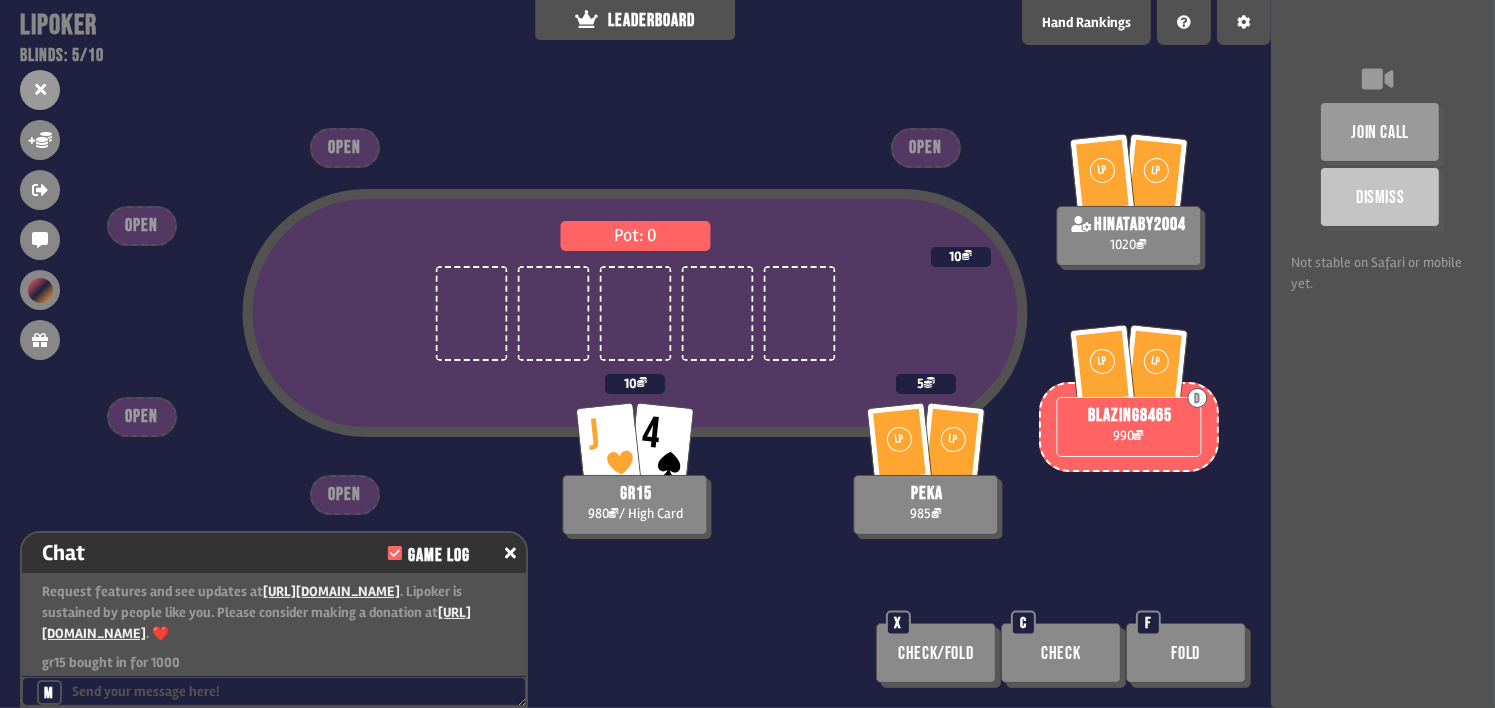 scroll, scrollTop: 812, scrollLeft: 0, axis: vertical 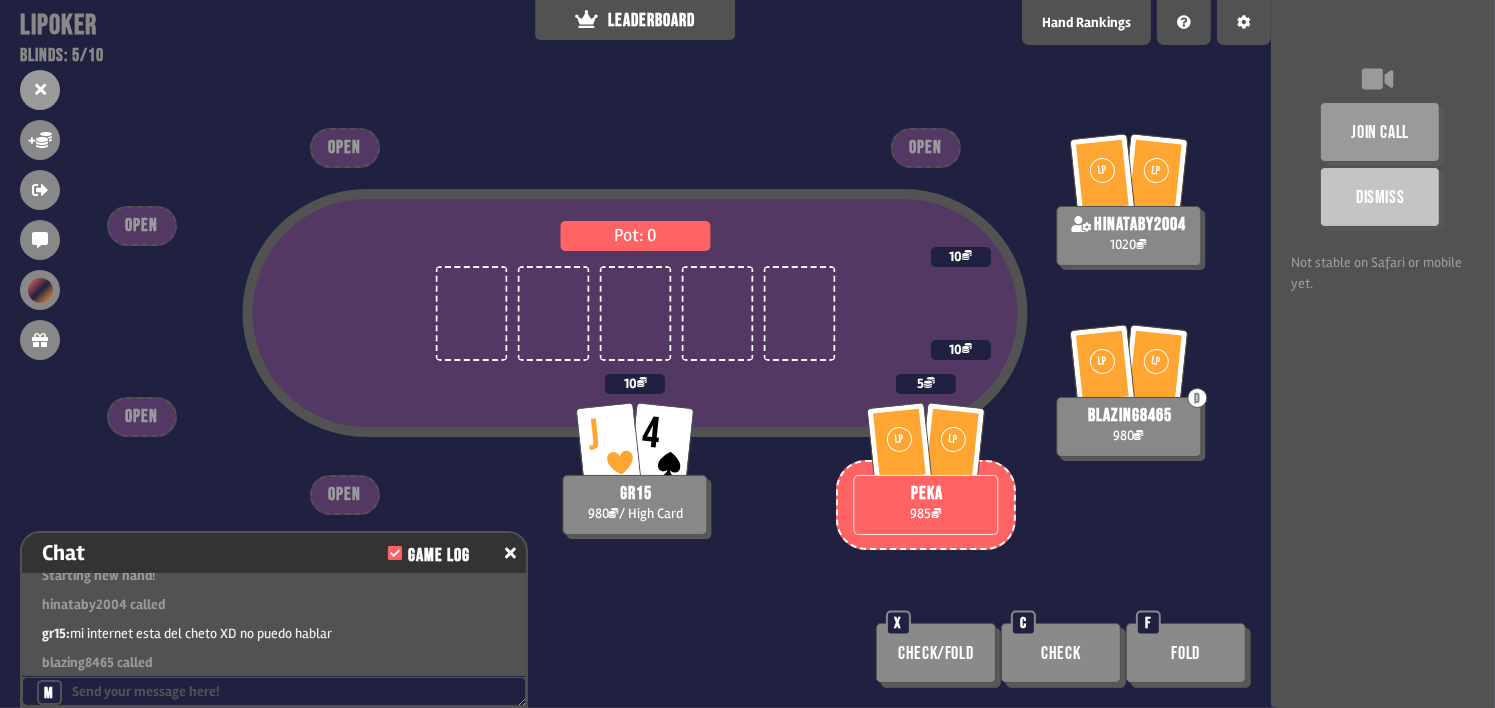click on "Pot: 0   J 4 gr15 980   / High Card 10  LP [PERSON_NAME] 985  5  LP LP D blazing8465 980  10  LP LP hinataby2004 1020  10  OPEN OPEN OPEN OPEN OPEN Check/Fold X Check C Fold F" at bounding box center [635, 354] 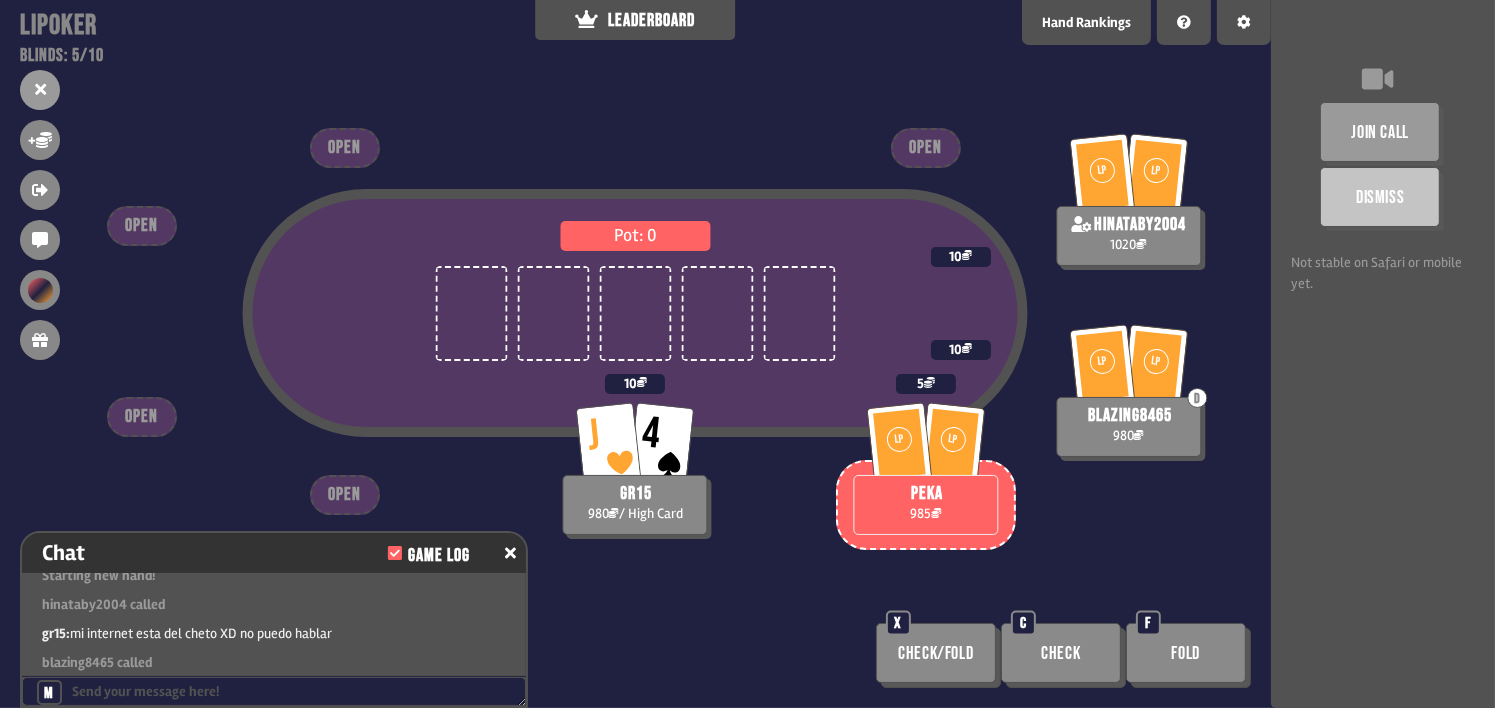 click on "Pot: 0   J 4 gr15 980   / High Card 10  LP [PERSON_NAME] 985  5  LP LP D blazing8465 980  10  LP LP hinataby2004 1020  10  OPEN OPEN OPEN OPEN OPEN Check/Fold X Check C Fold F" at bounding box center [635, 354] 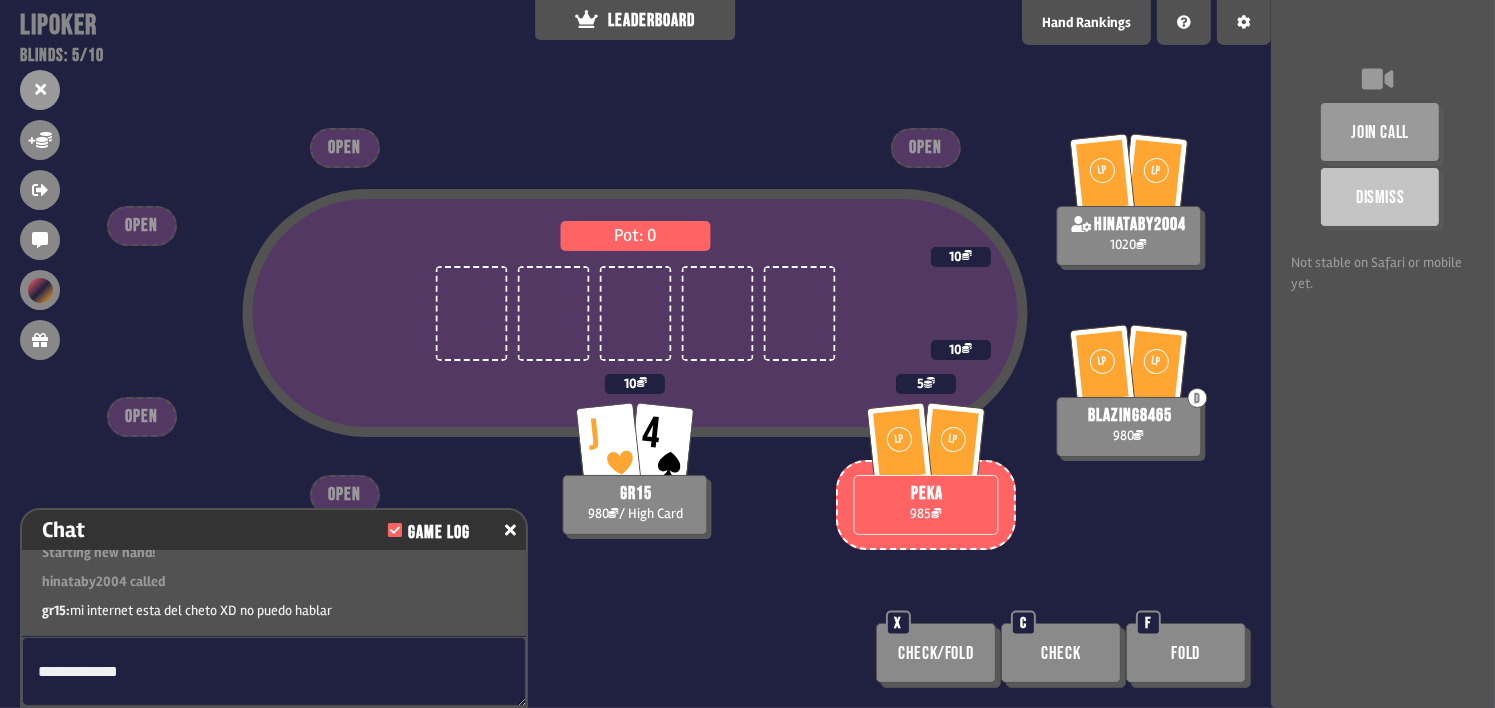 type on "**********" 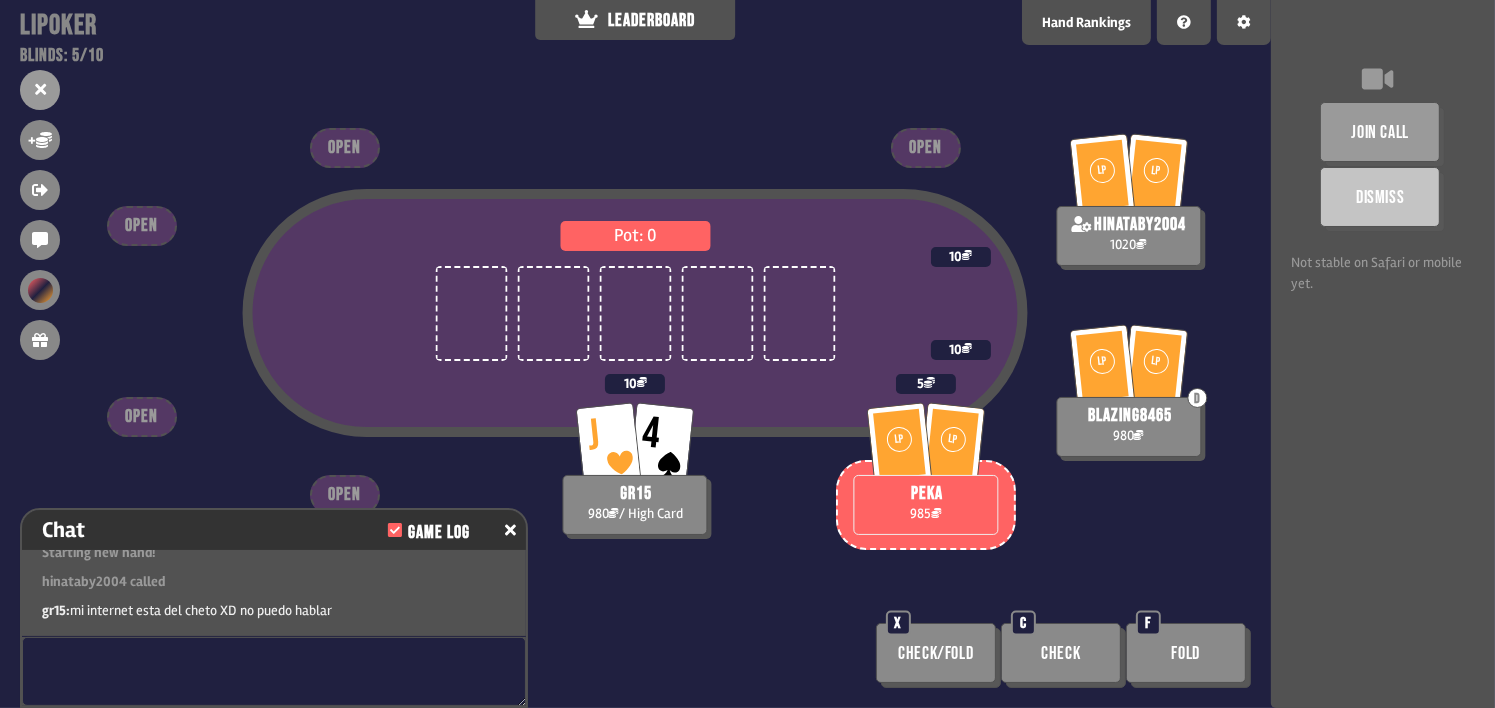click on "Pot: 0   J 4 gr15 980   / High Card 10  LP [PERSON_NAME] 985  5  LP LP D blazing8465 980  10  LP LP hinataby2004 1020  10  OPEN OPEN OPEN OPEN OPEN Check/Fold X Check C Fold F" at bounding box center (635, 354) 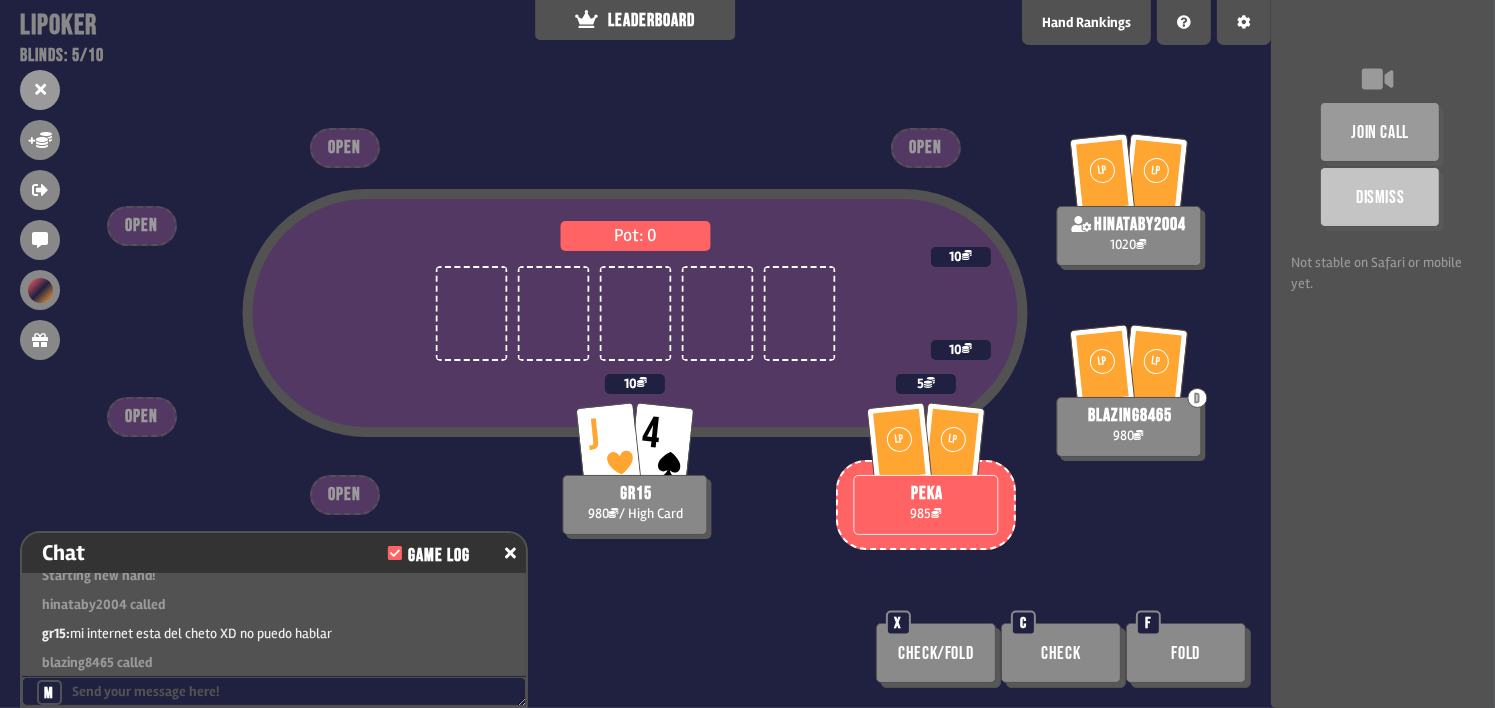 scroll, scrollTop: 900, scrollLeft: 0, axis: vertical 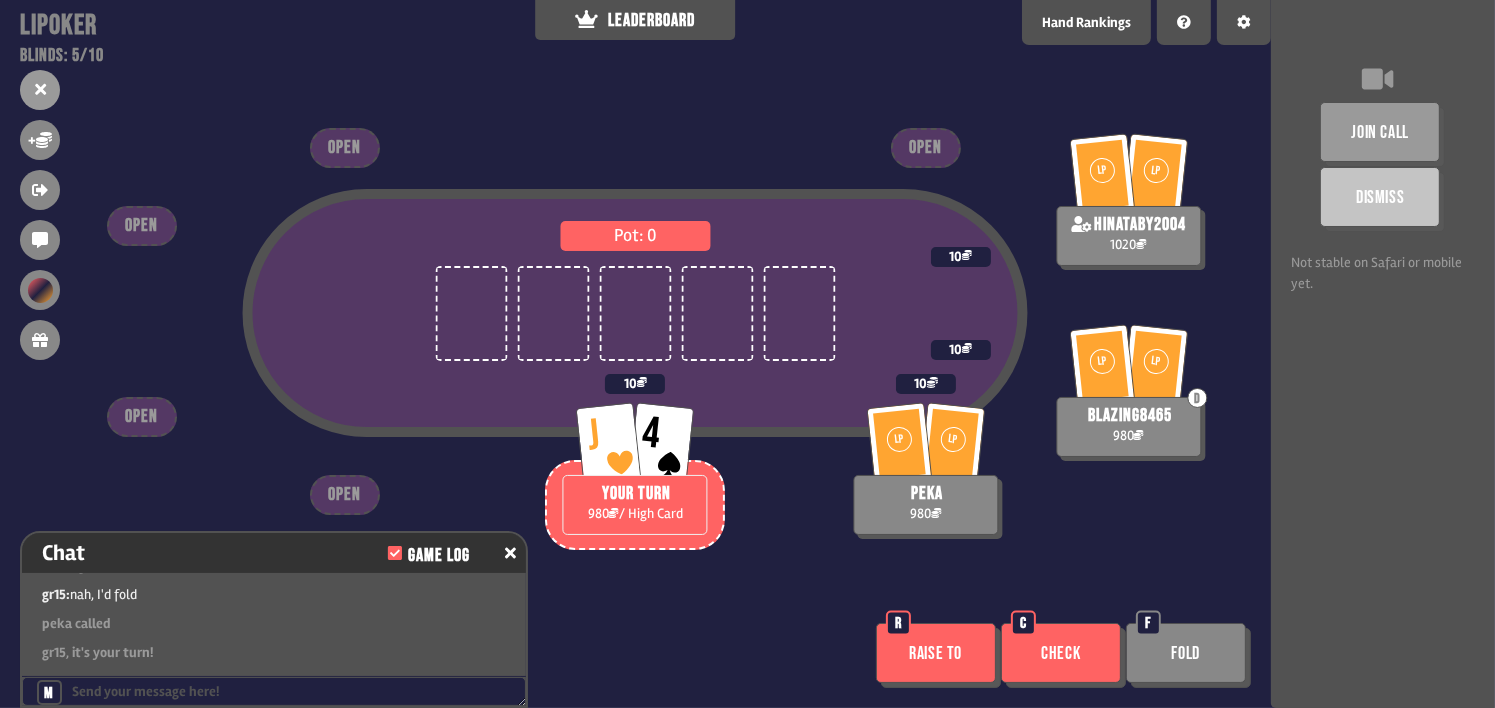 click on "Check" at bounding box center [1061, 653] 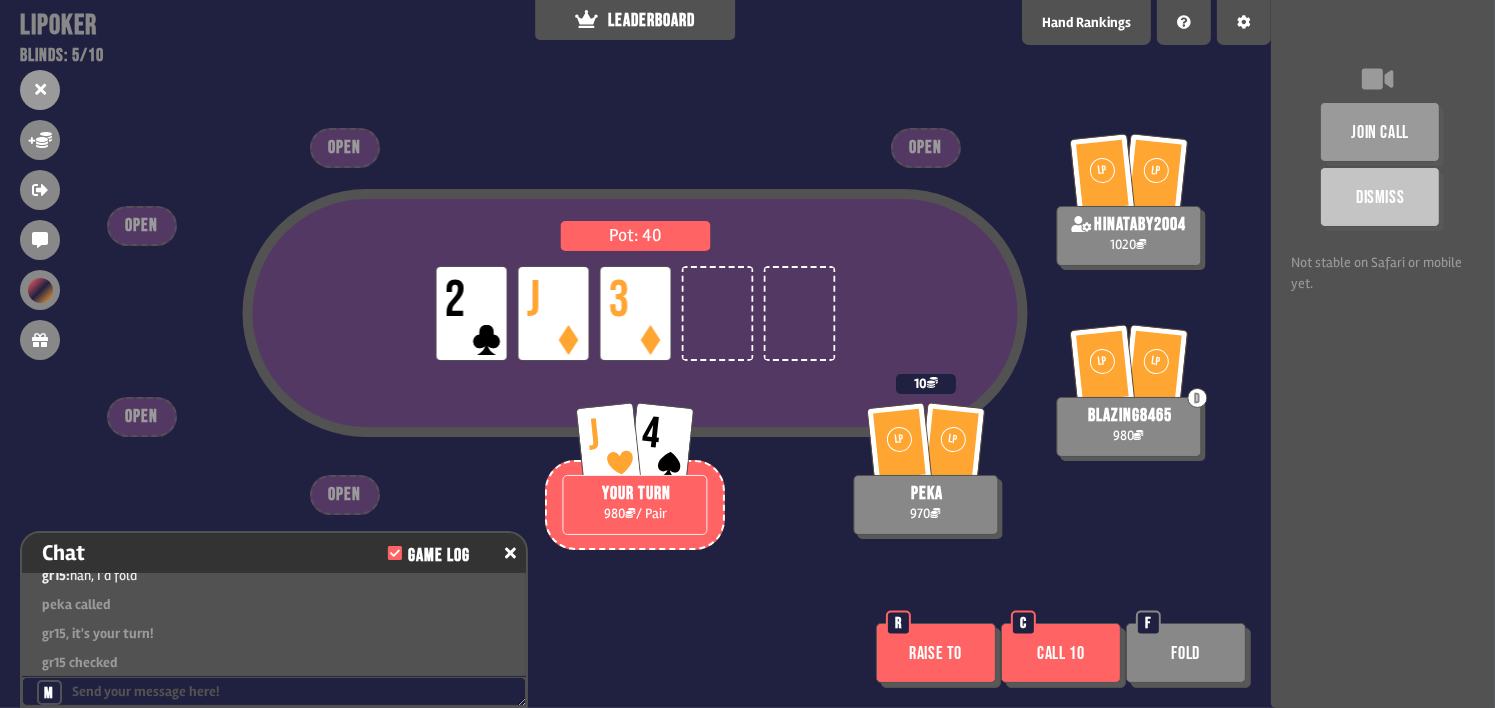 click on "Call 10" at bounding box center (1061, 653) 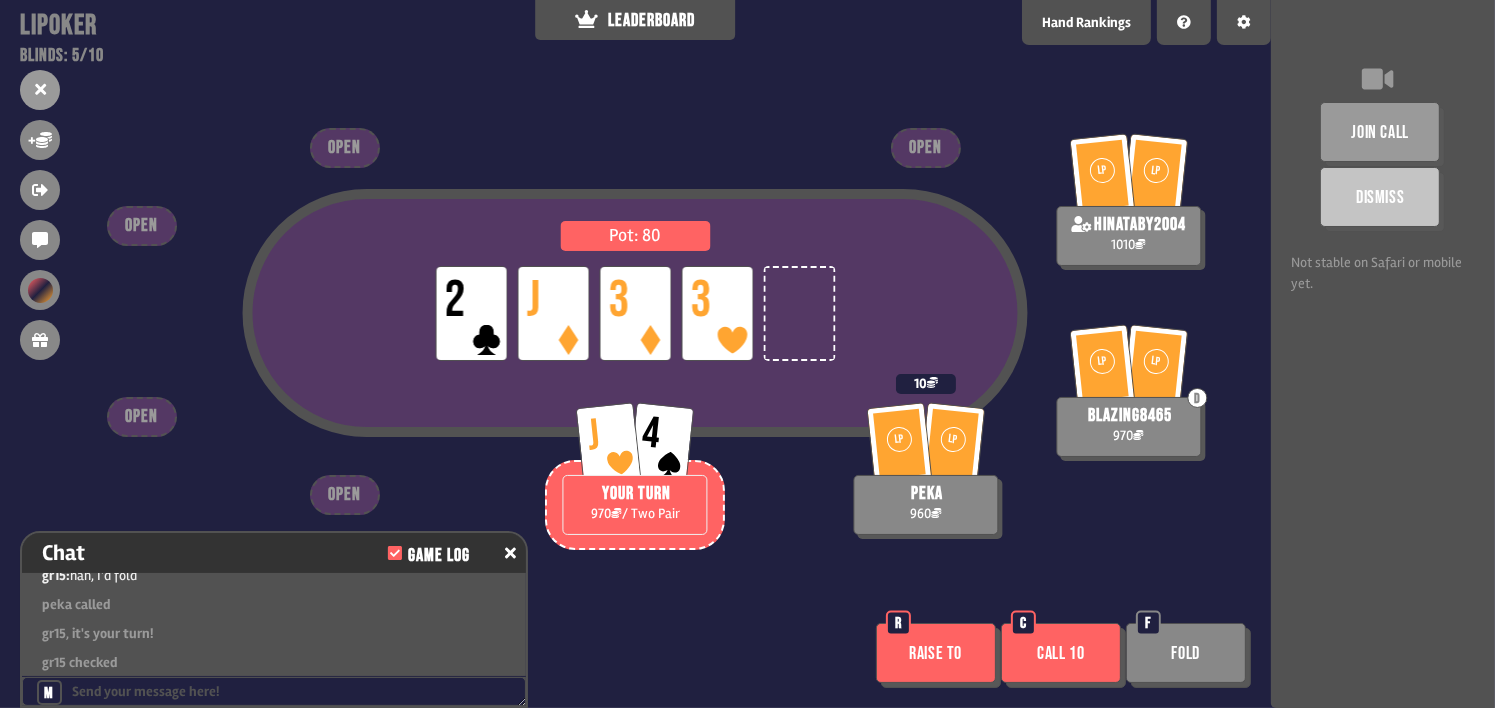 drag, startPoint x: 1091, startPoint y: 653, endPoint x: 1017, endPoint y: 656, distance: 74.06078 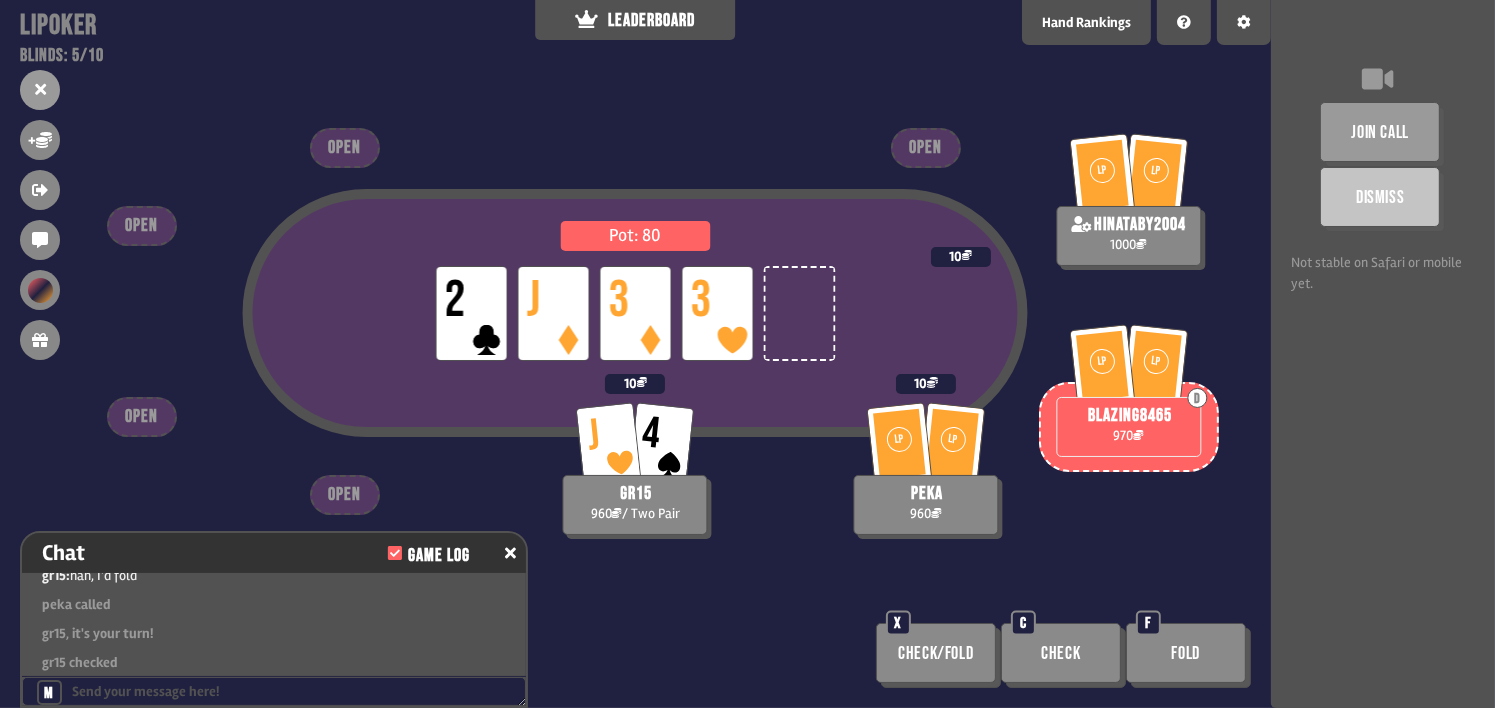 click on "join call Dismiss Not stable on Safari or mobile yet." at bounding box center [1383, 354] 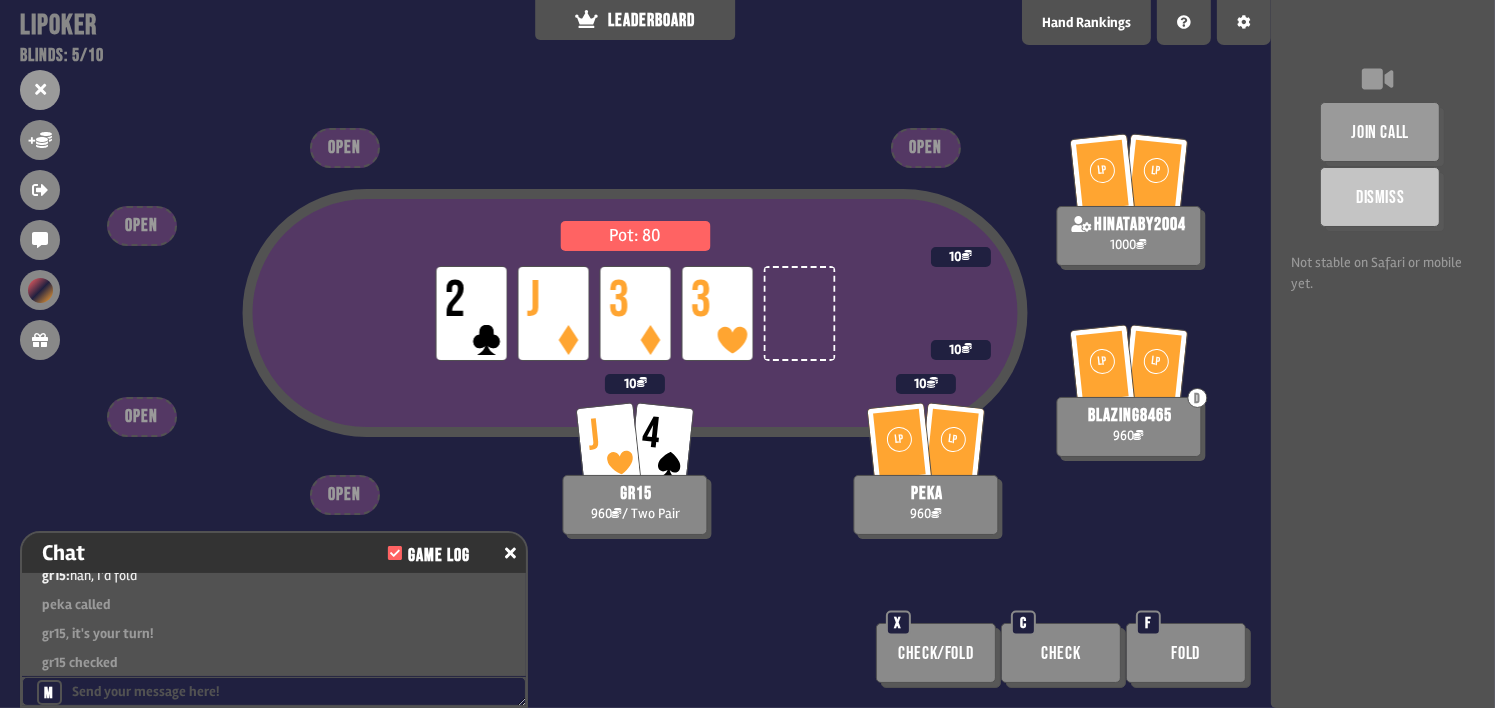 scroll, scrollTop: 1305, scrollLeft: 0, axis: vertical 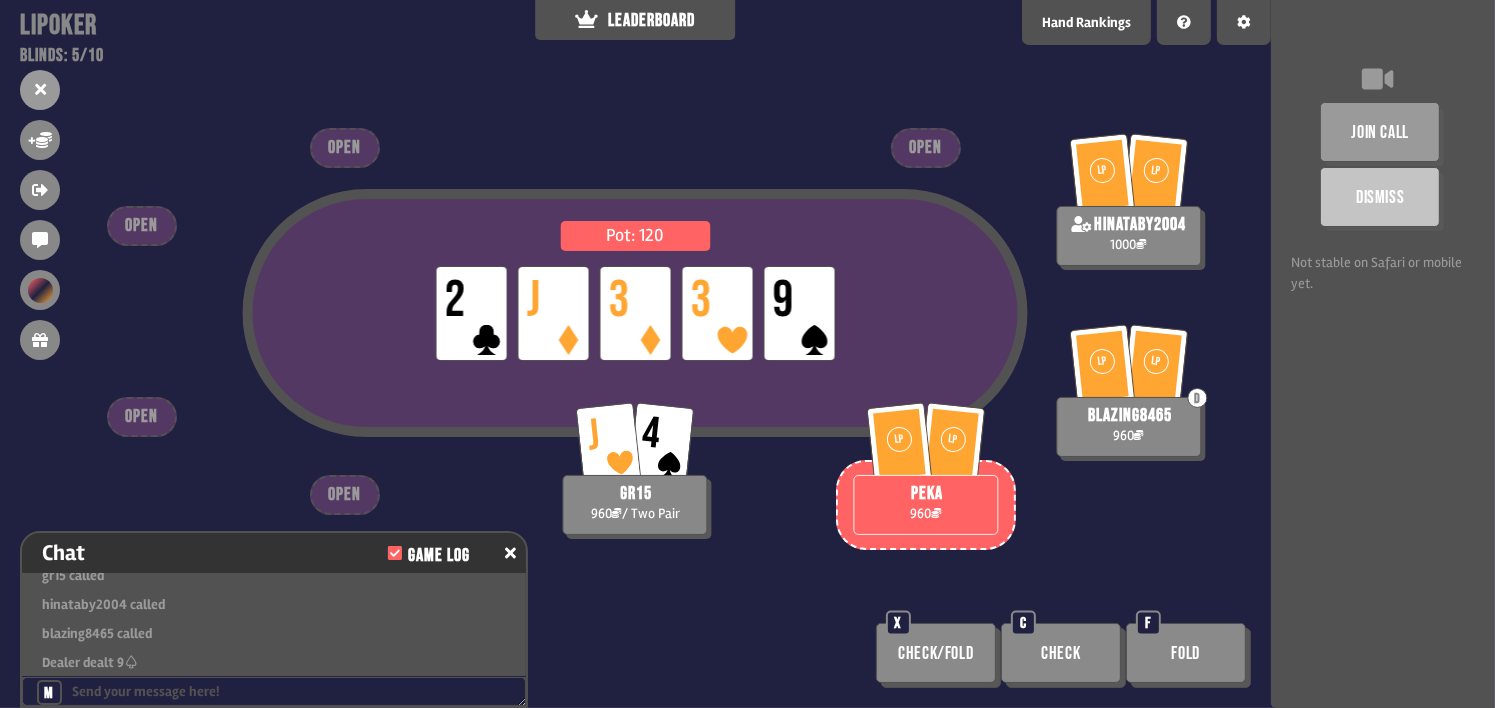 click on "join call Dismiss Not stable on Safari or mobile yet." at bounding box center (1383, 354) 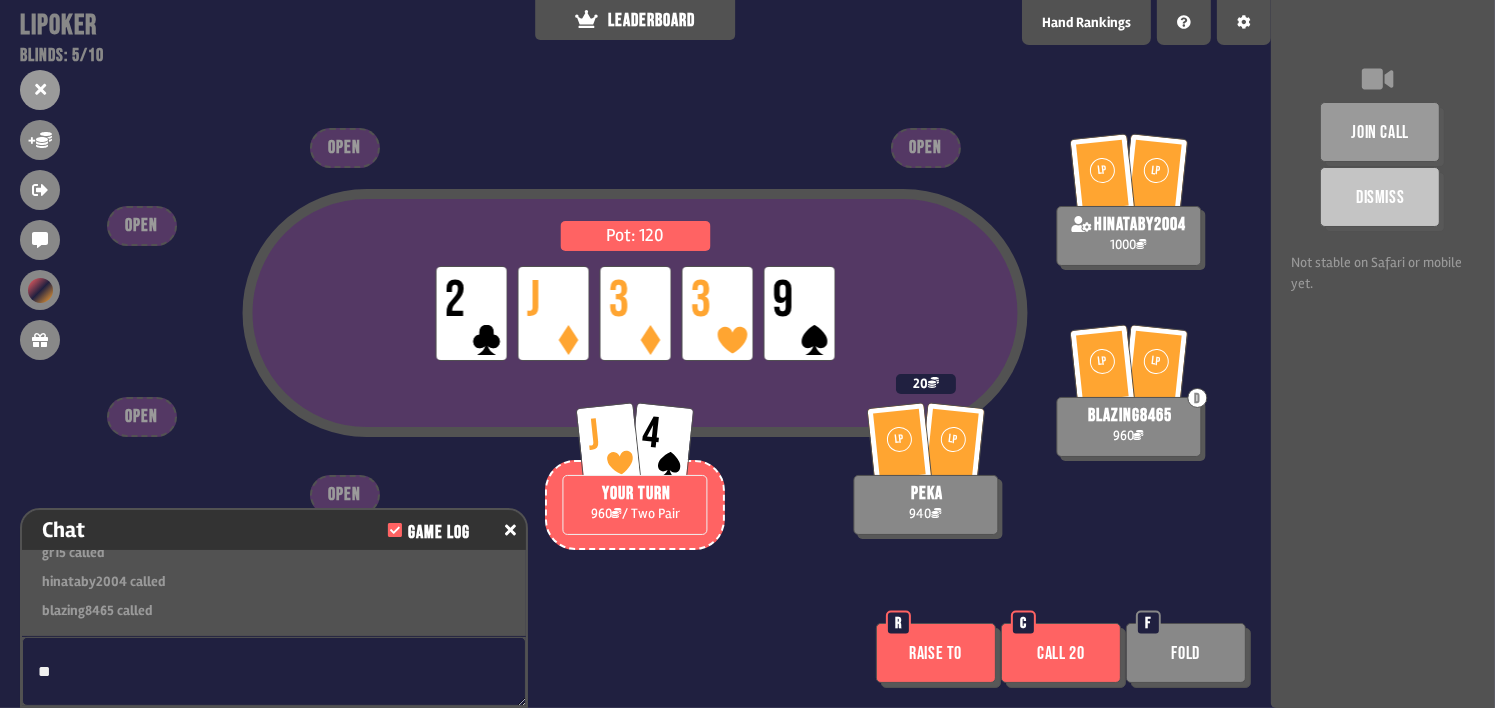 type on "*" 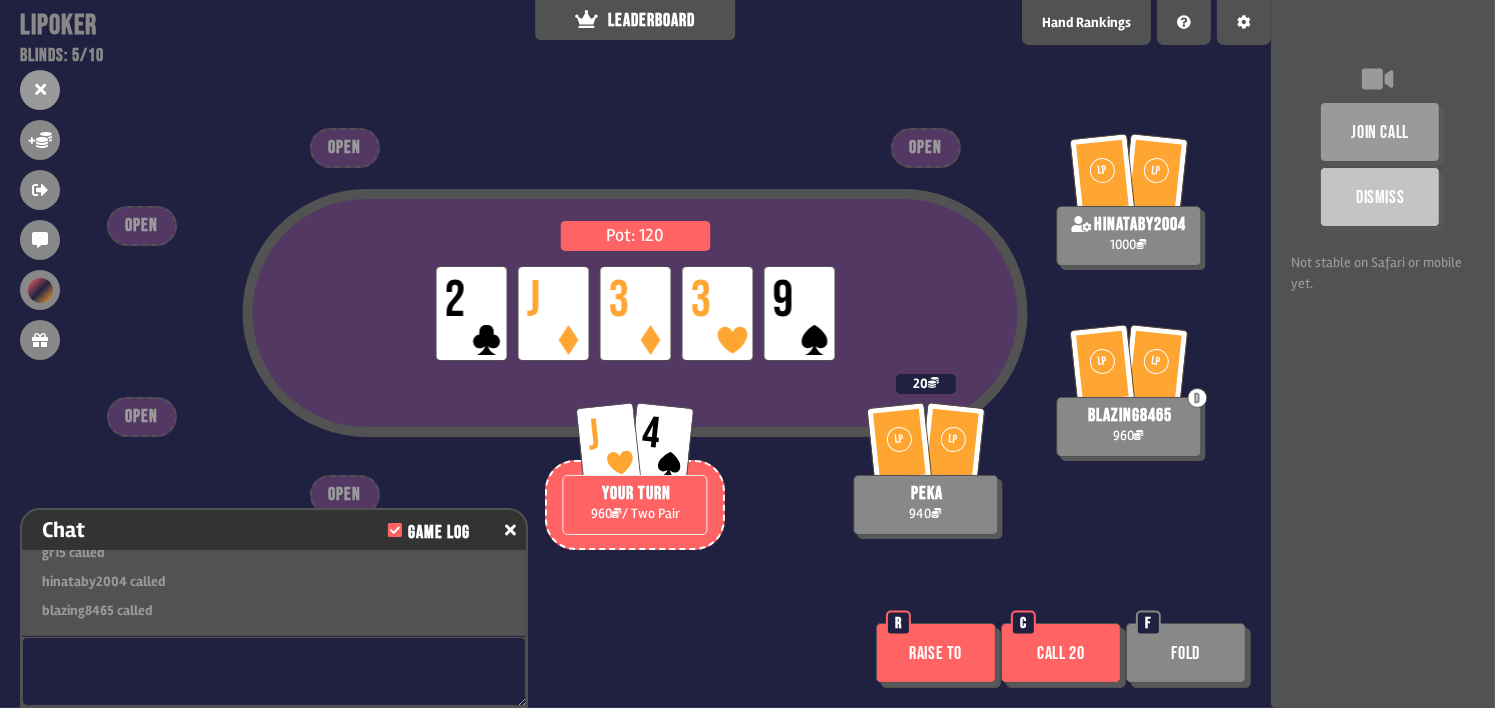click at bounding box center [274, 671] 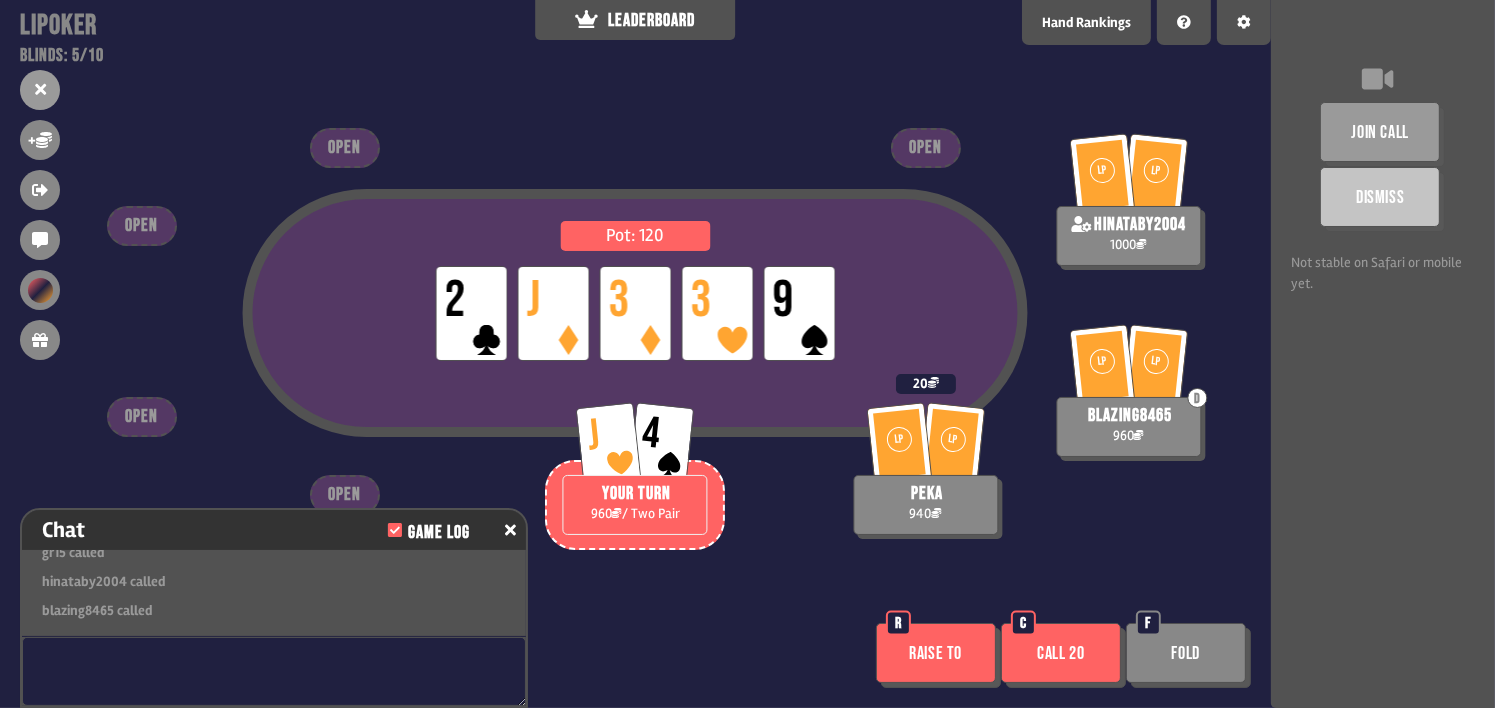 click on "Call 20" at bounding box center (1061, 653) 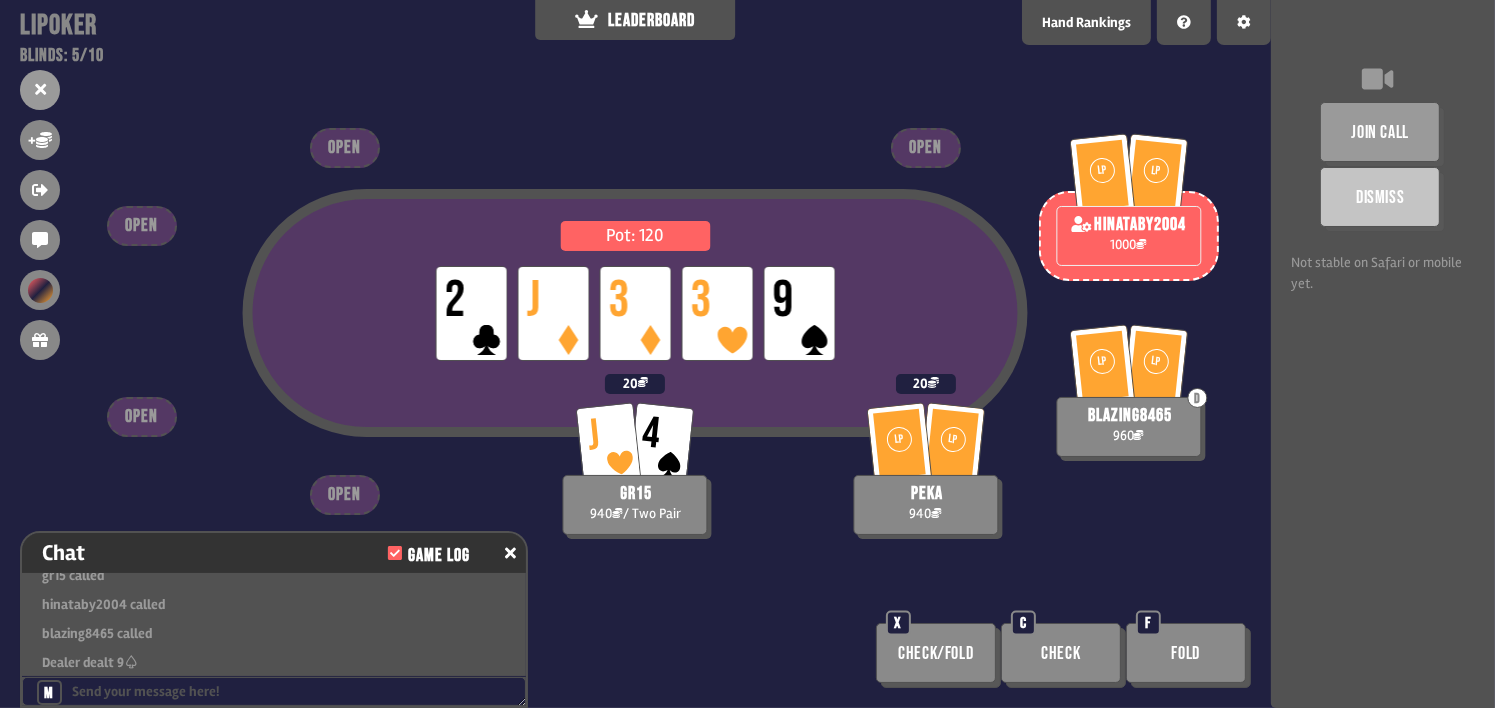 click at bounding box center (274, 691) 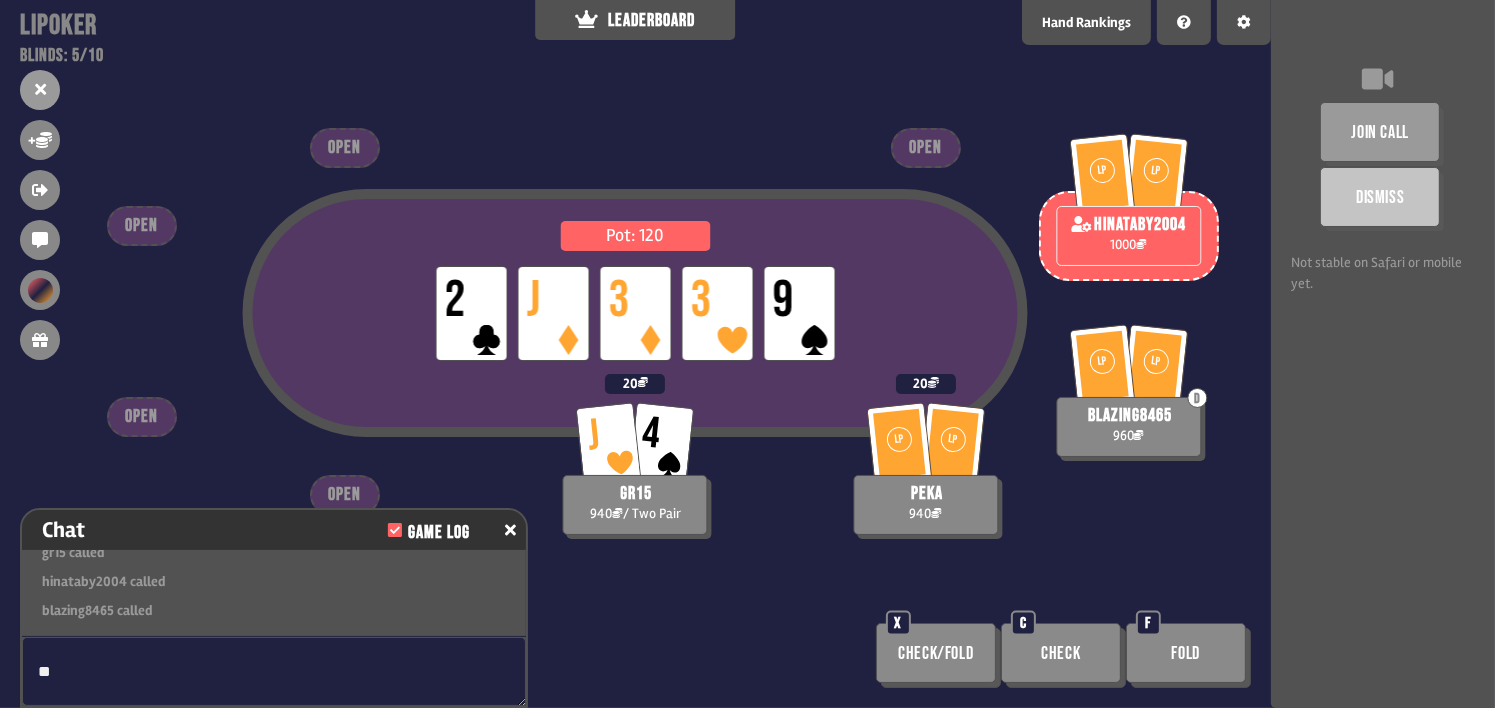 type on "*" 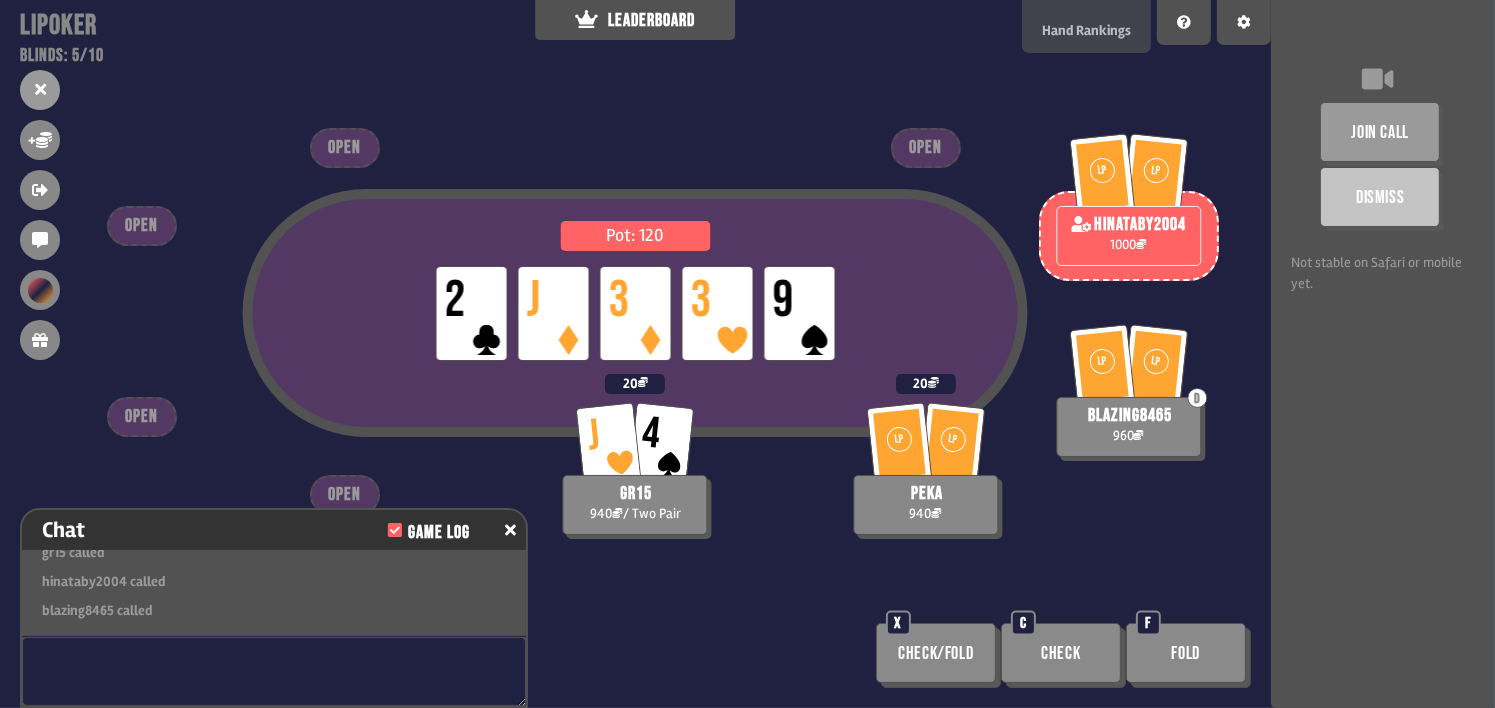 click on "Hand Rankings" at bounding box center (1086, 30) 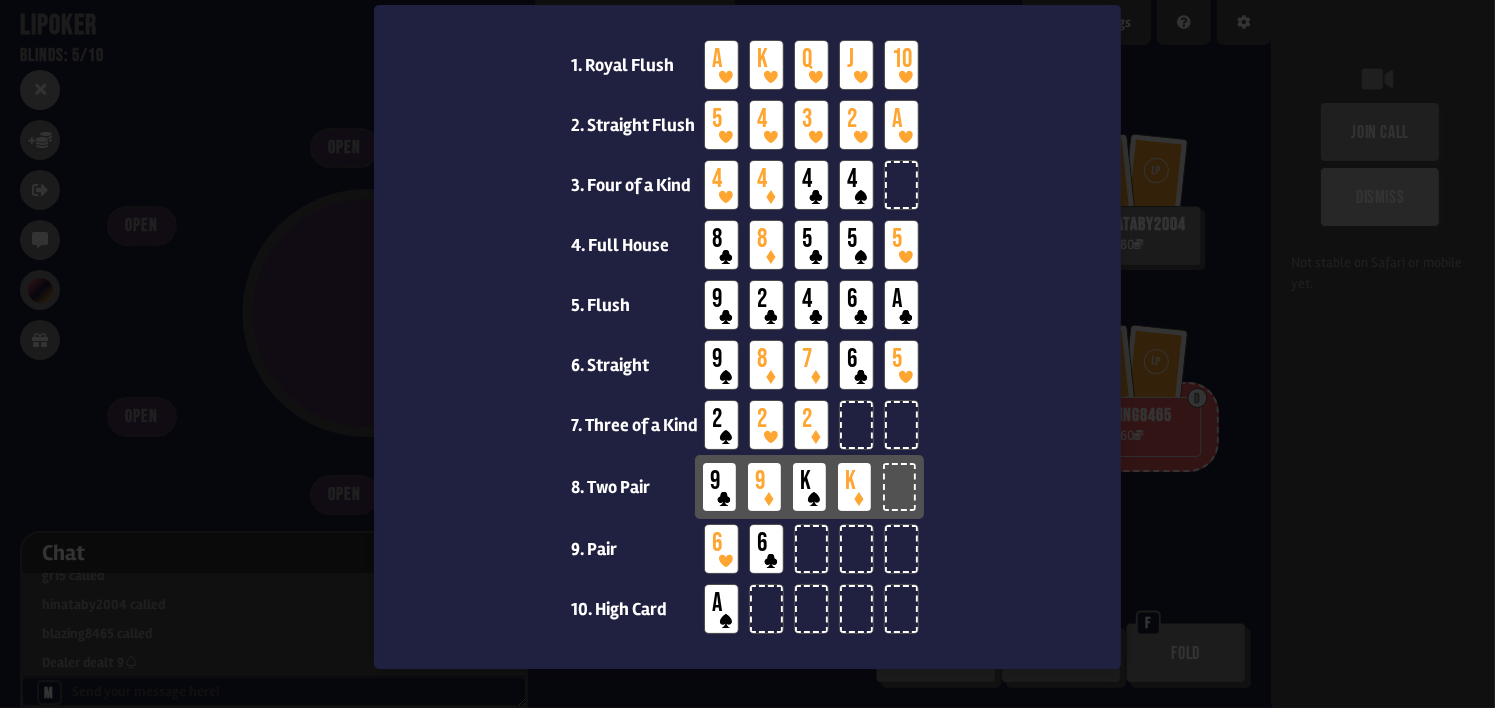 click at bounding box center (747, 354) 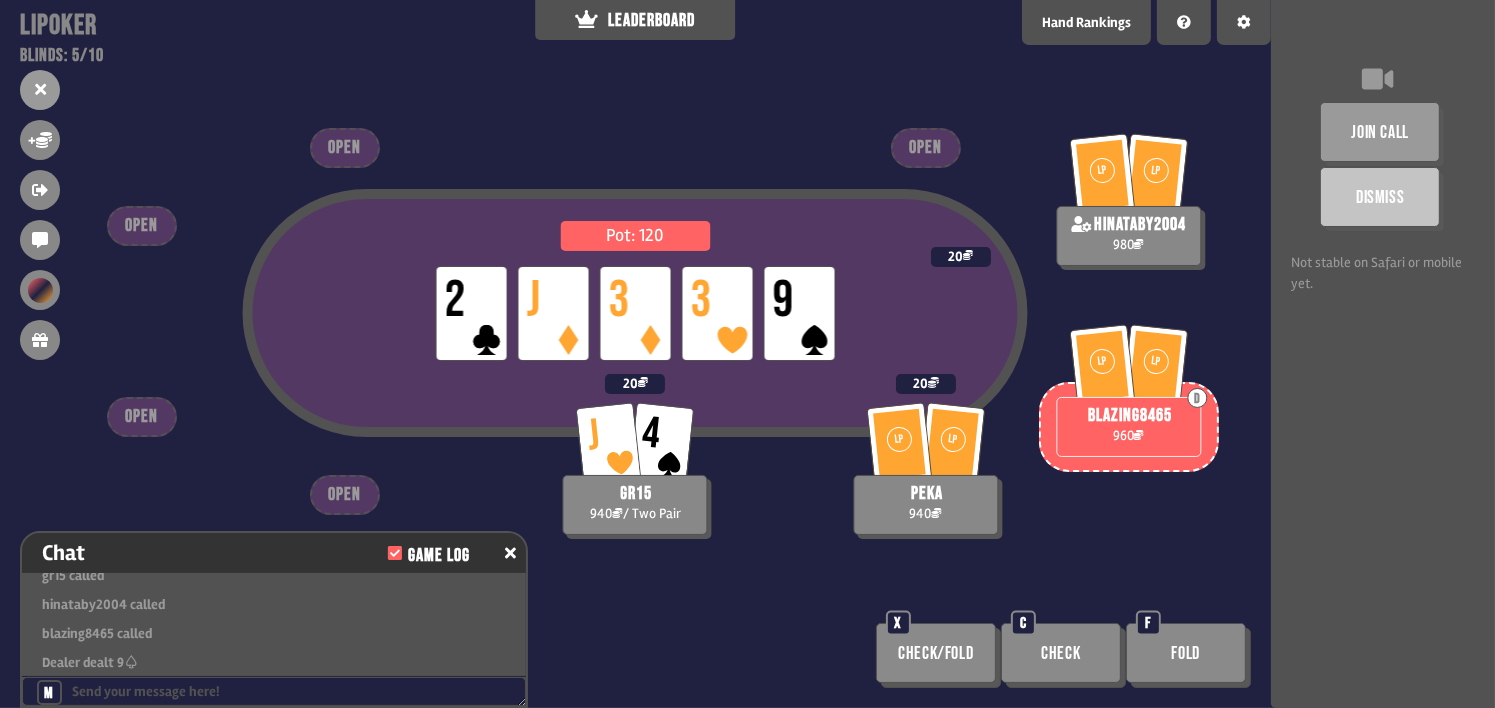 scroll, scrollTop: 68, scrollLeft: 0, axis: vertical 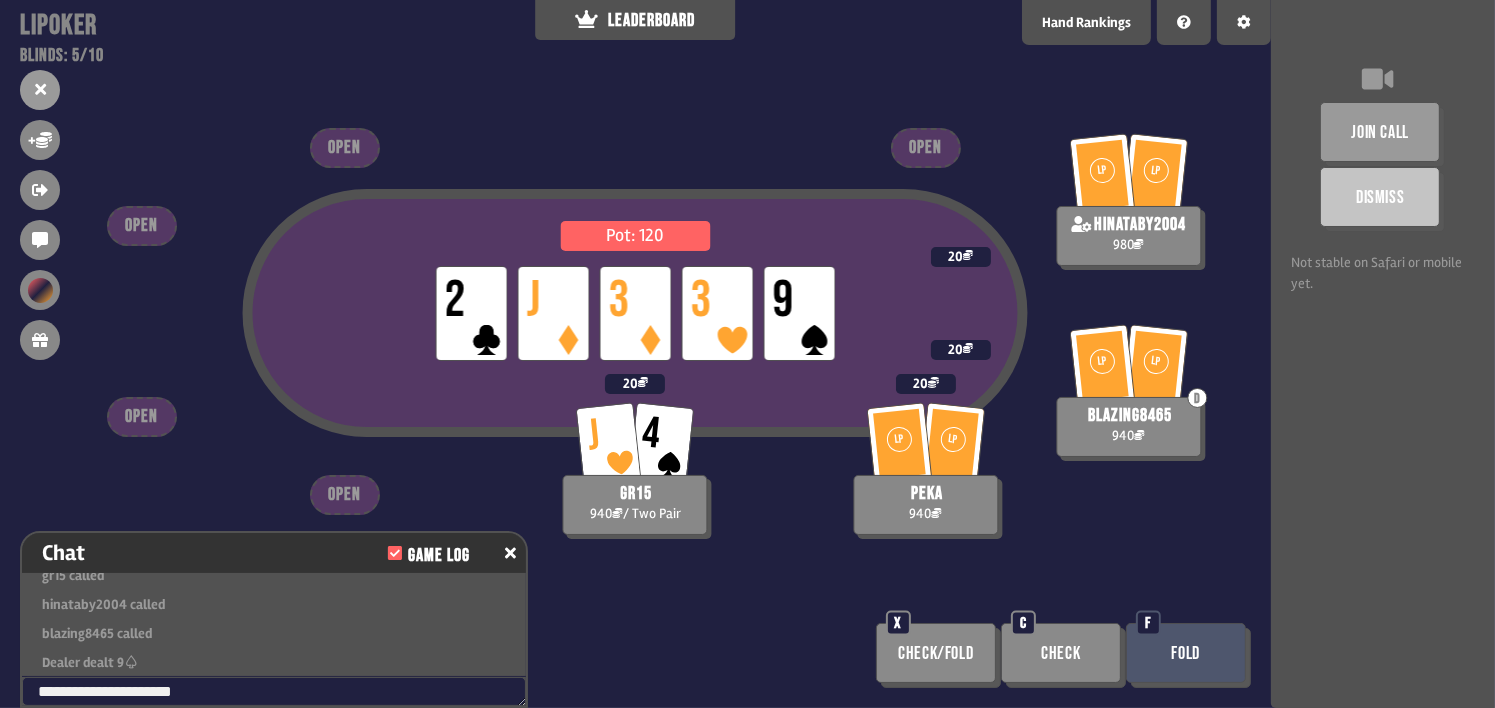 type on "**********" 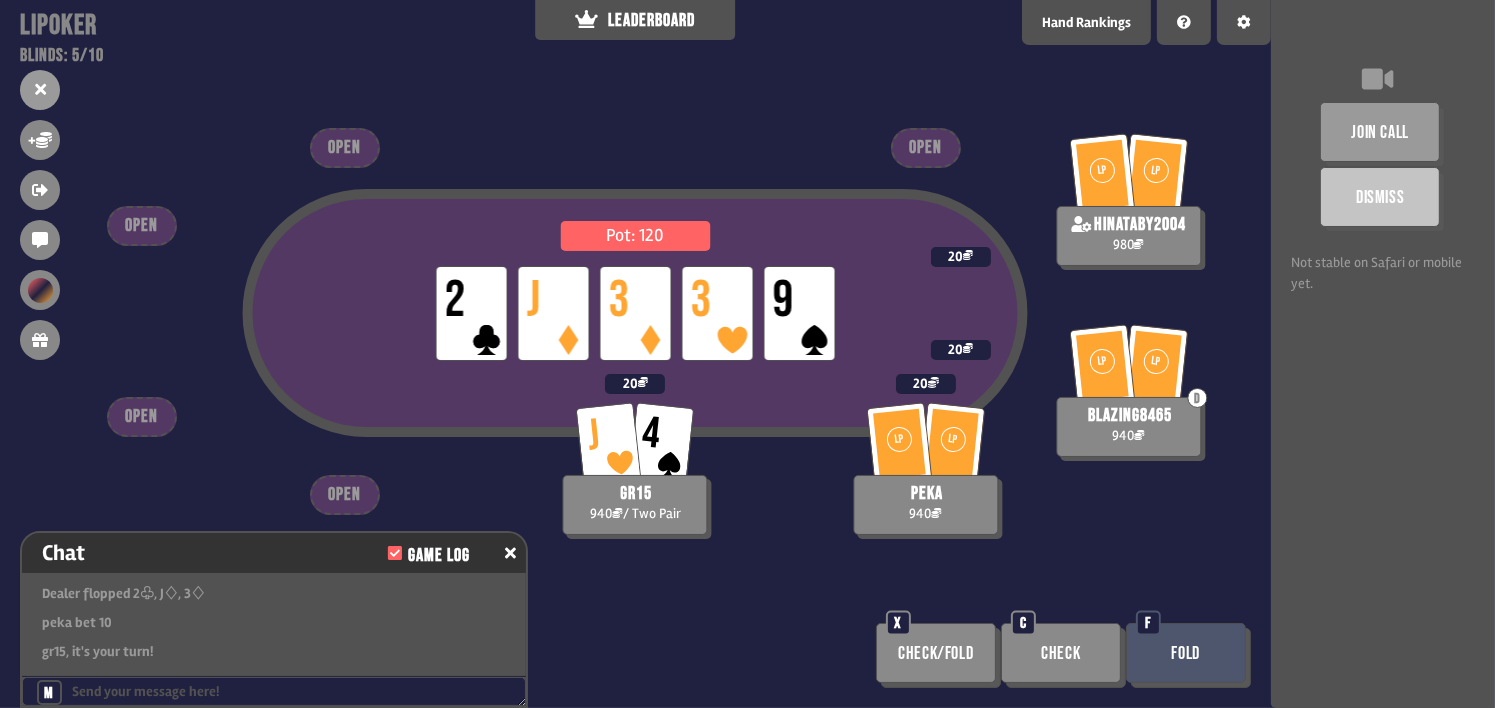 scroll, scrollTop: 1508, scrollLeft: 0, axis: vertical 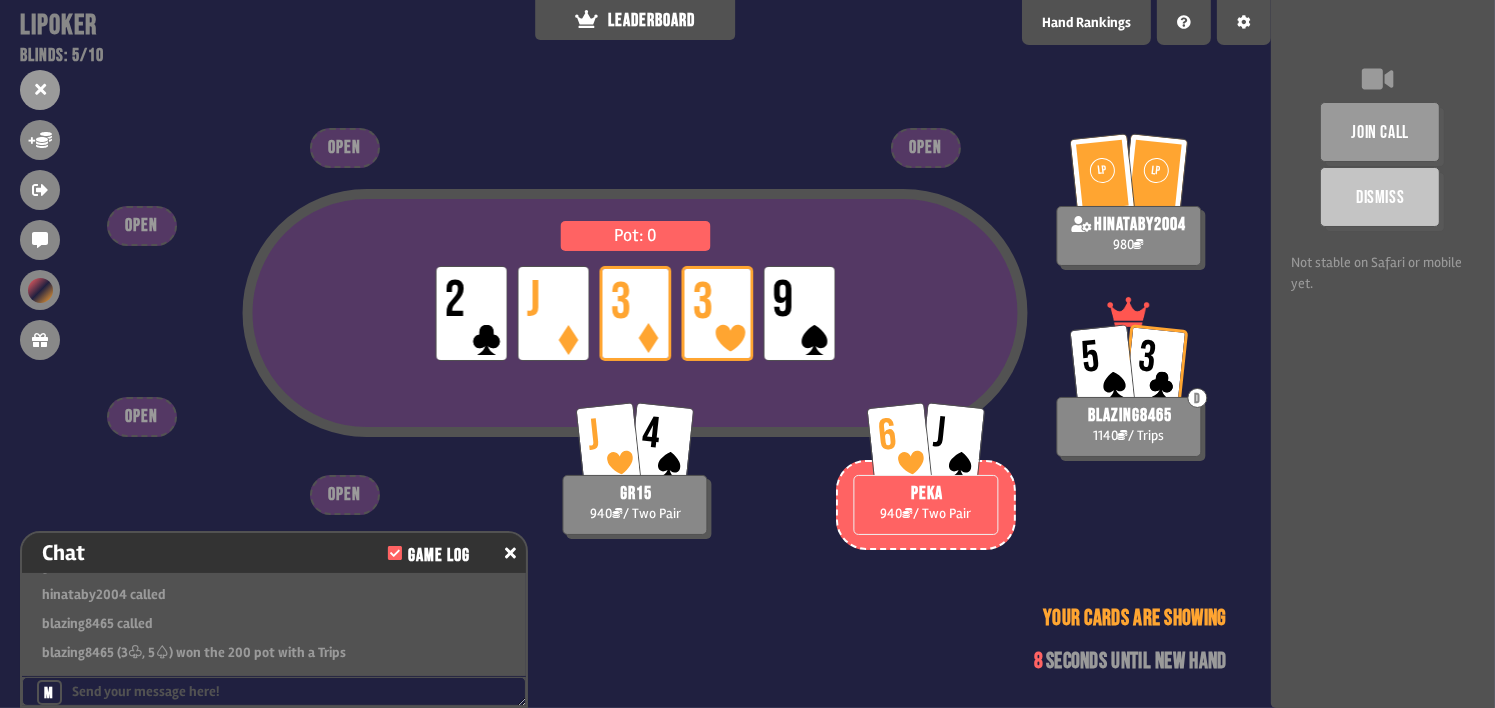 click on "Pot: 0   LP 2 LP J LP 3 LP 3 LP 9 J 4 gr15 940   / Two Pair 6 J peka 940   / Two Pair 5 3 D blazing8465 1140   / Trips LP LP hinataby2004 980  OPEN OPEN OPEN OPEN OPEN Your cards are showing 8  seconds until new hand" at bounding box center [635, 354] 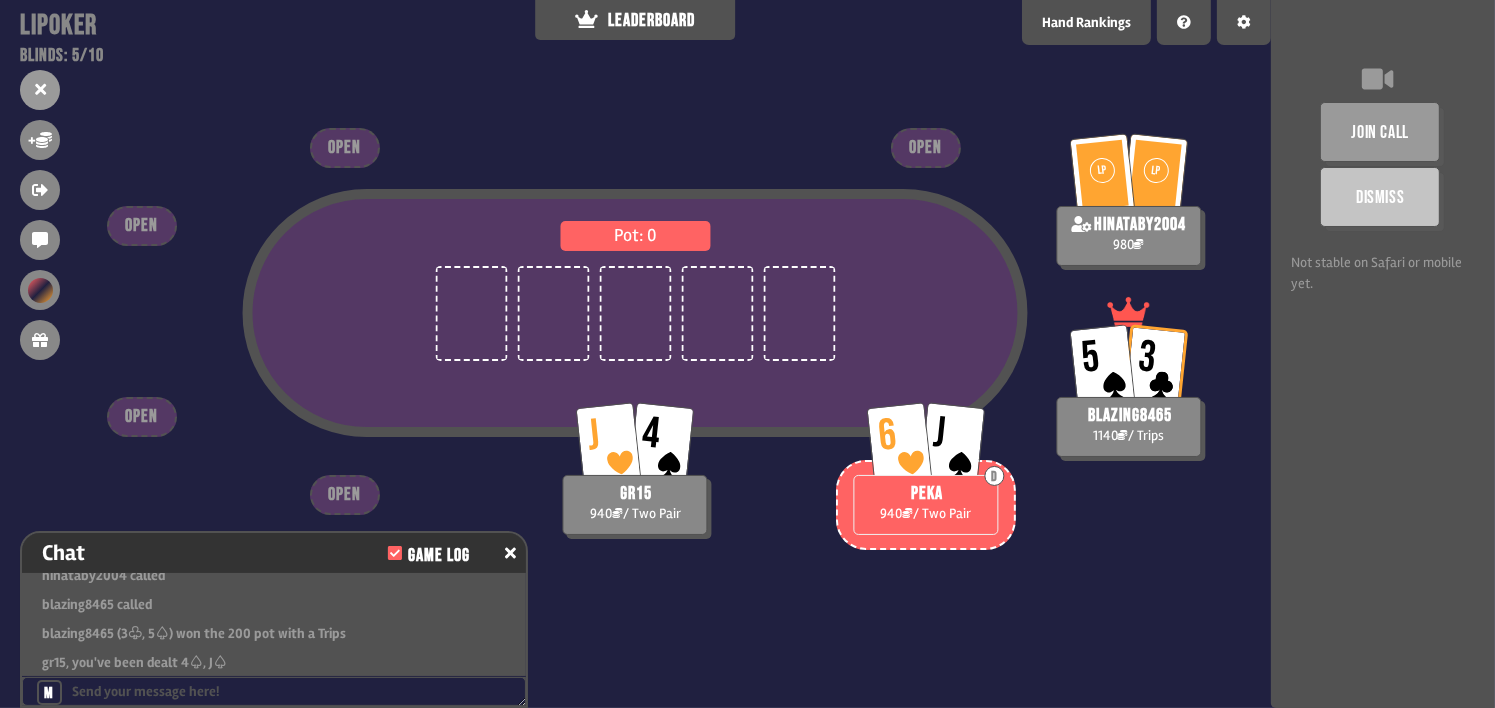 click on "join call Dismiss Not stable on Safari or mobile yet." at bounding box center [1383, 354] 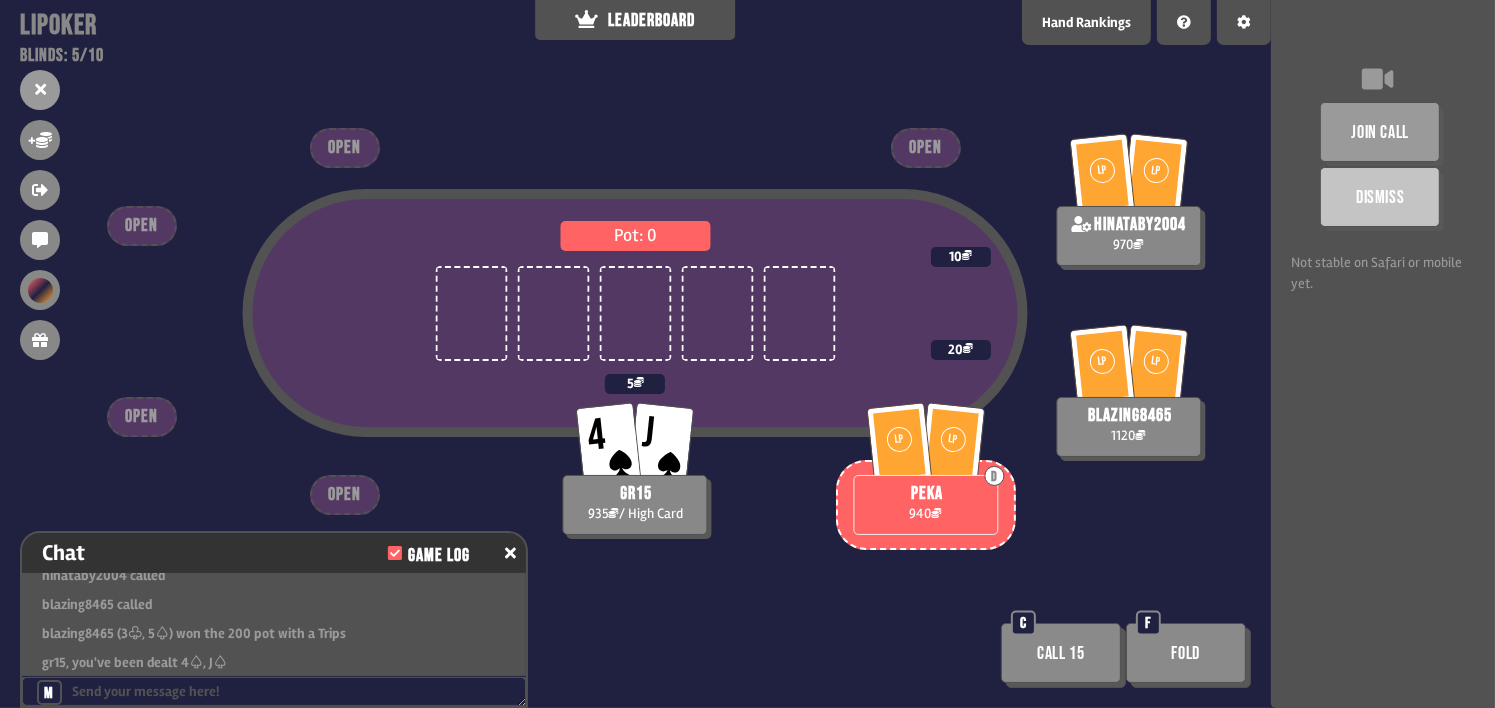 click on "Call 15 C" at bounding box center (1063, 655) 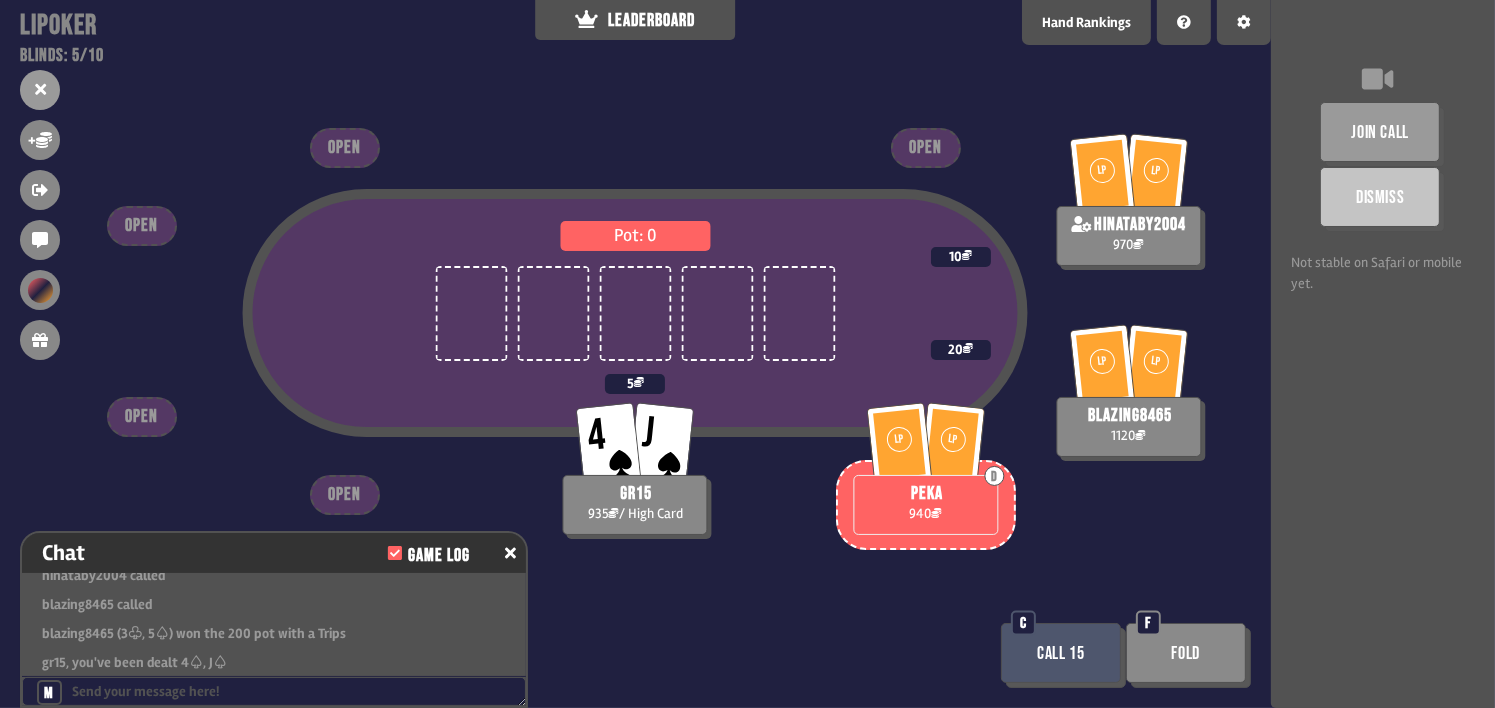 click on "Call 15" at bounding box center (1061, 653) 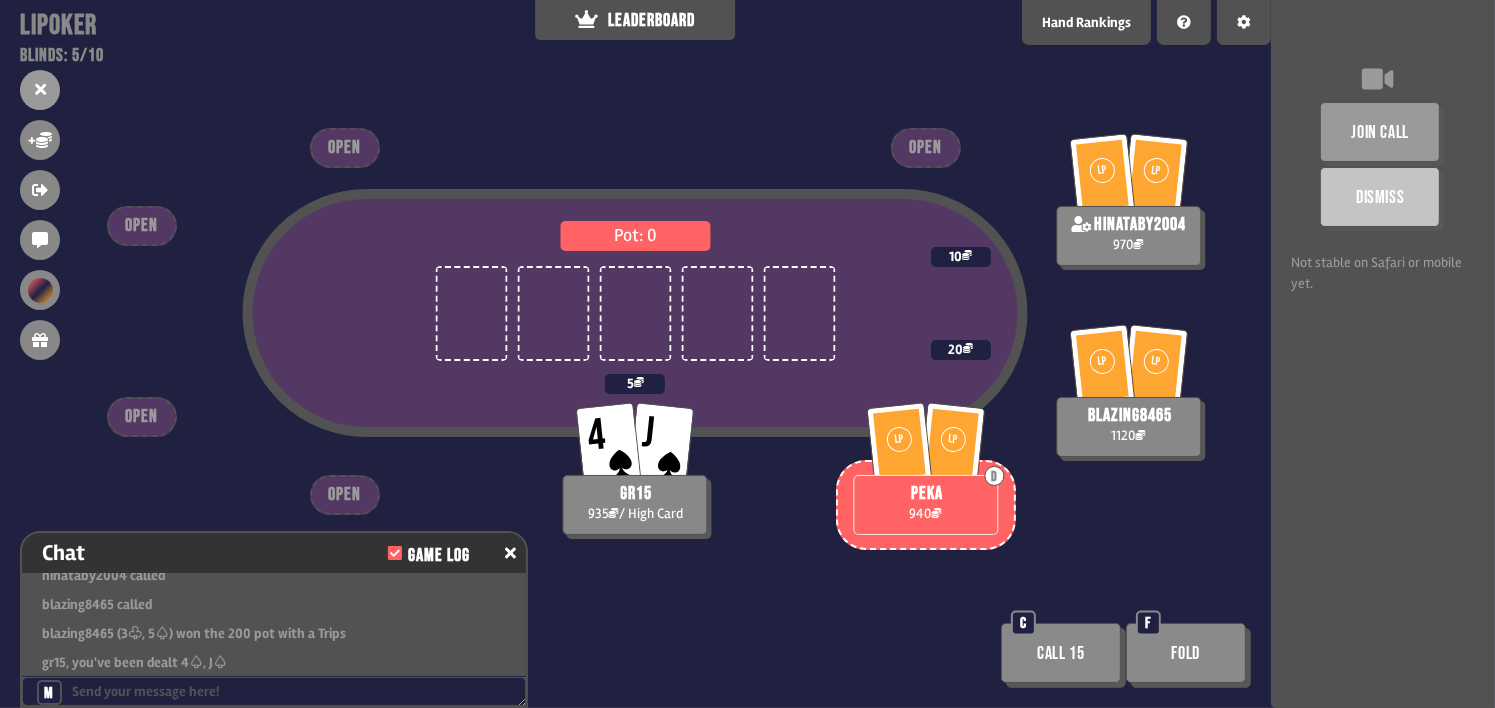type 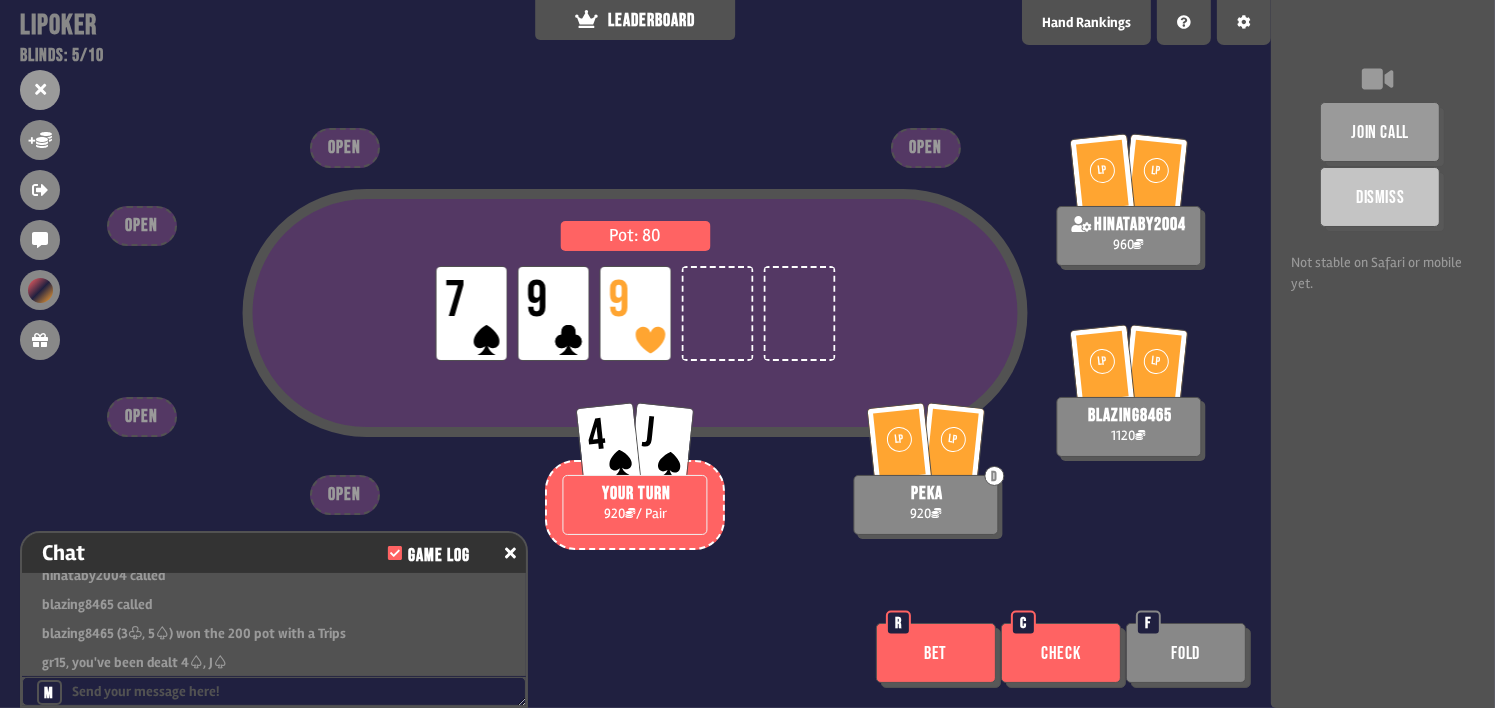 click on "Check" at bounding box center (1061, 653) 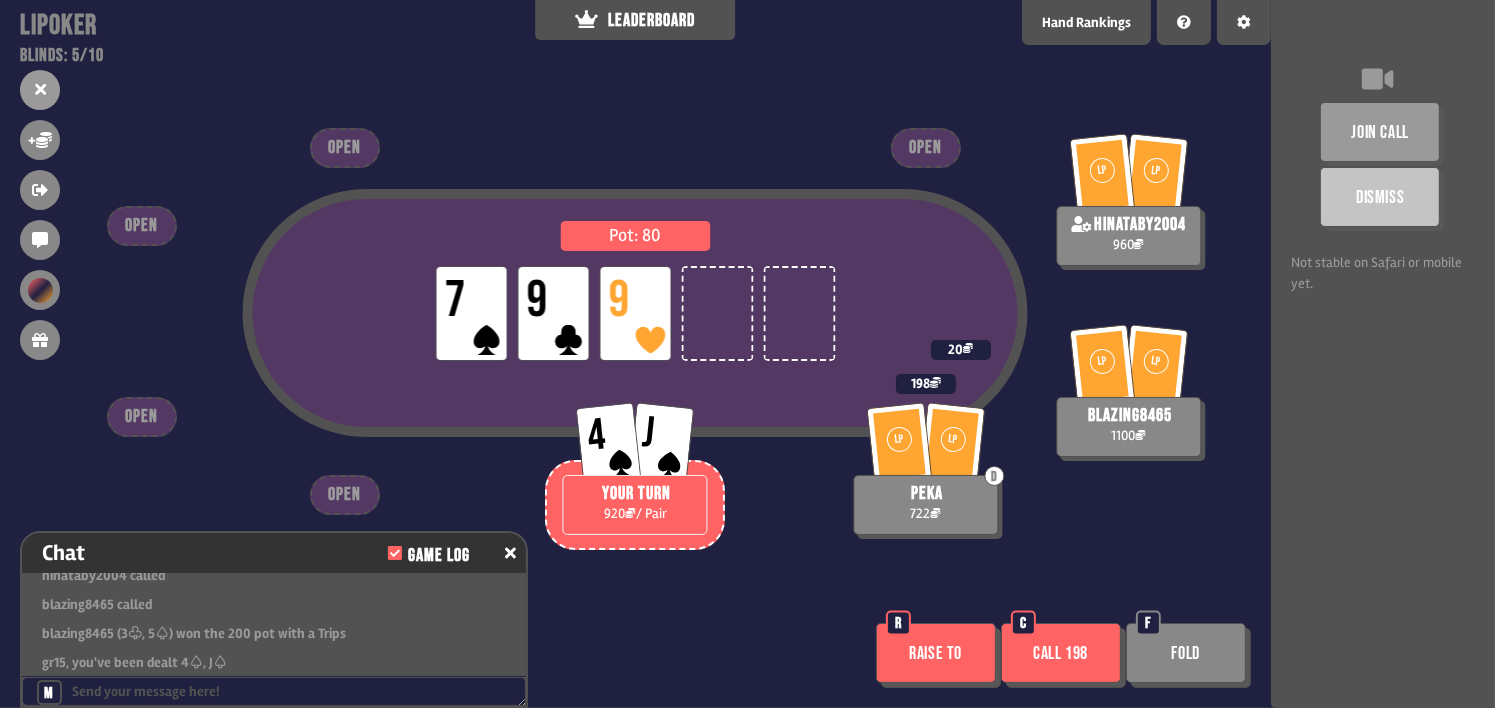 click on "Fold" at bounding box center [1186, 653] 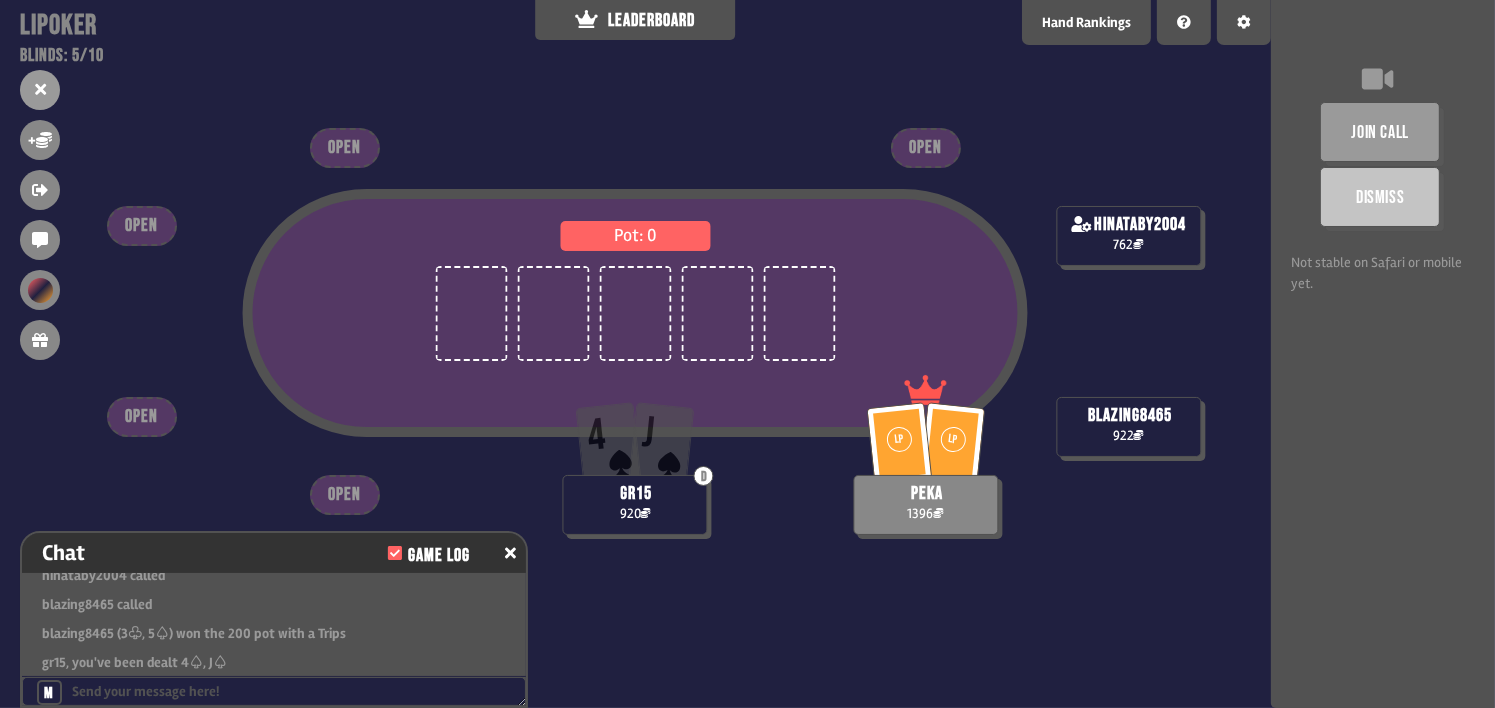 scroll, scrollTop: 68, scrollLeft: 0, axis: vertical 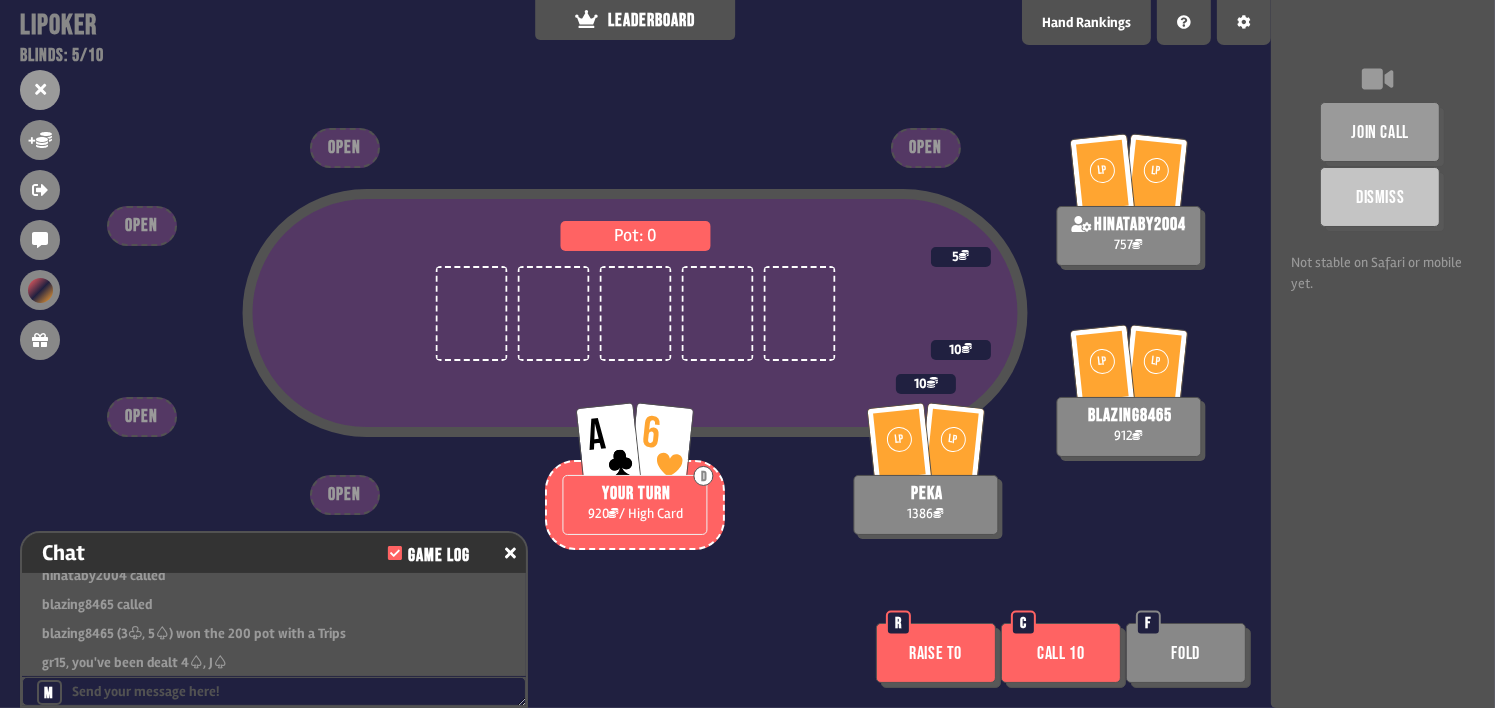 click on "Call 10" at bounding box center [1061, 653] 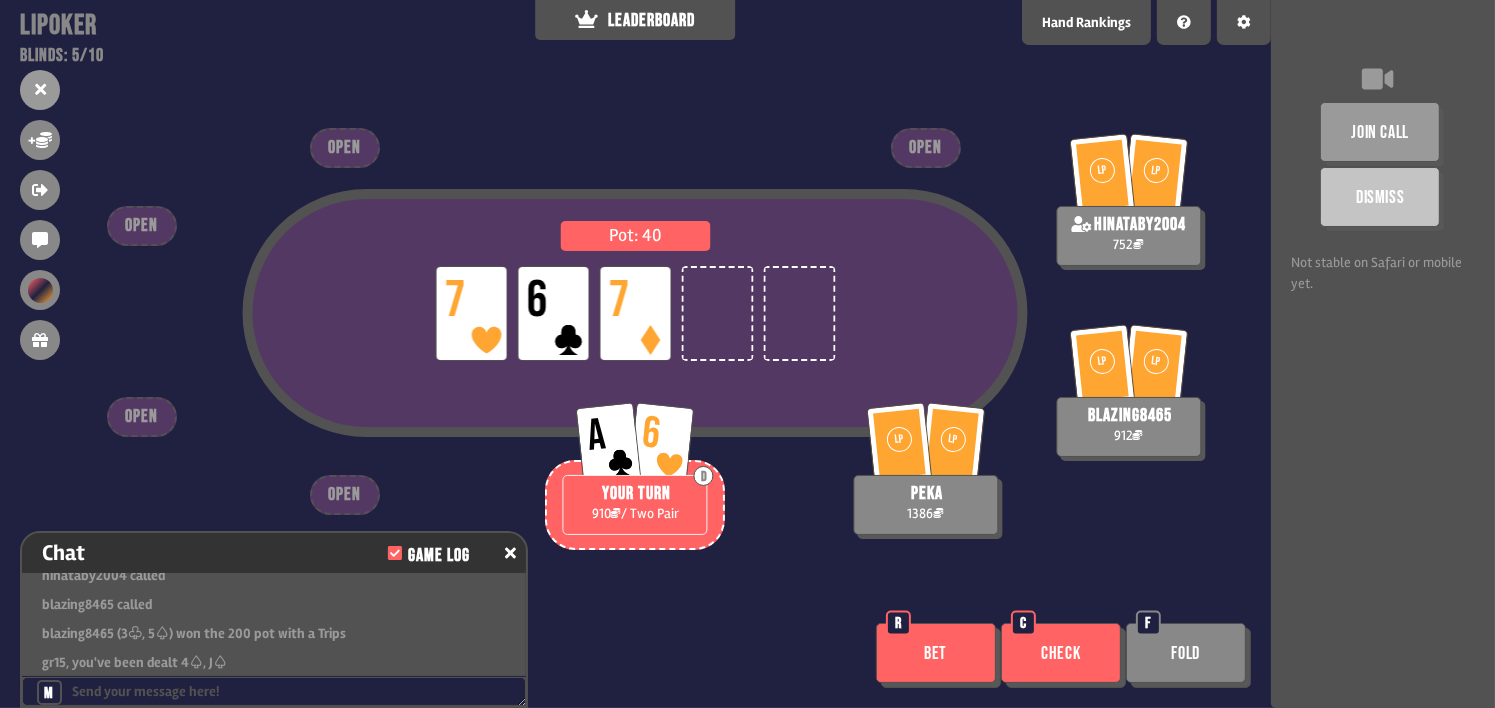 click on "Check" at bounding box center [1061, 653] 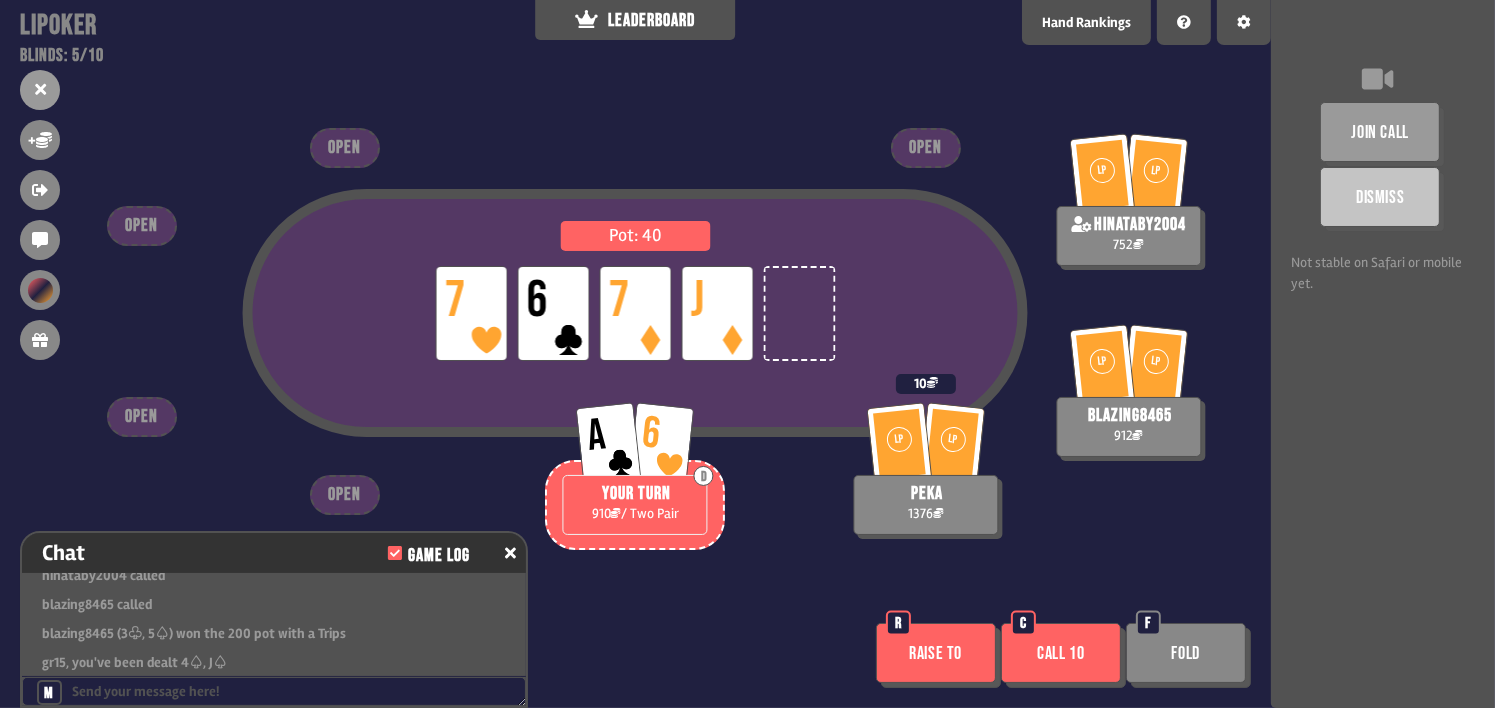 click on "Call 10" at bounding box center (1061, 653) 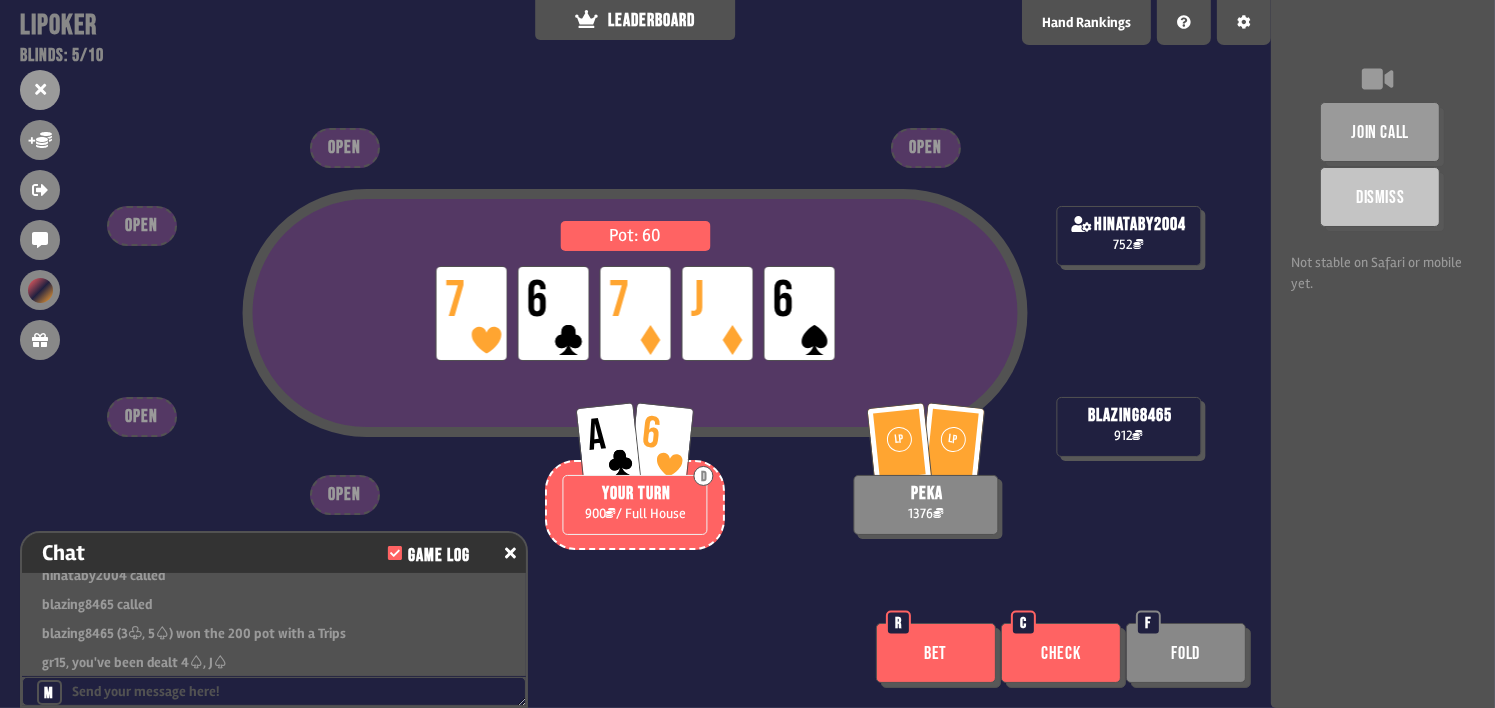 click on "Bet" at bounding box center (936, 653) 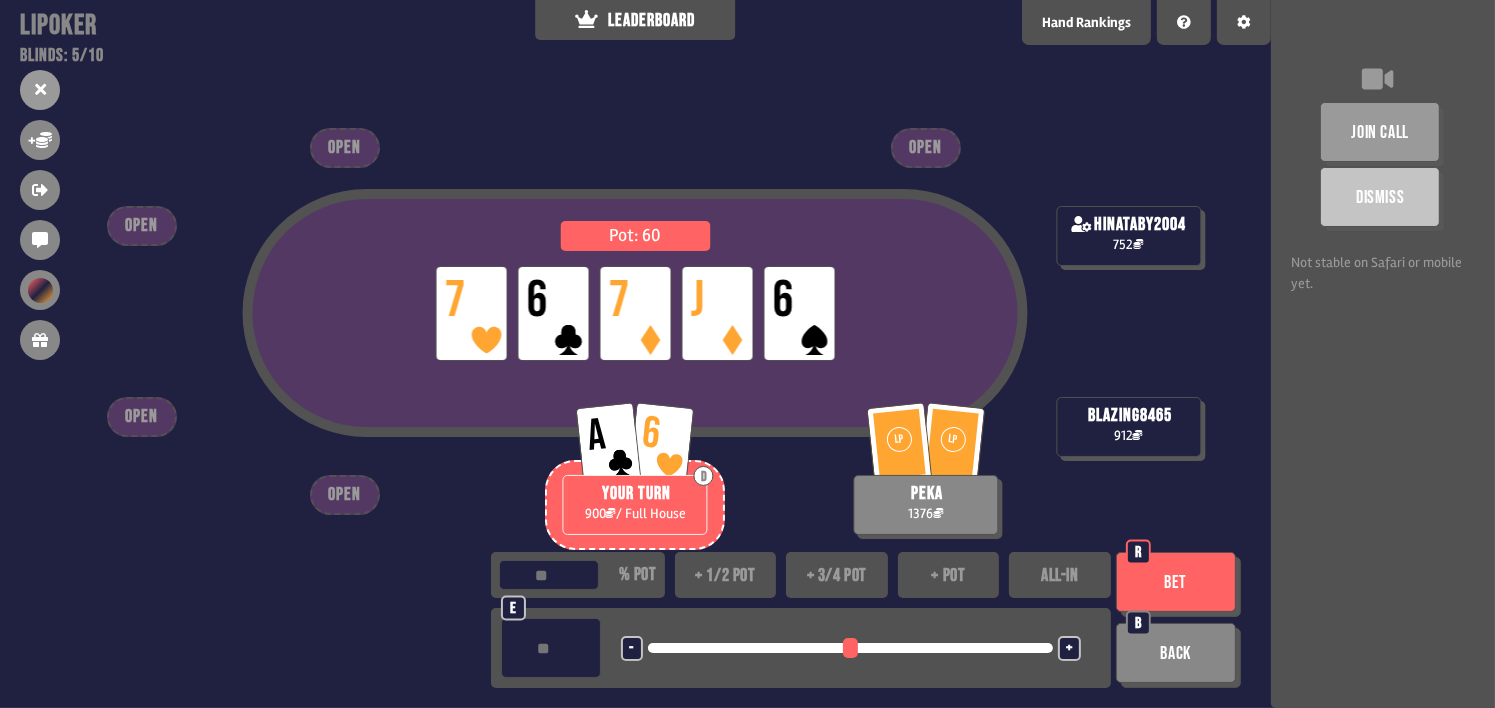 type on "**" 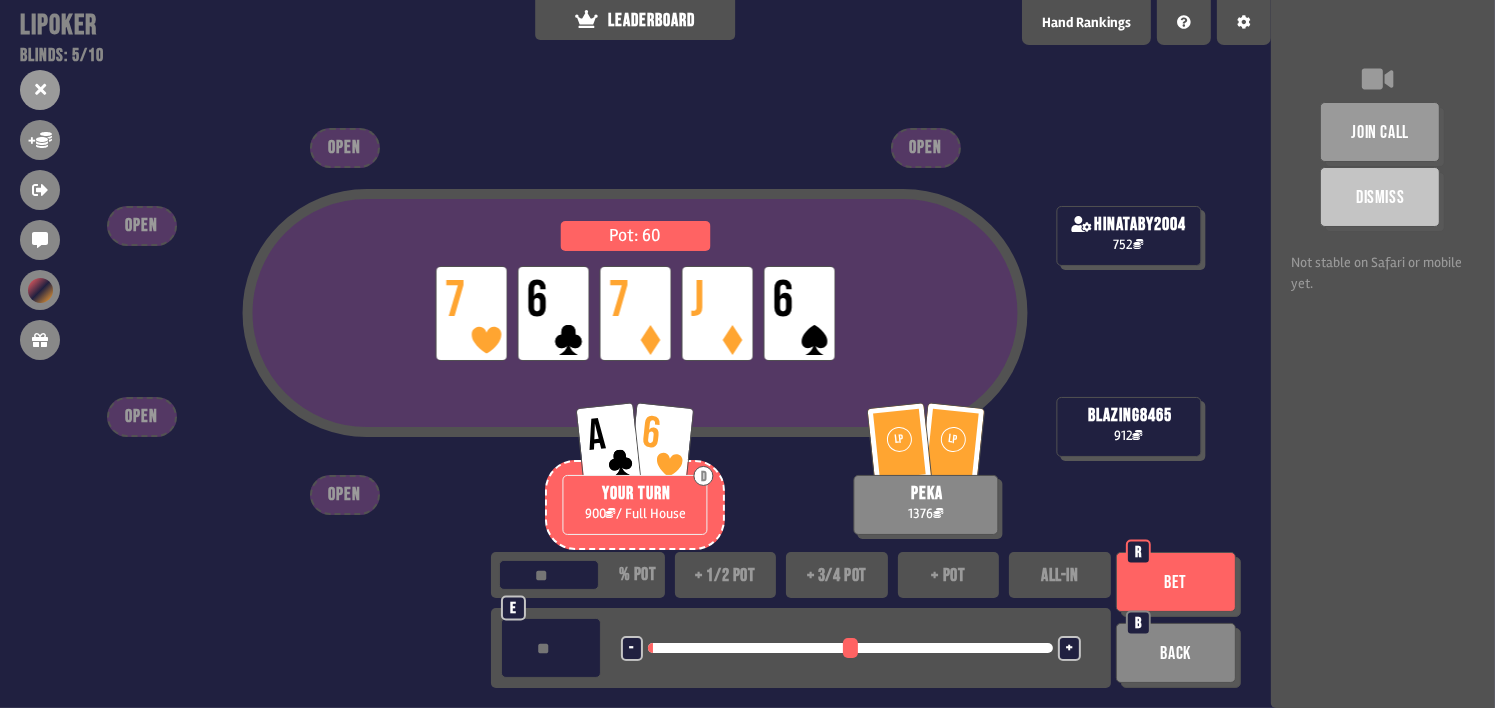 type on "**" 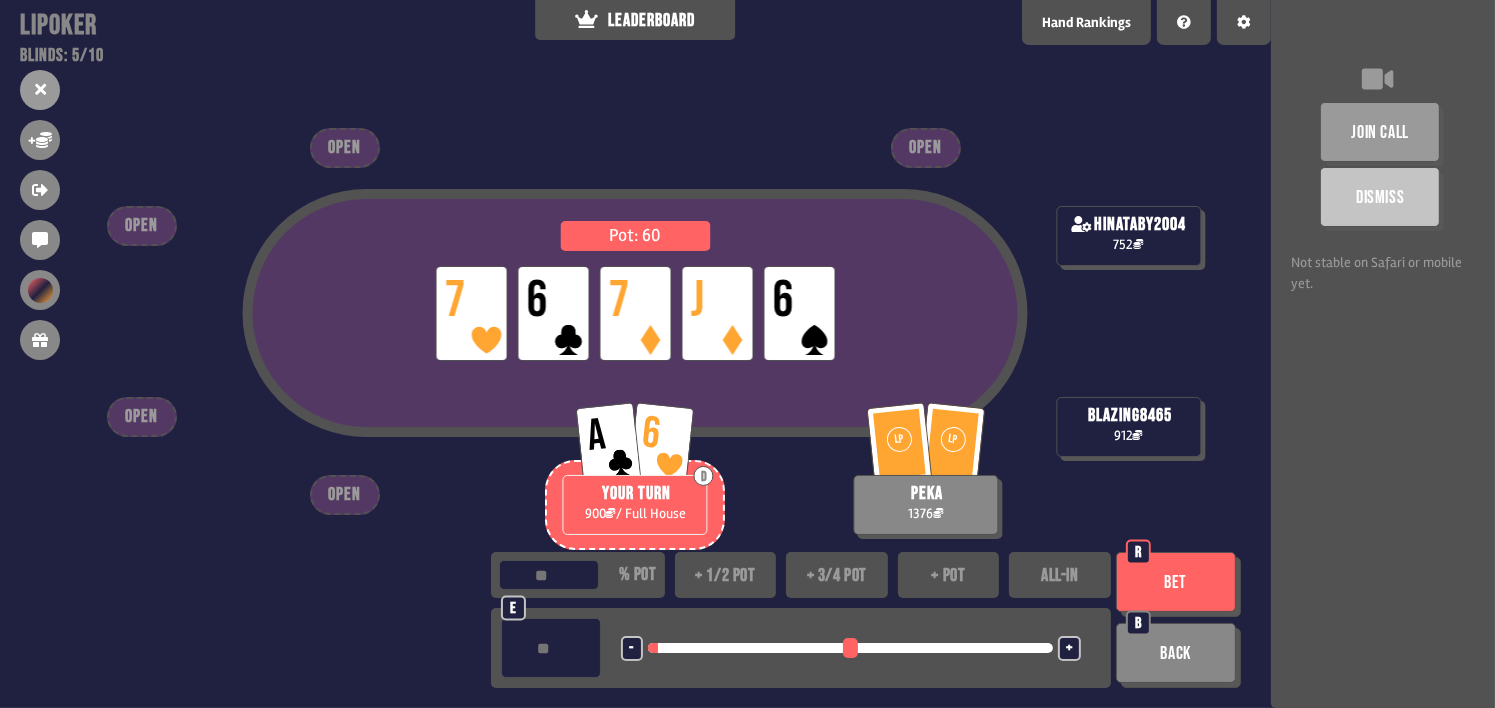type on "**" 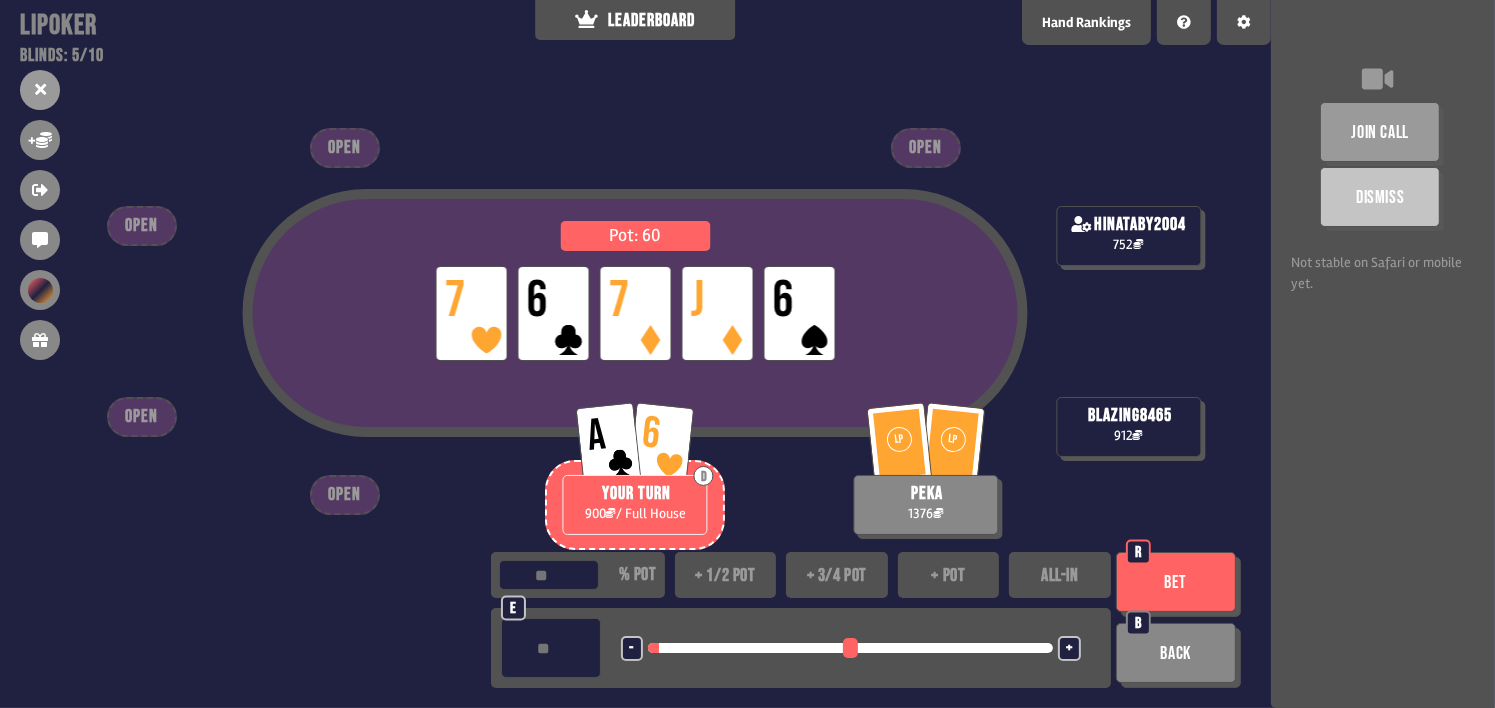 type on "**" 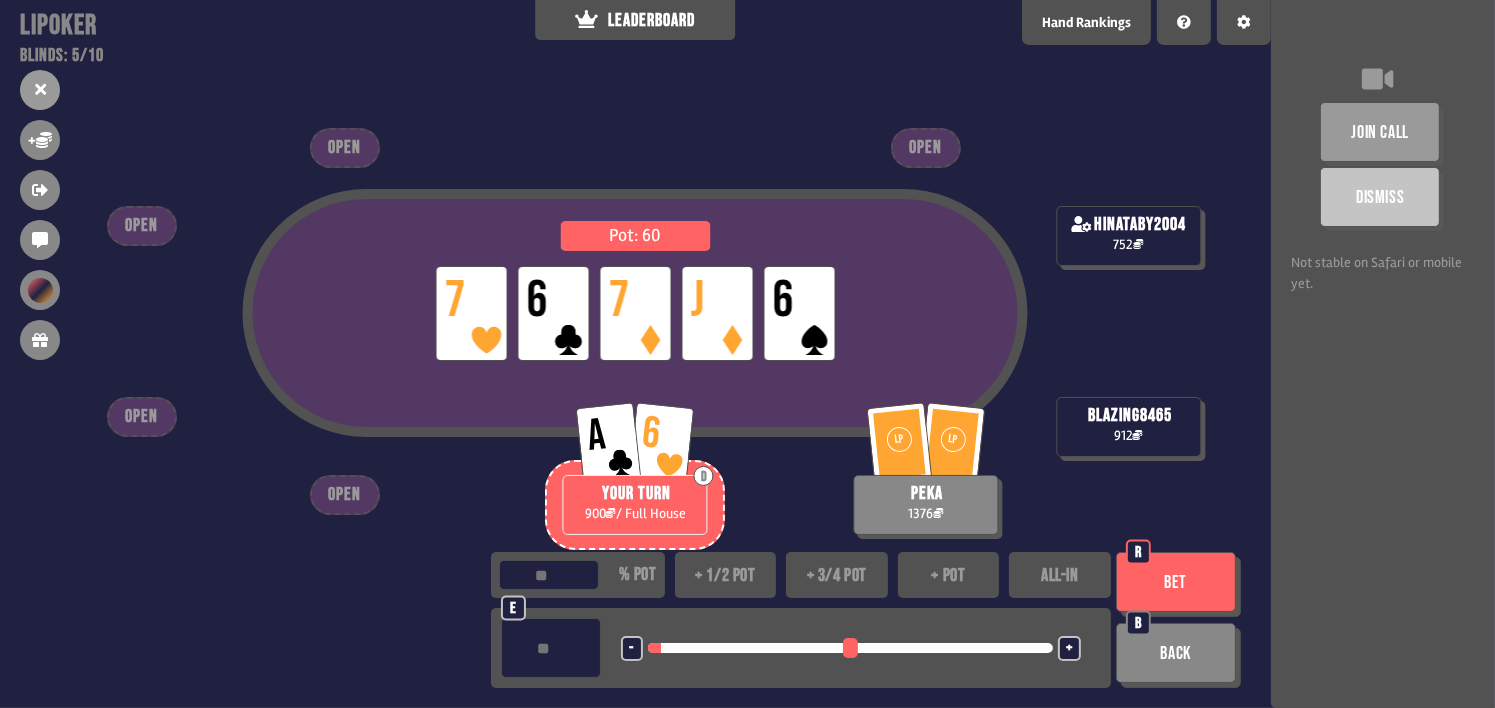 type on "**" 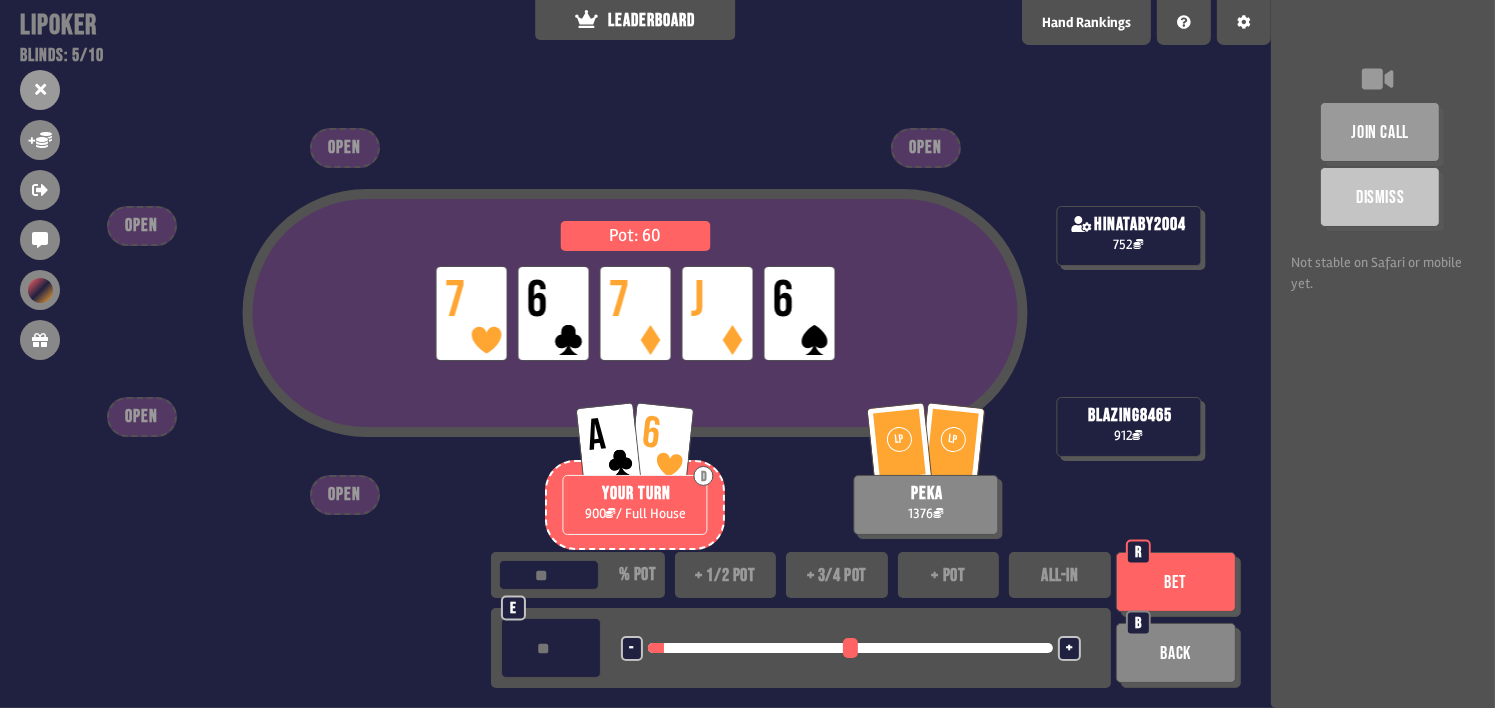 type on "**" 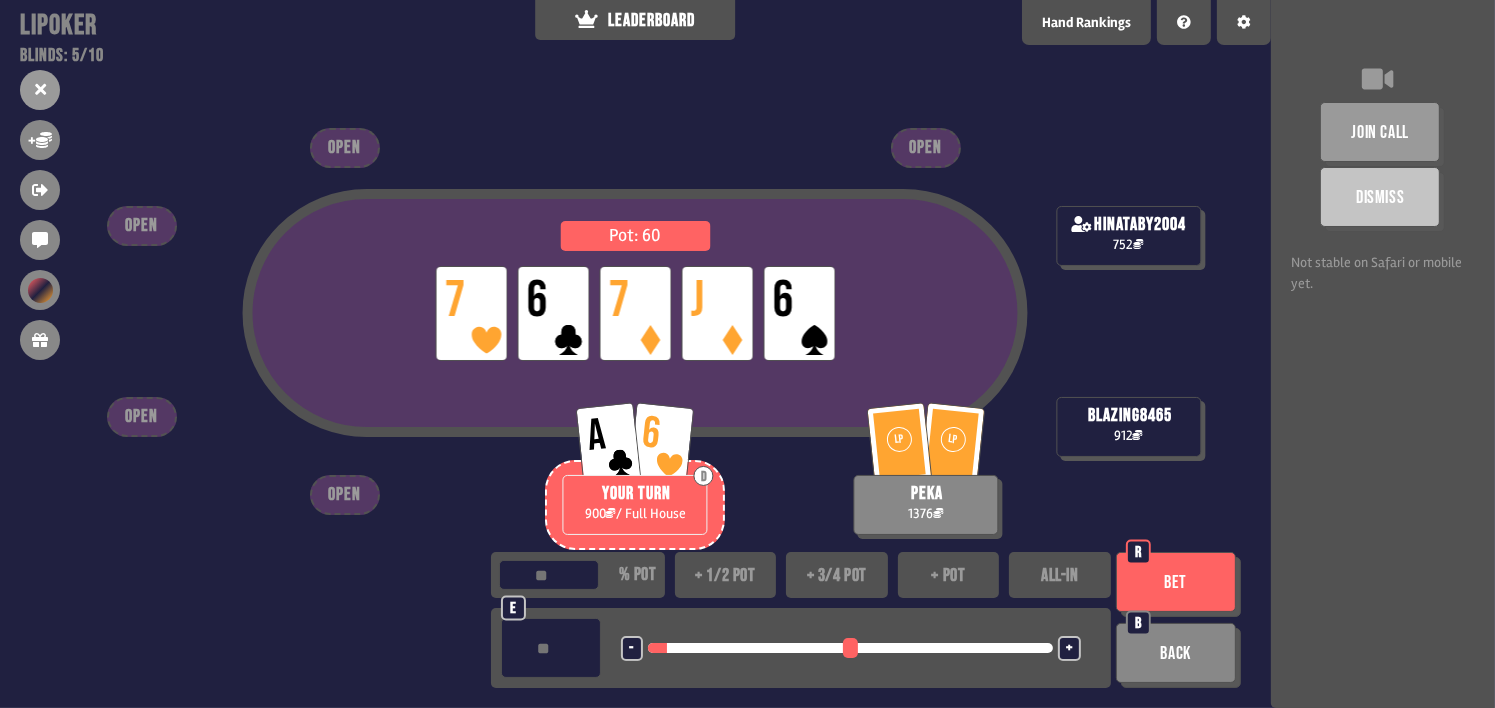 type on "**" 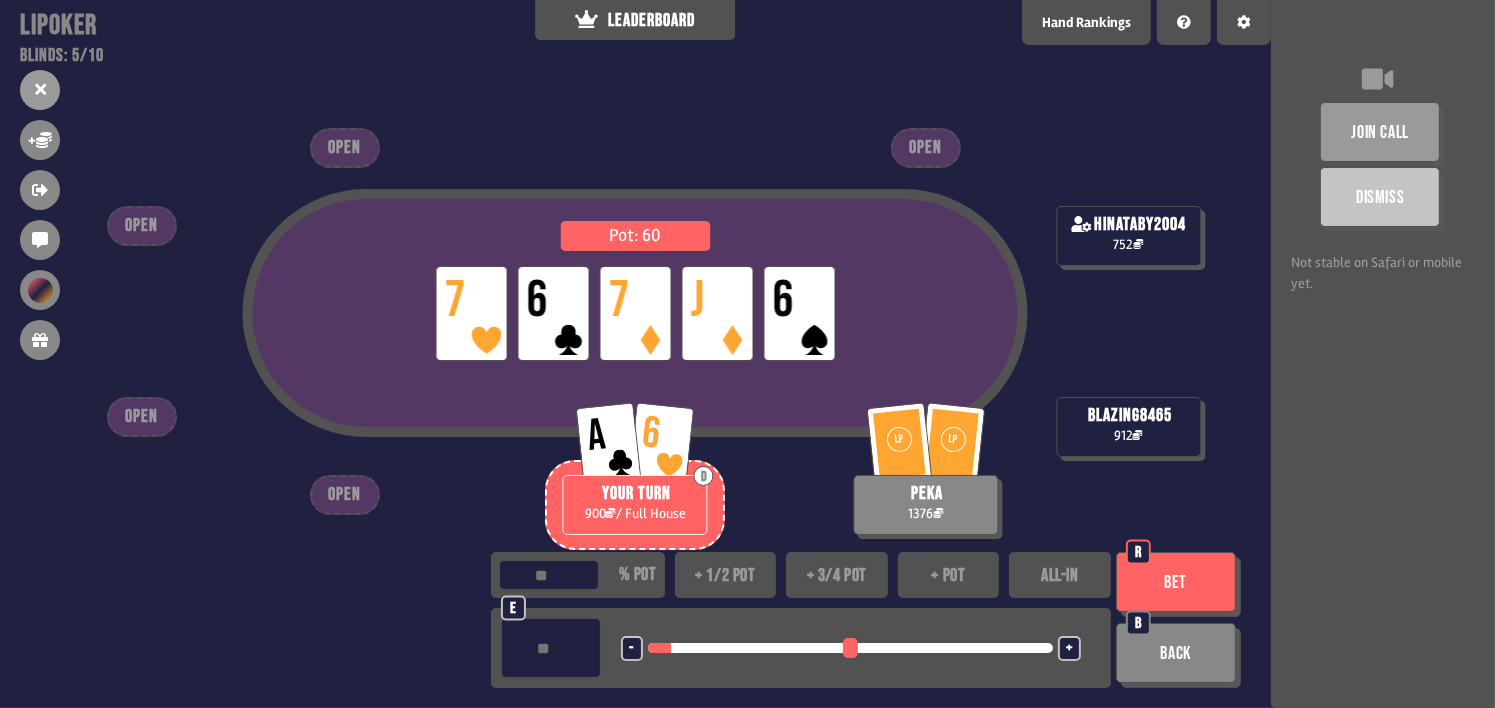 type on "***" 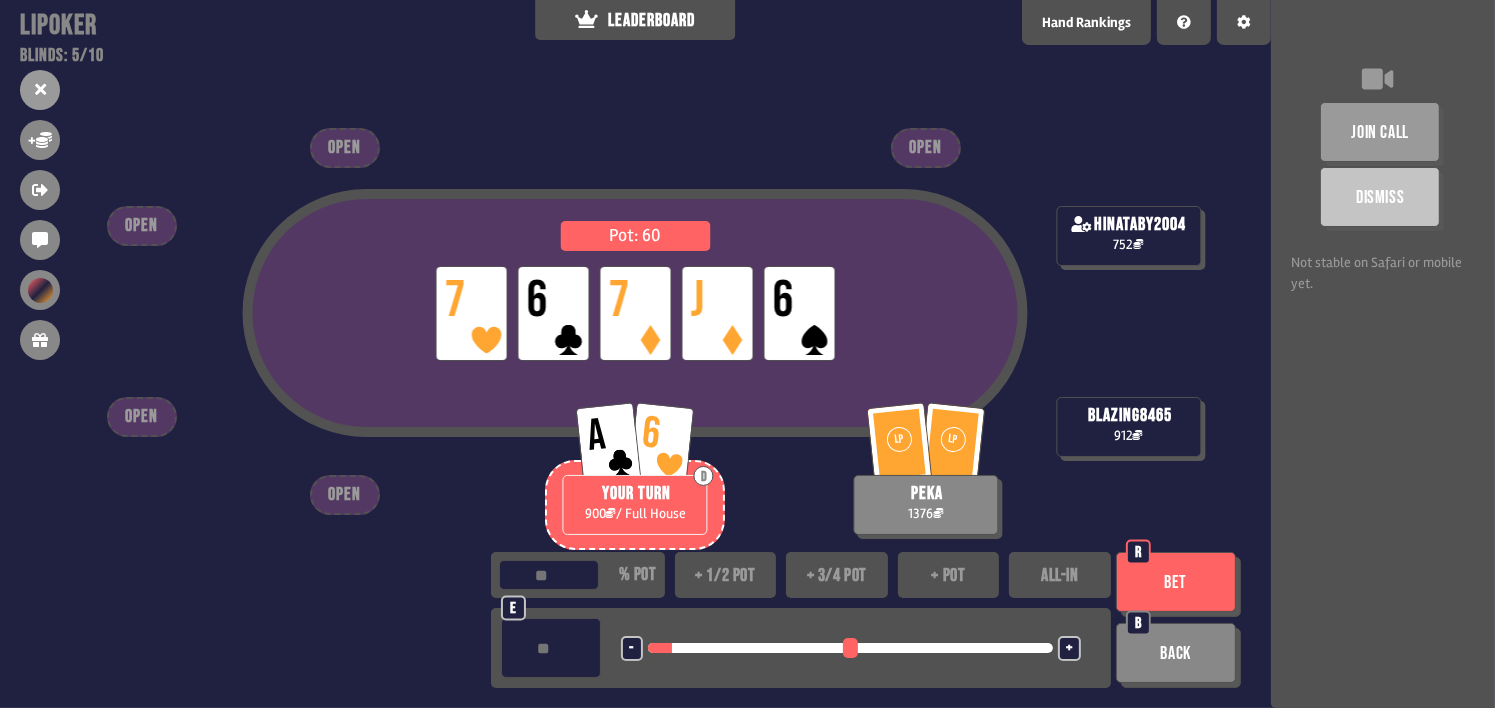 type on "***" 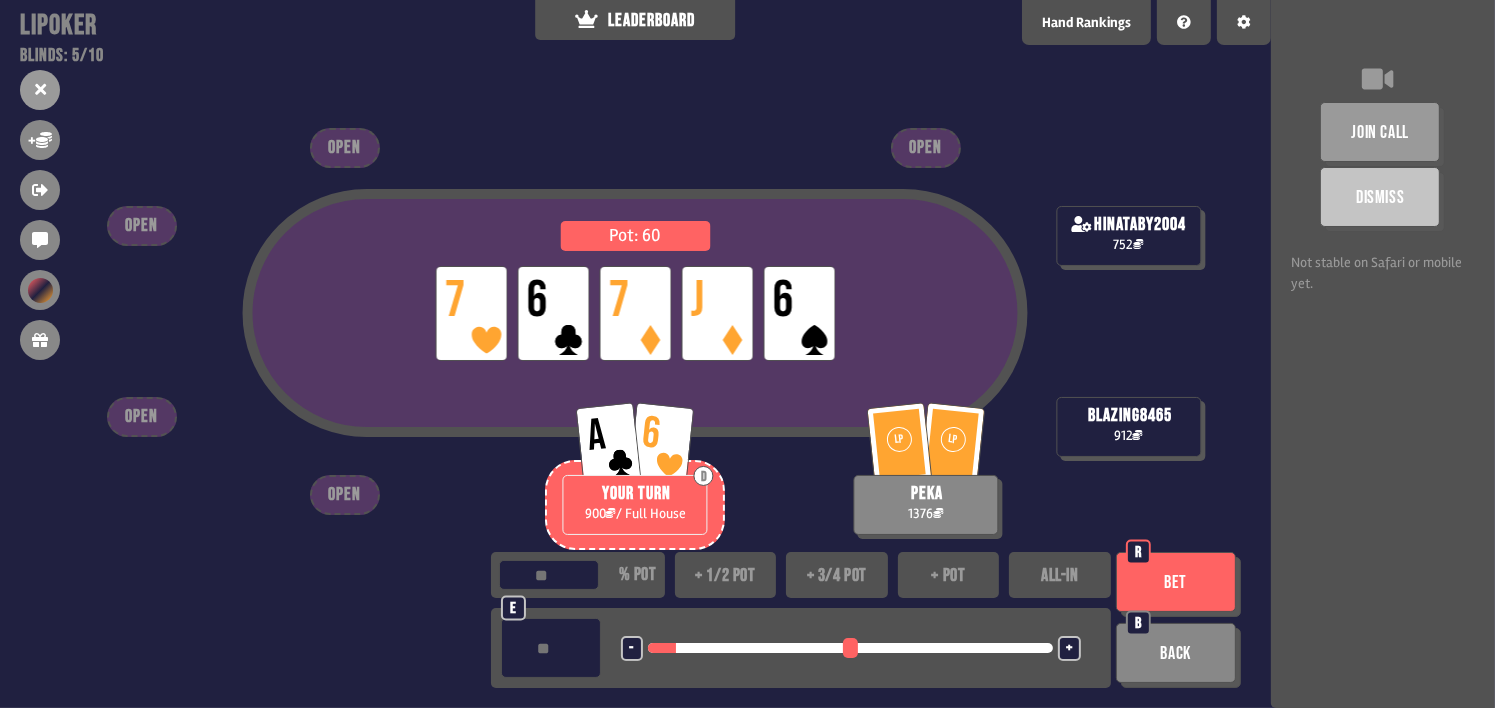 type on "***" 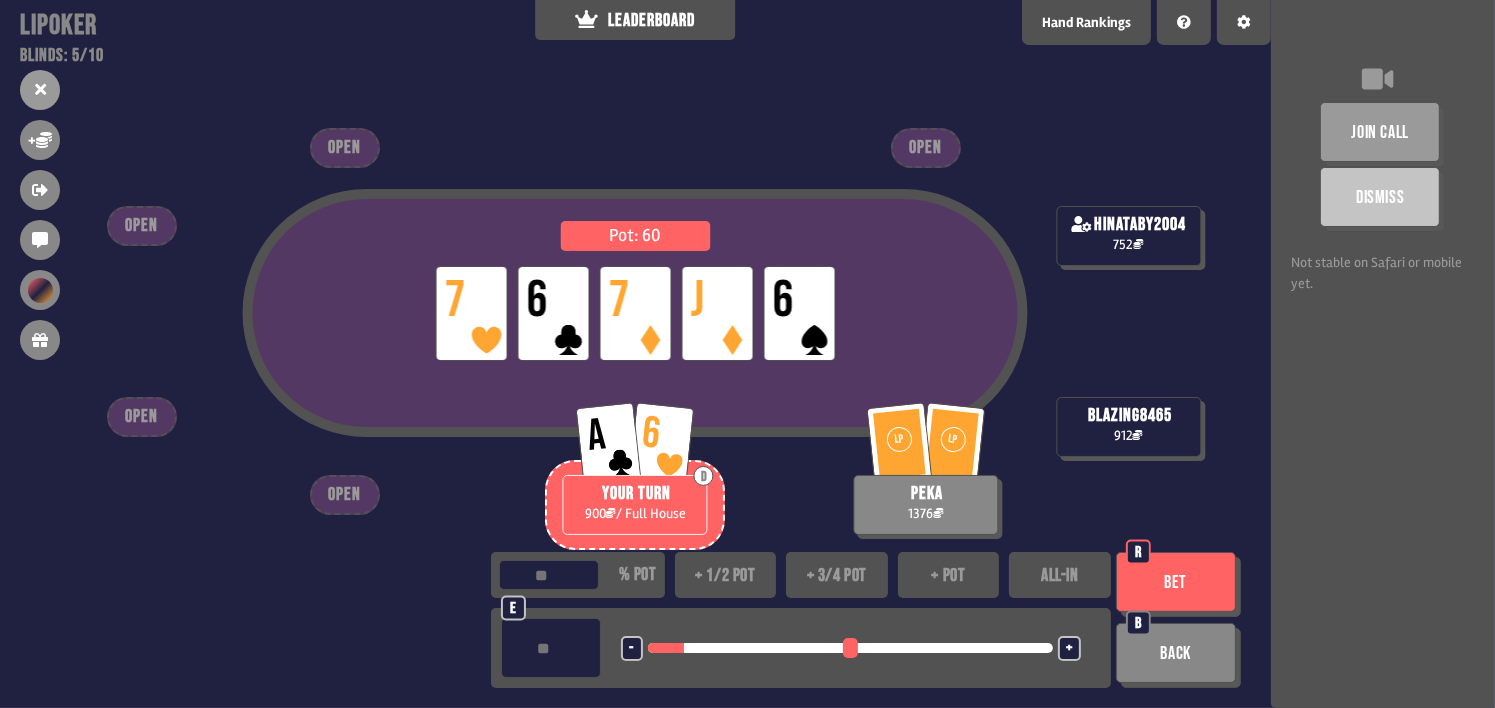type on "***" 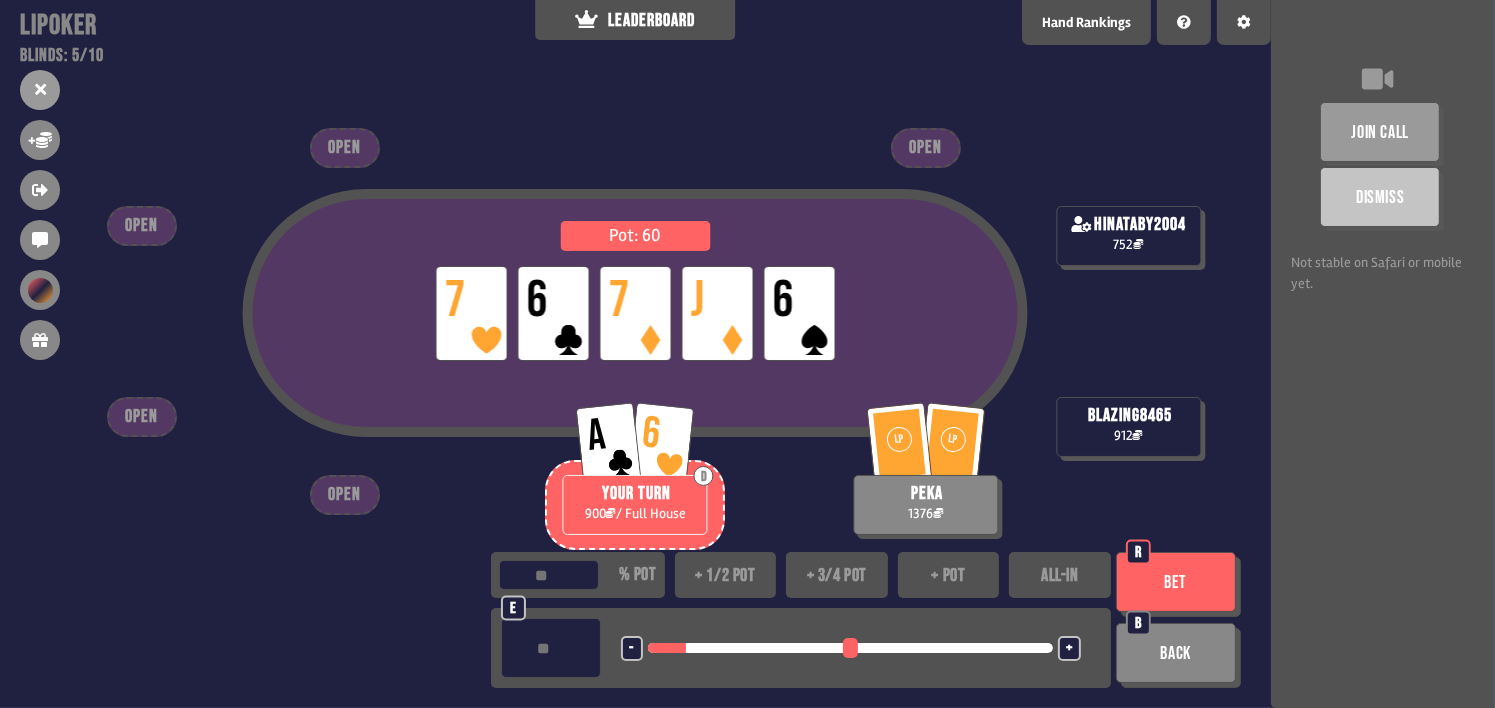 type on "***" 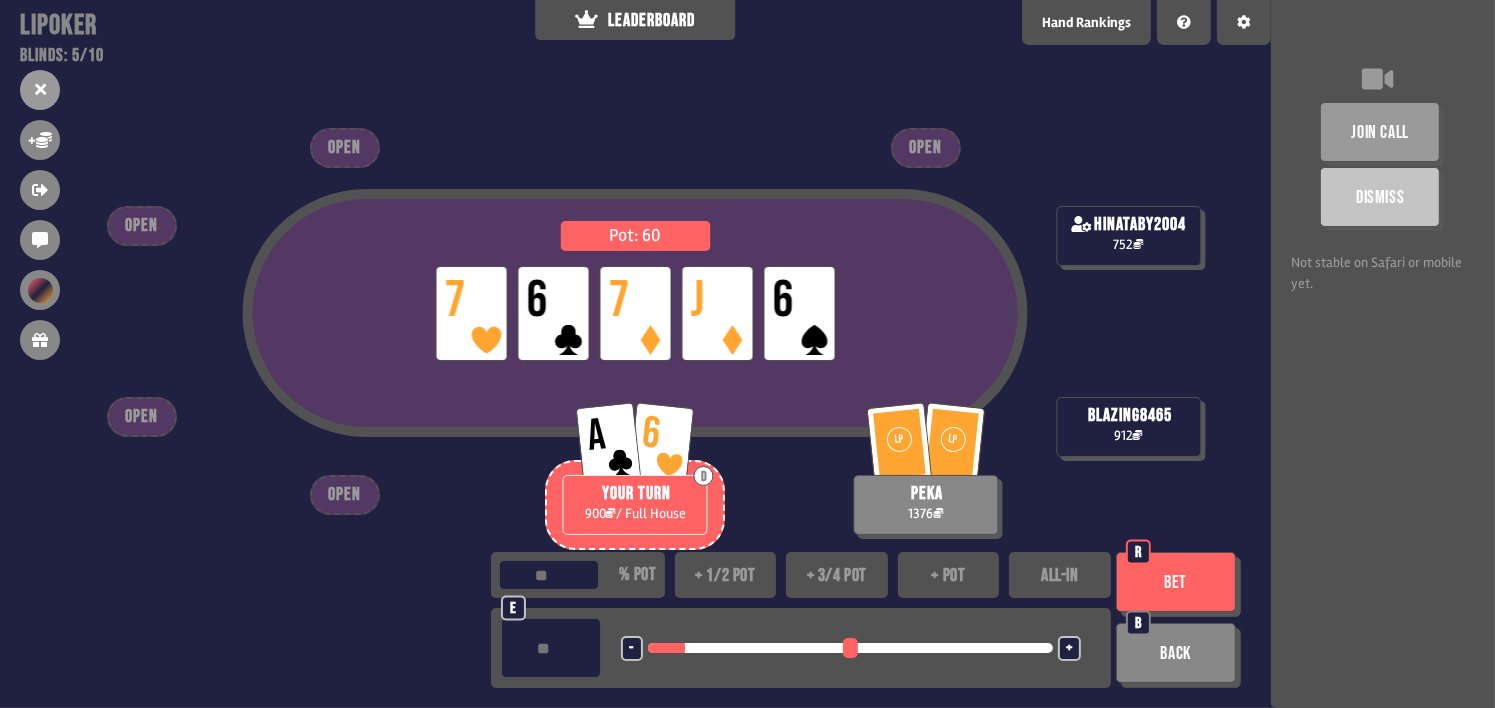drag, startPoint x: 656, startPoint y: 656, endPoint x: 691, endPoint y: 651, distance: 35.35534 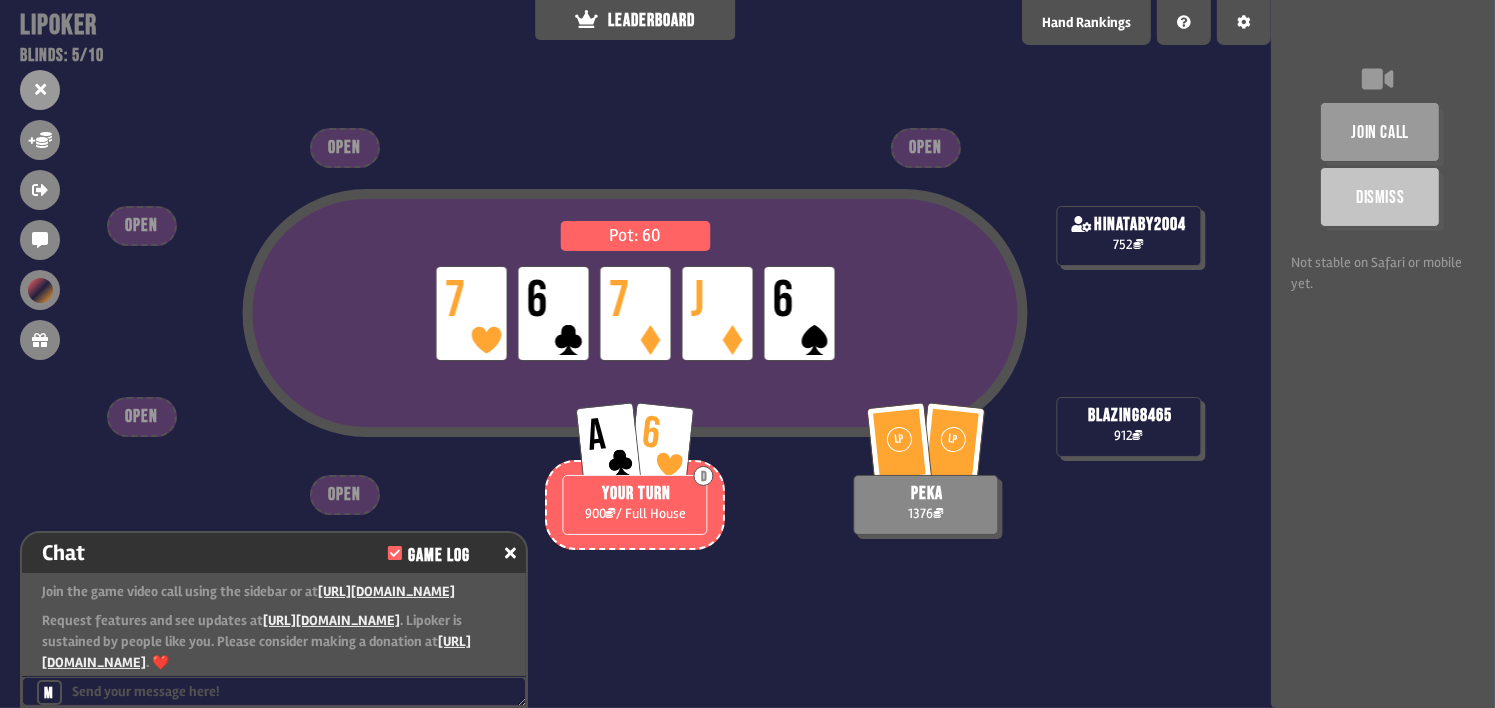 scroll, scrollTop: 2900, scrollLeft: 0, axis: vertical 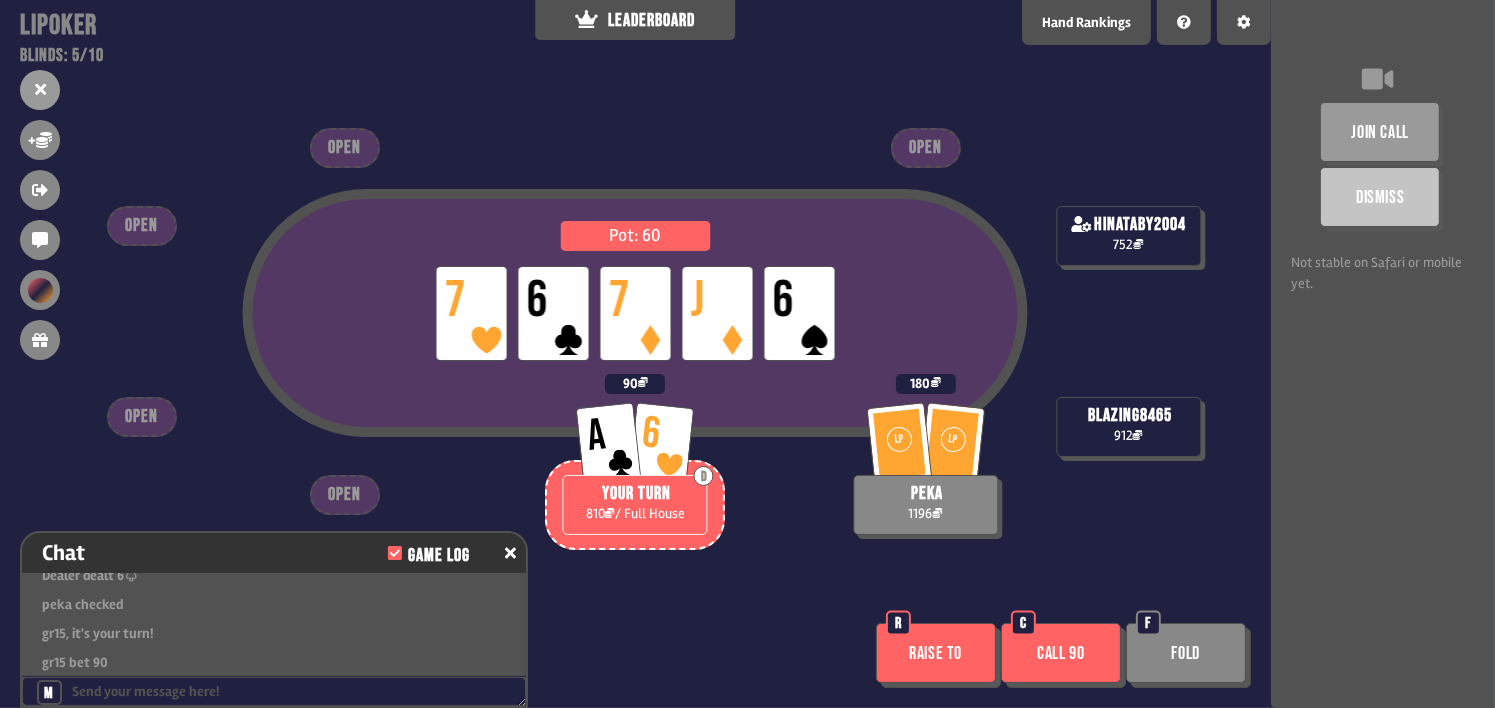 click on "Call 90" at bounding box center (1061, 653) 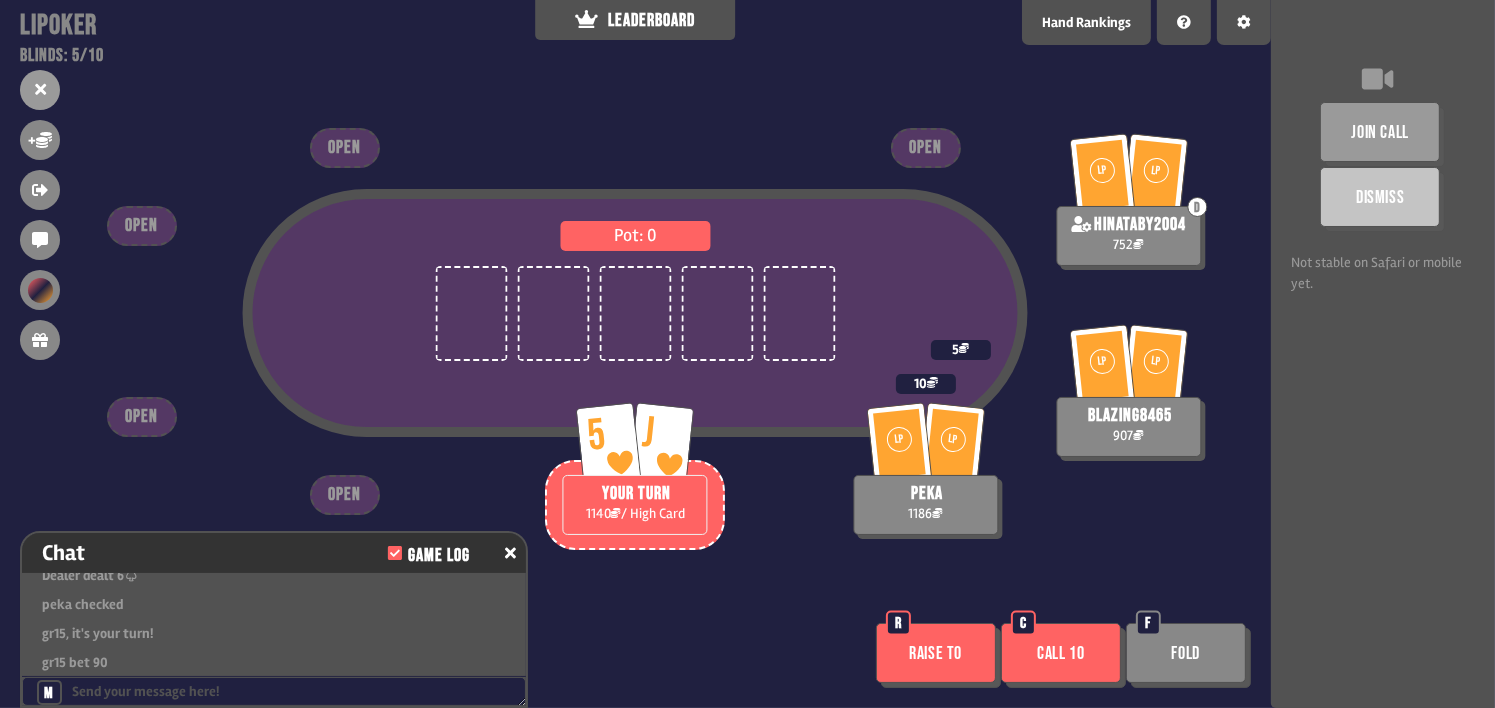 click on "Call 10" at bounding box center [1061, 653] 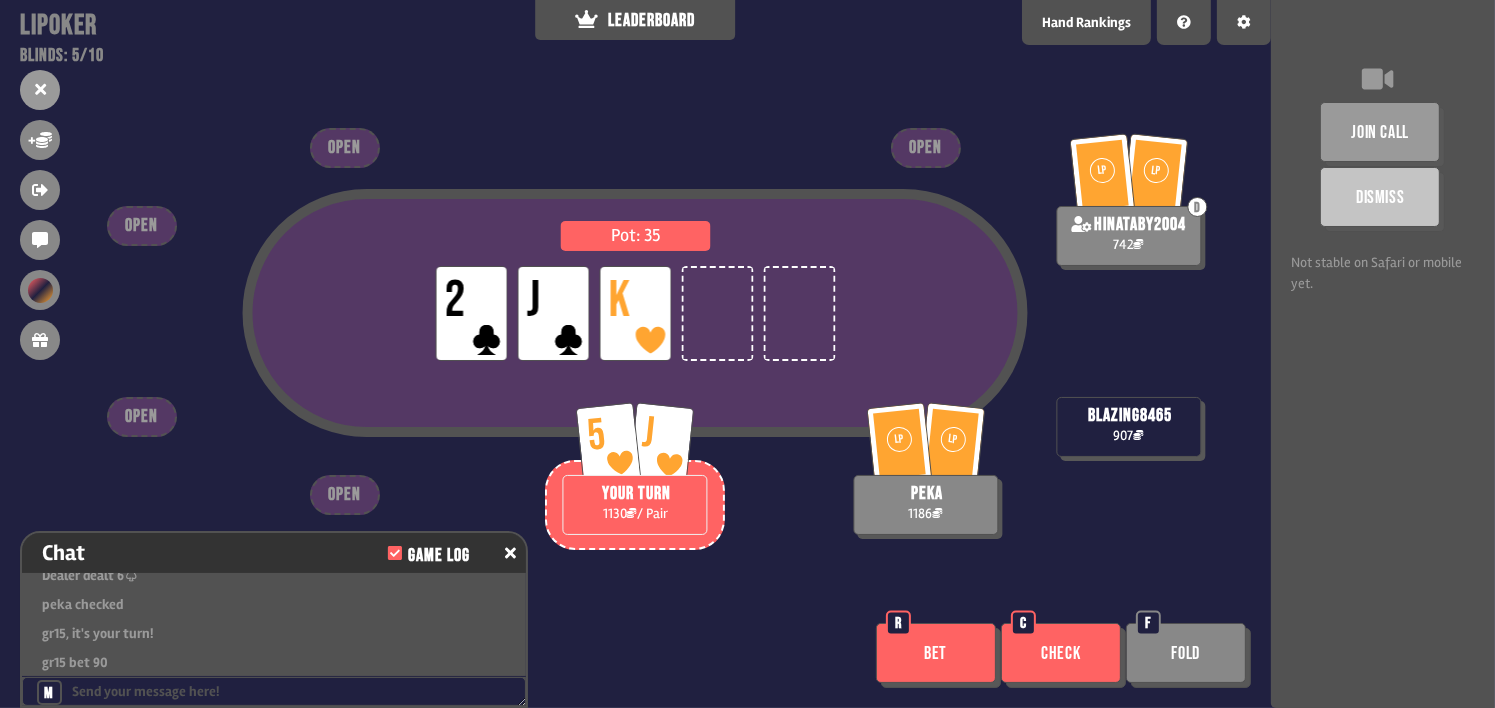 click on "Check" at bounding box center (1061, 653) 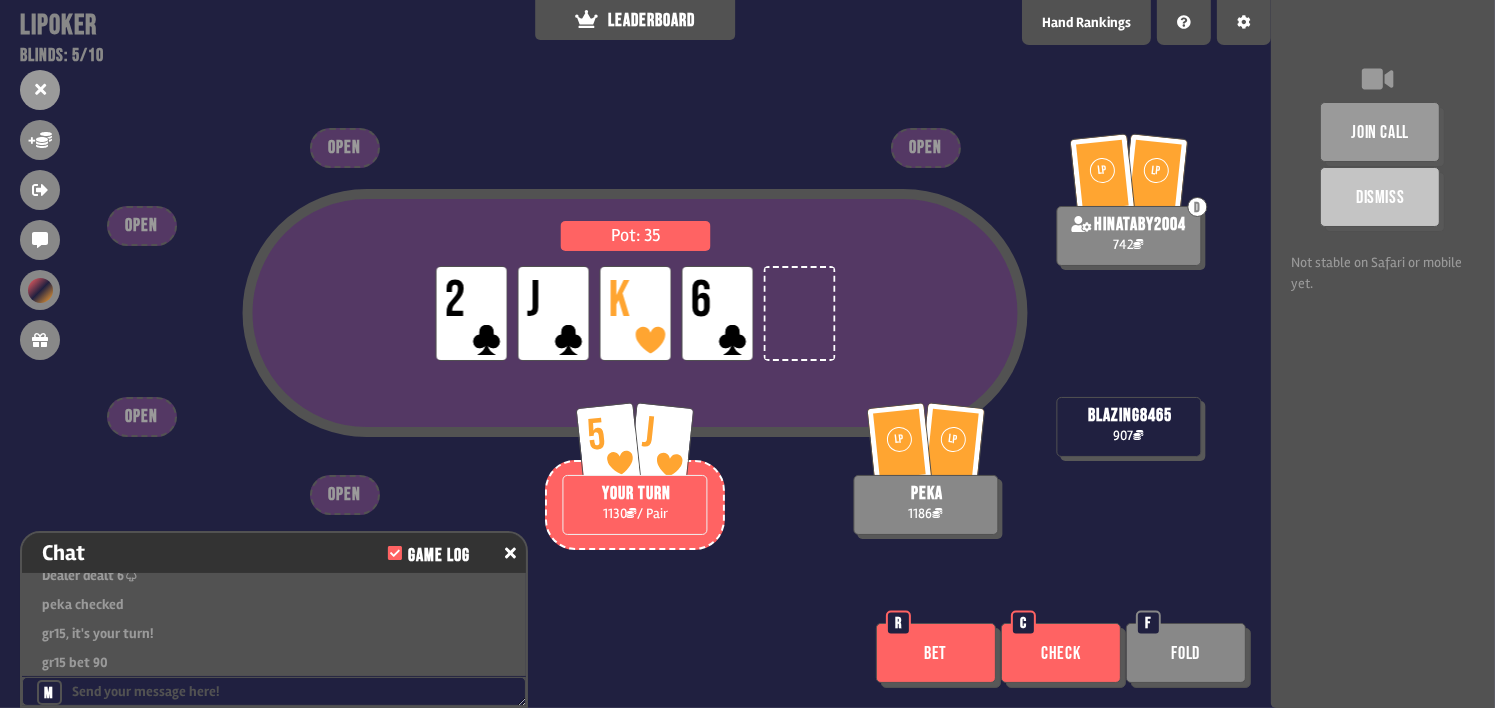 click on "Check" at bounding box center (1061, 653) 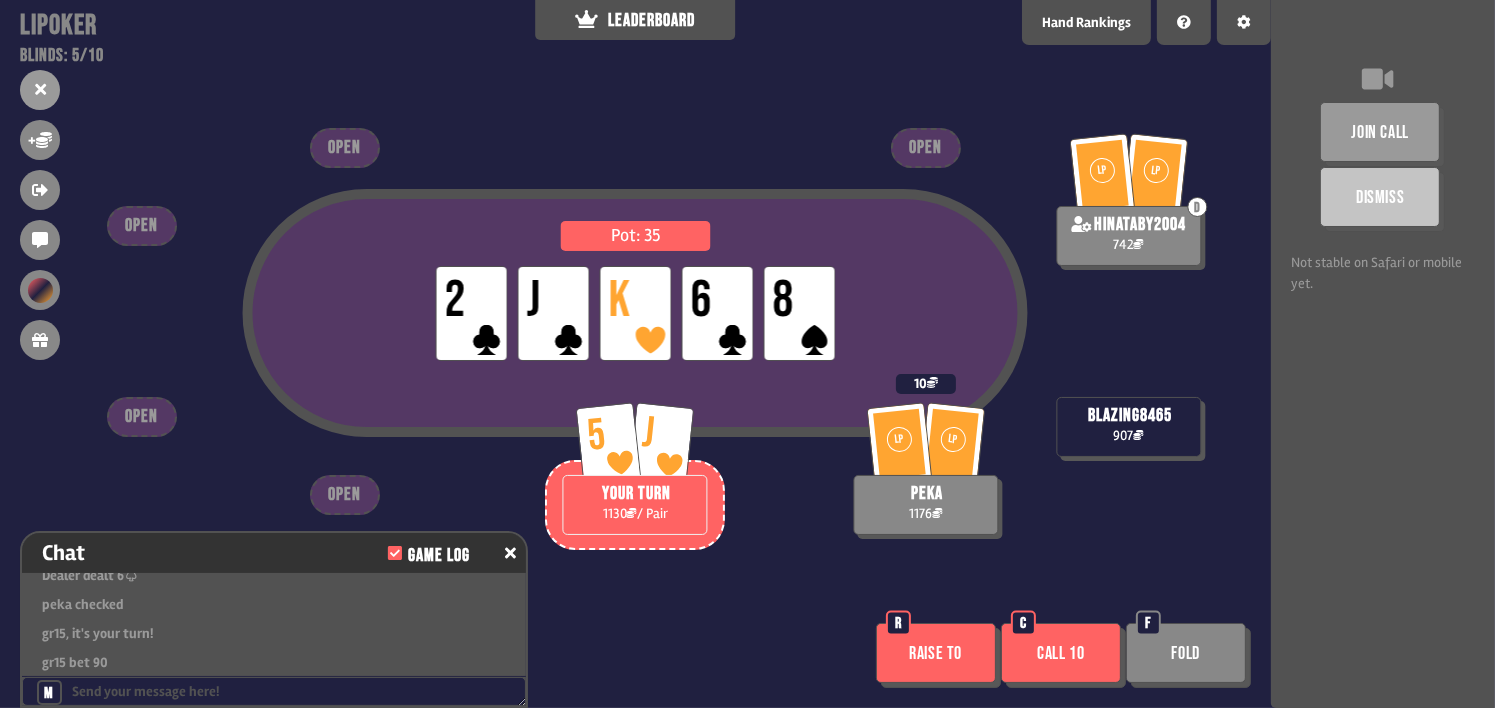 click on "Fold" at bounding box center (1186, 653) 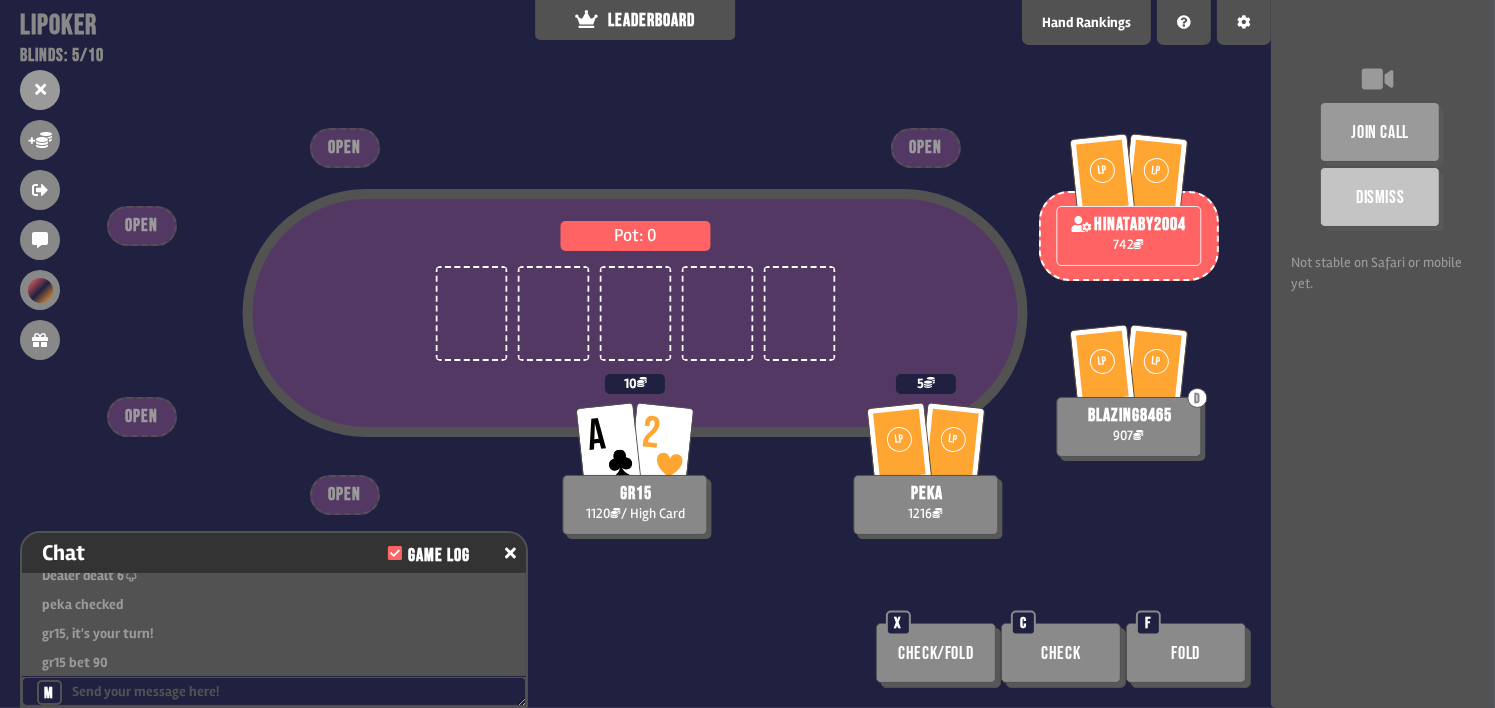 scroll, scrollTop: 68, scrollLeft: 0, axis: vertical 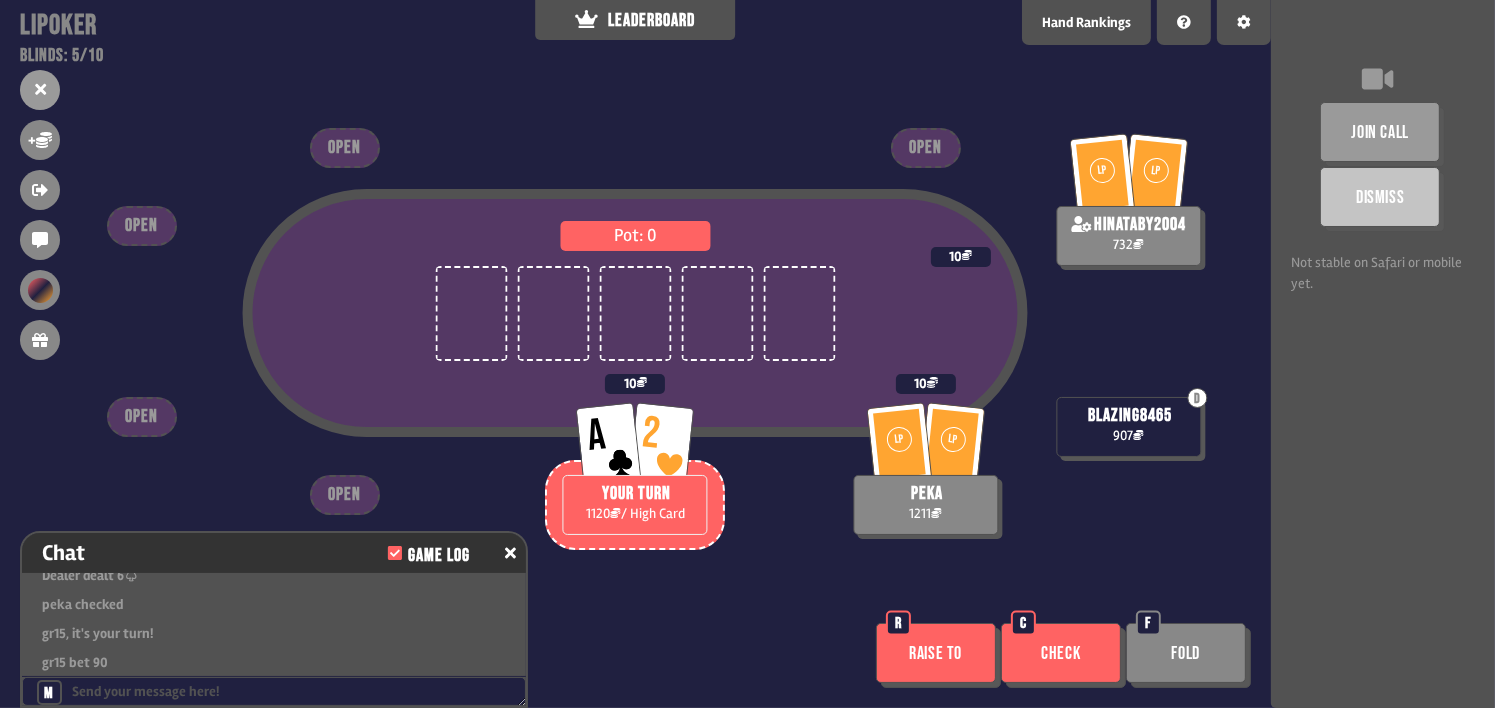 click on "Pot: 0   A 2 YOUR TURN 1120   / High Card 10  LP [PERSON_NAME] 1211  10  D blazing8465 907  LP LP hinataby2004 732  10  OPEN OPEN OPEN OPEN OPEN Raise to R Check C Fold F" at bounding box center [635, 354] 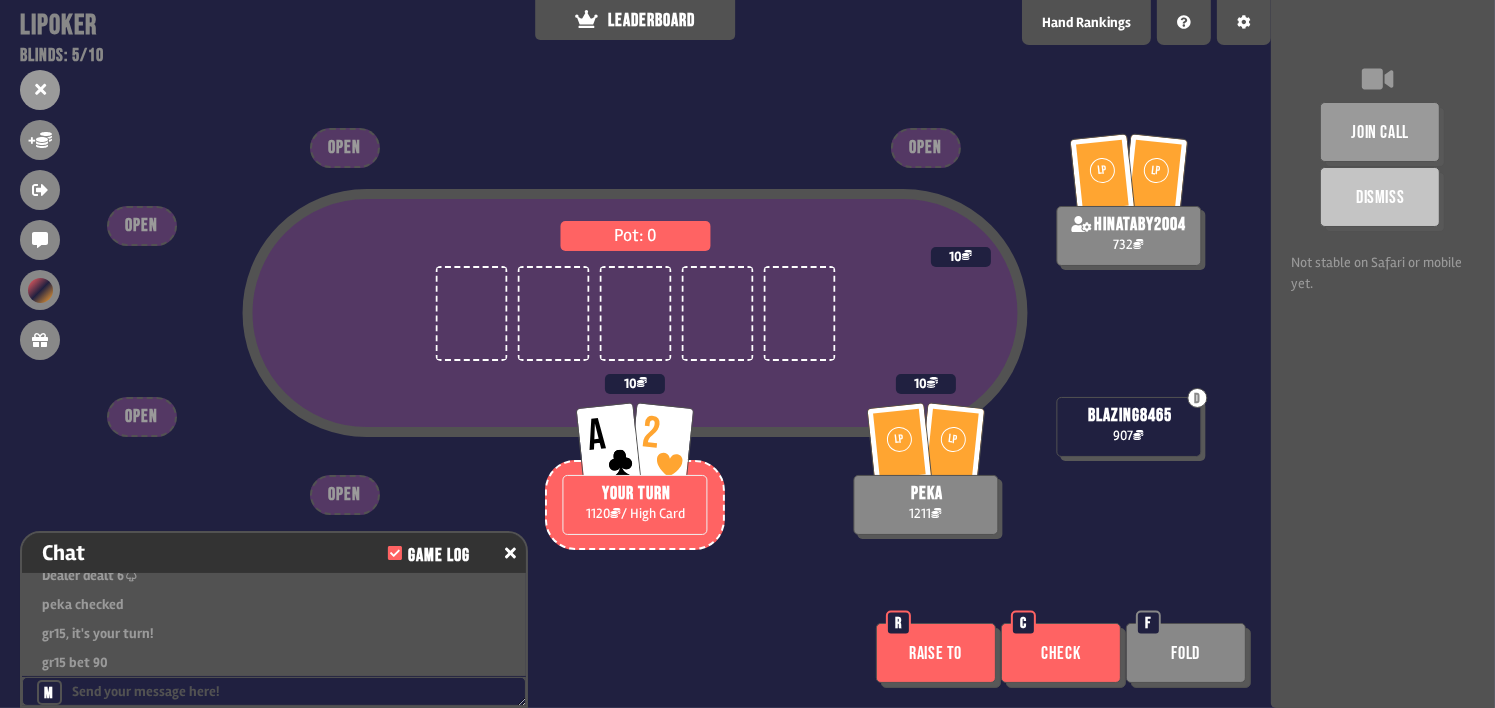 click on "join call Dismiss Not stable on Safari or mobile yet." at bounding box center [1383, 354] 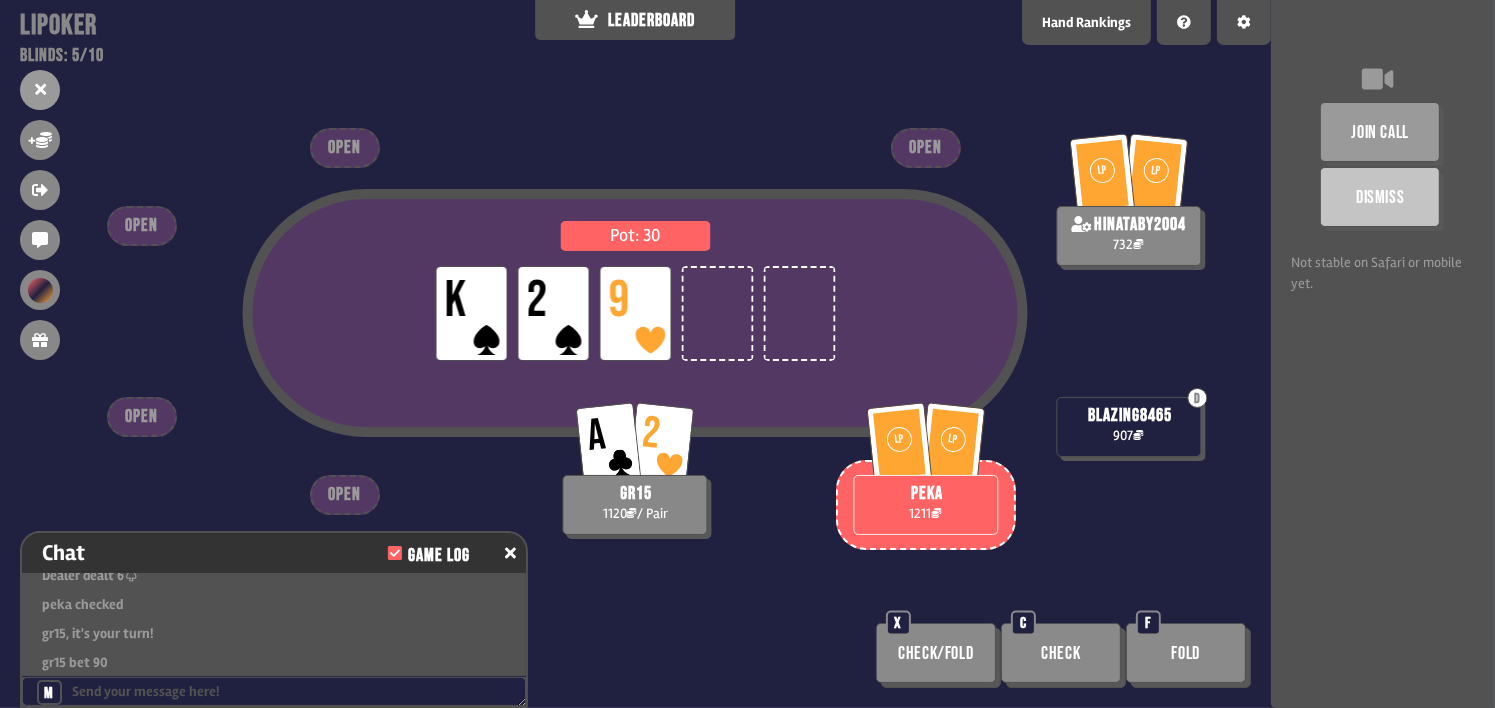 drag, startPoint x: 1423, startPoint y: 560, endPoint x: 1326, endPoint y: 588, distance: 100.96039 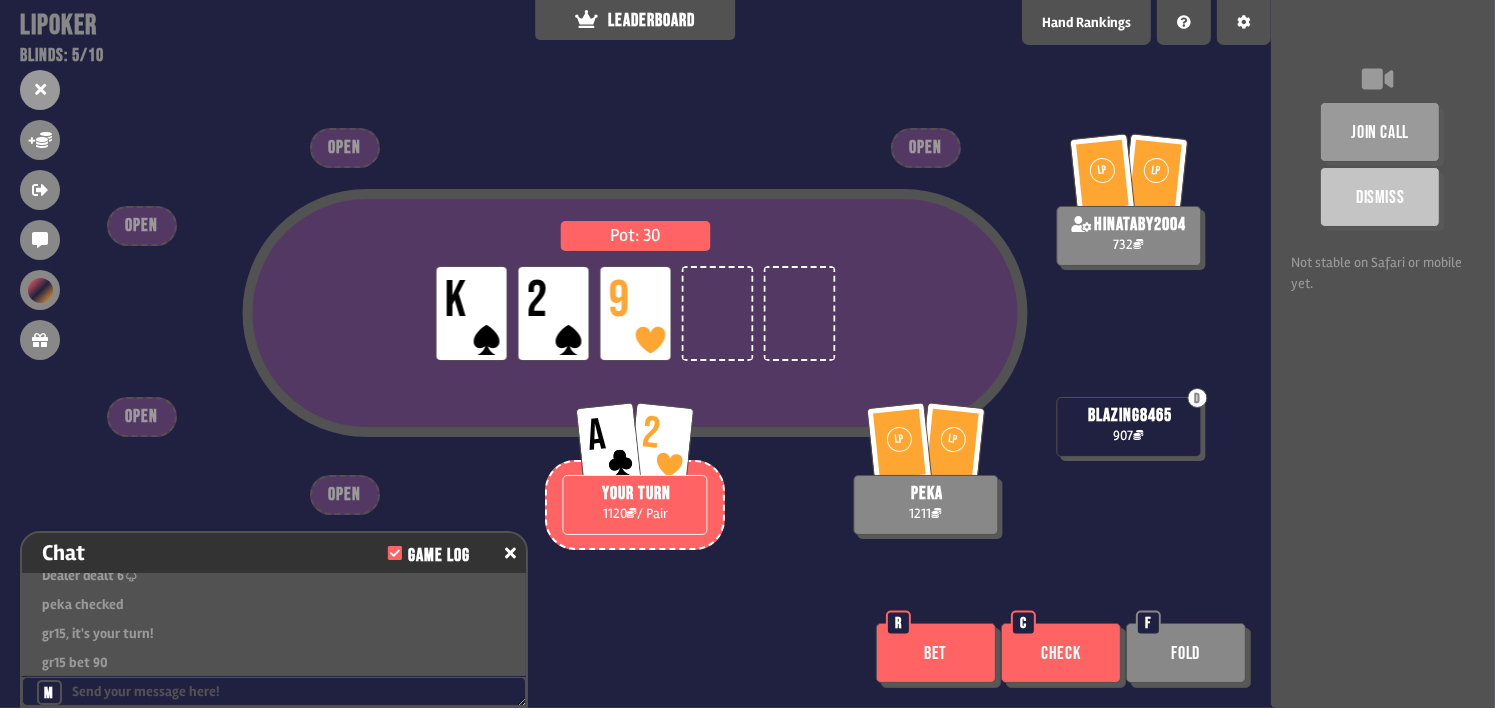 click on "Check" at bounding box center (1061, 653) 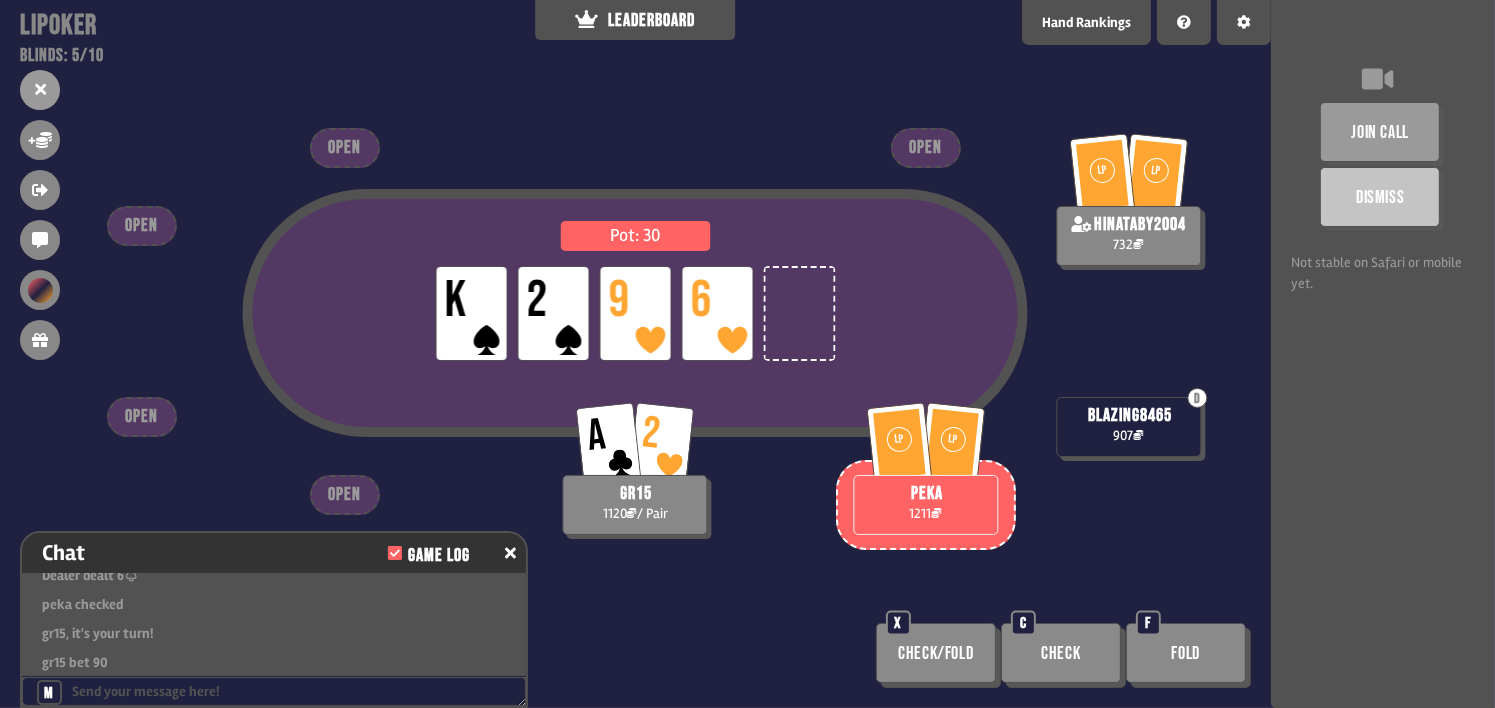 click on "join call Dismiss Not stable on Safari or mobile yet." at bounding box center (1383, 354) 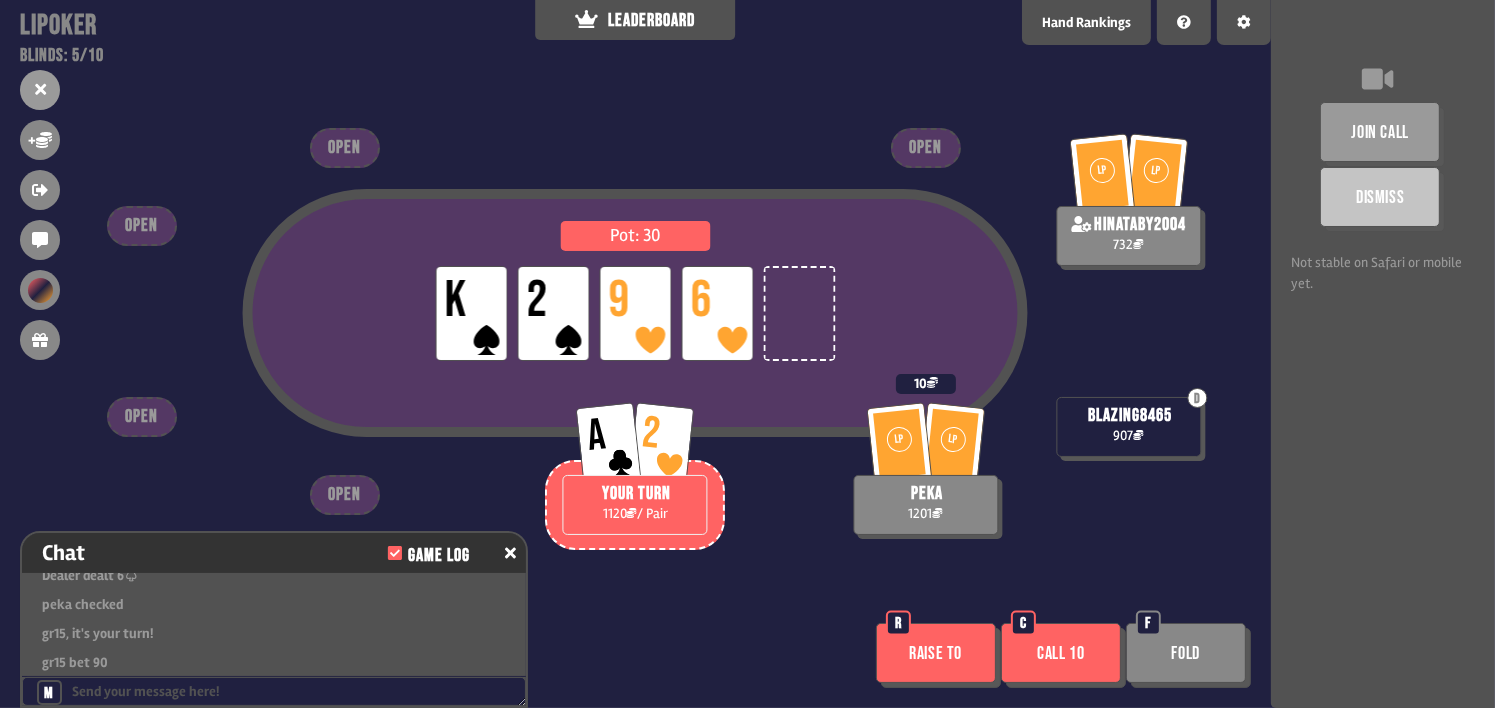 click on "join call Dismiss Not stable on Safari or mobile yet." at bounding box center (1383, 354) 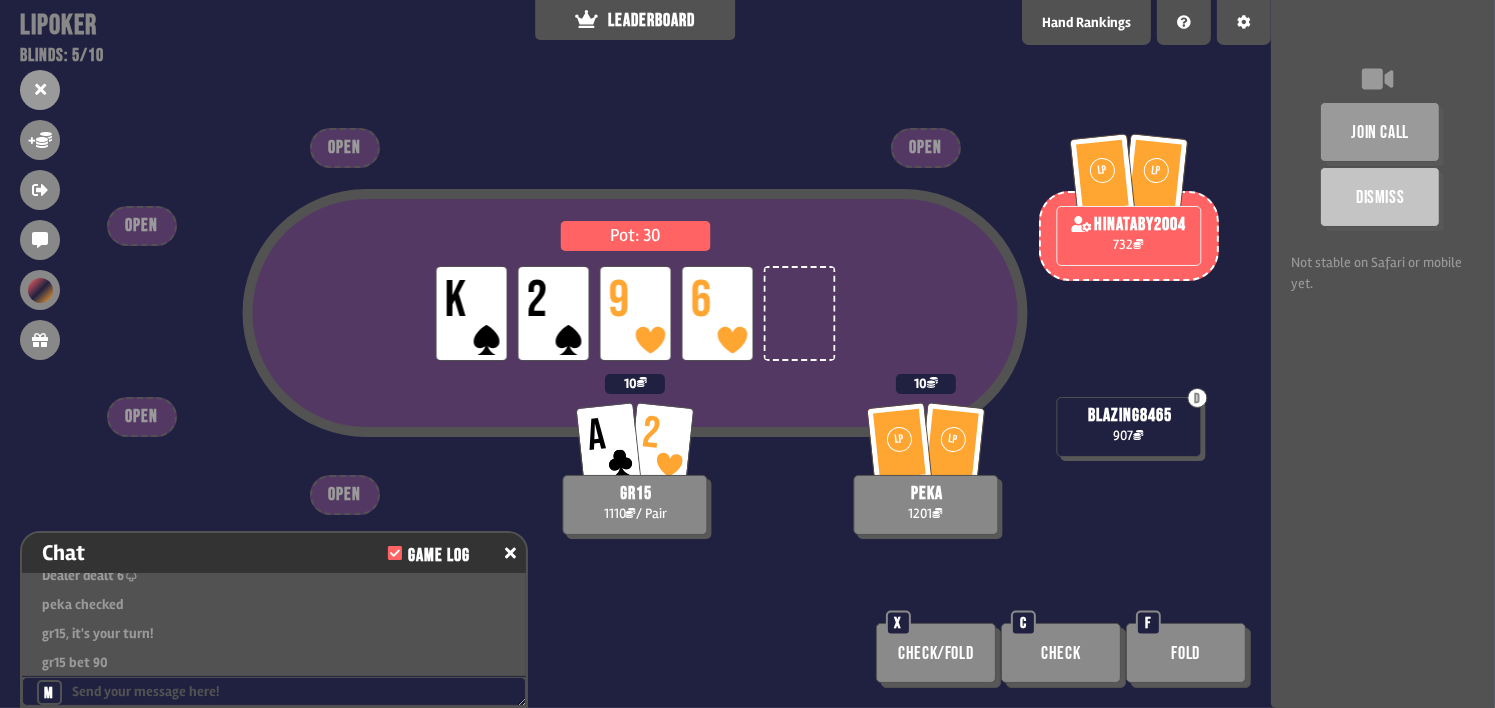 click on "join call Dismiss Not stable on Safari or mobile yet." at bounding box center (1383, 354) 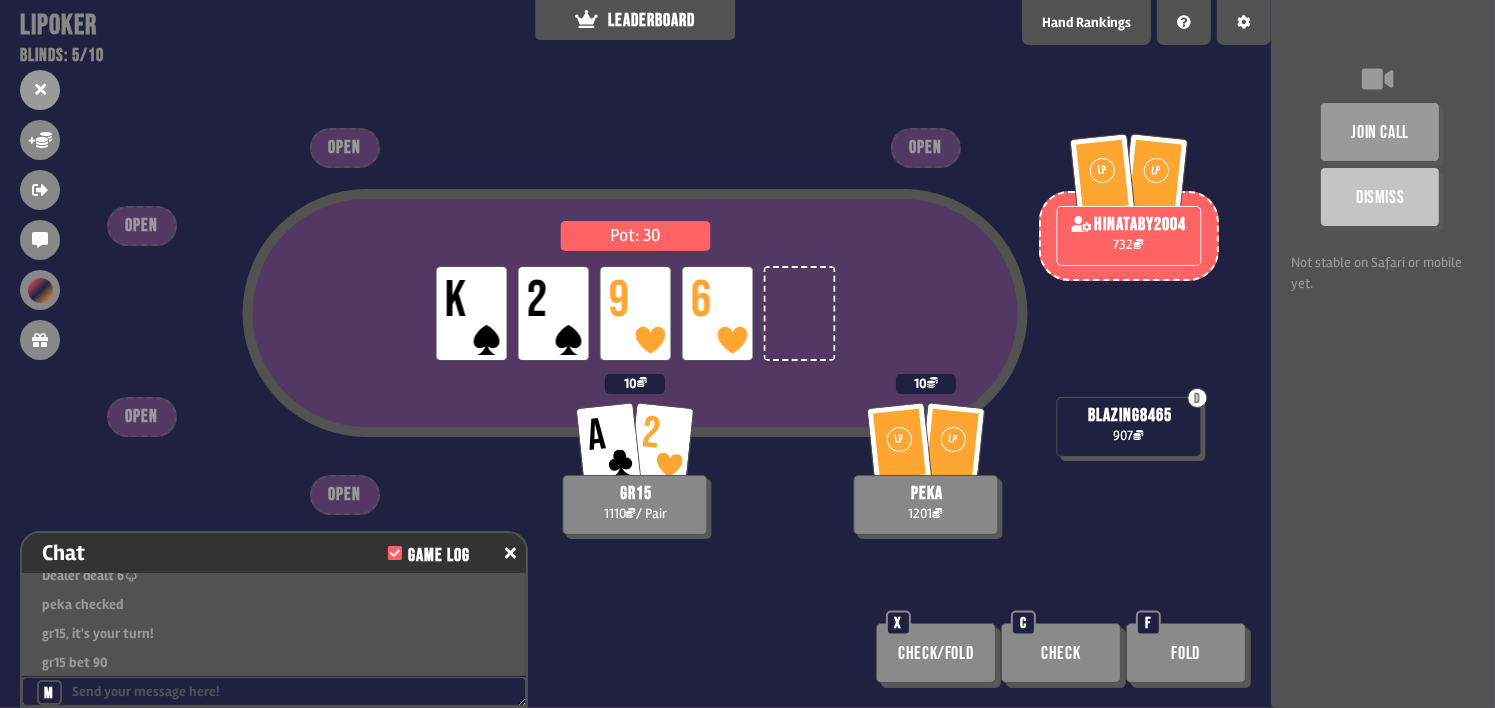 click on "join call Dismiss Not stable on Safari or mobile yet." at bounding box center [1383, 354] 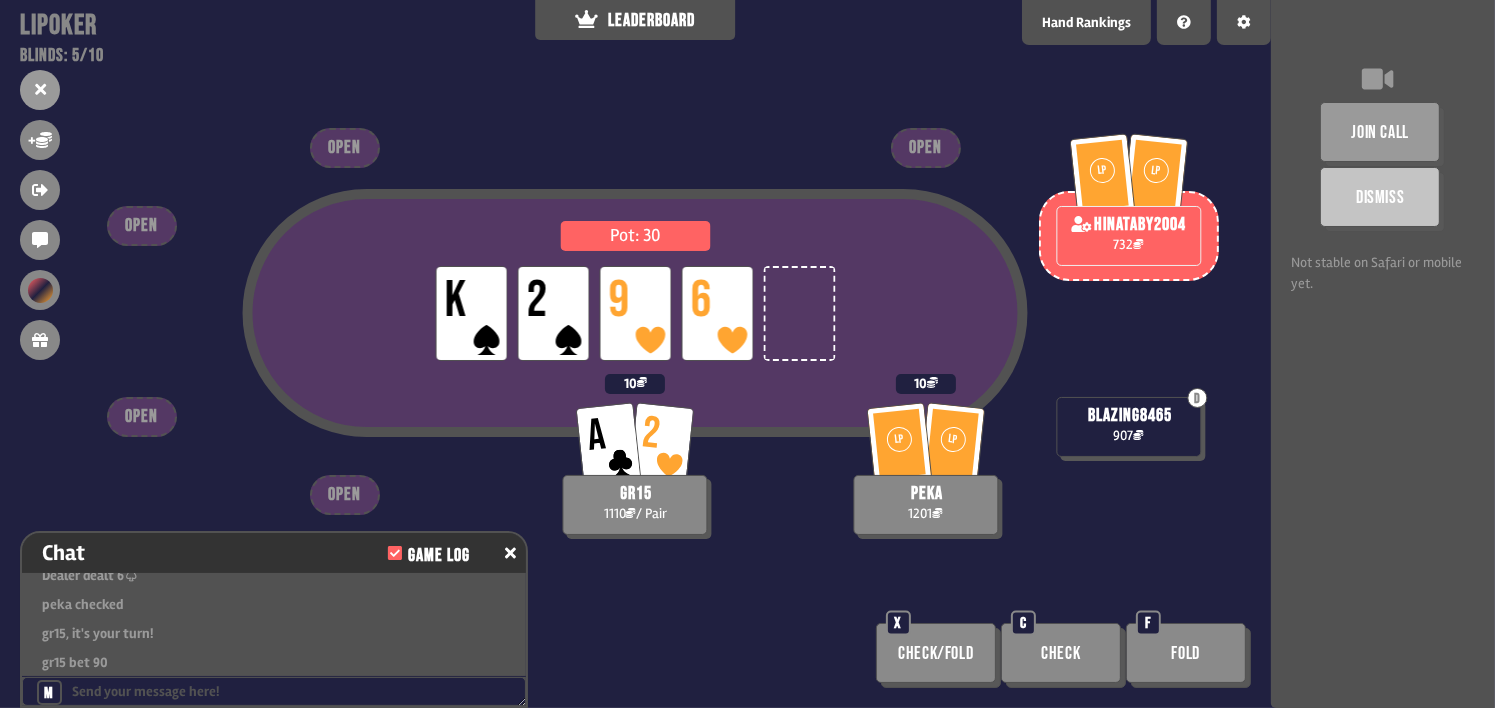 click on "join call Dismiss Not stable on Safari or mobile yet." at bounding box center [1383, 354] 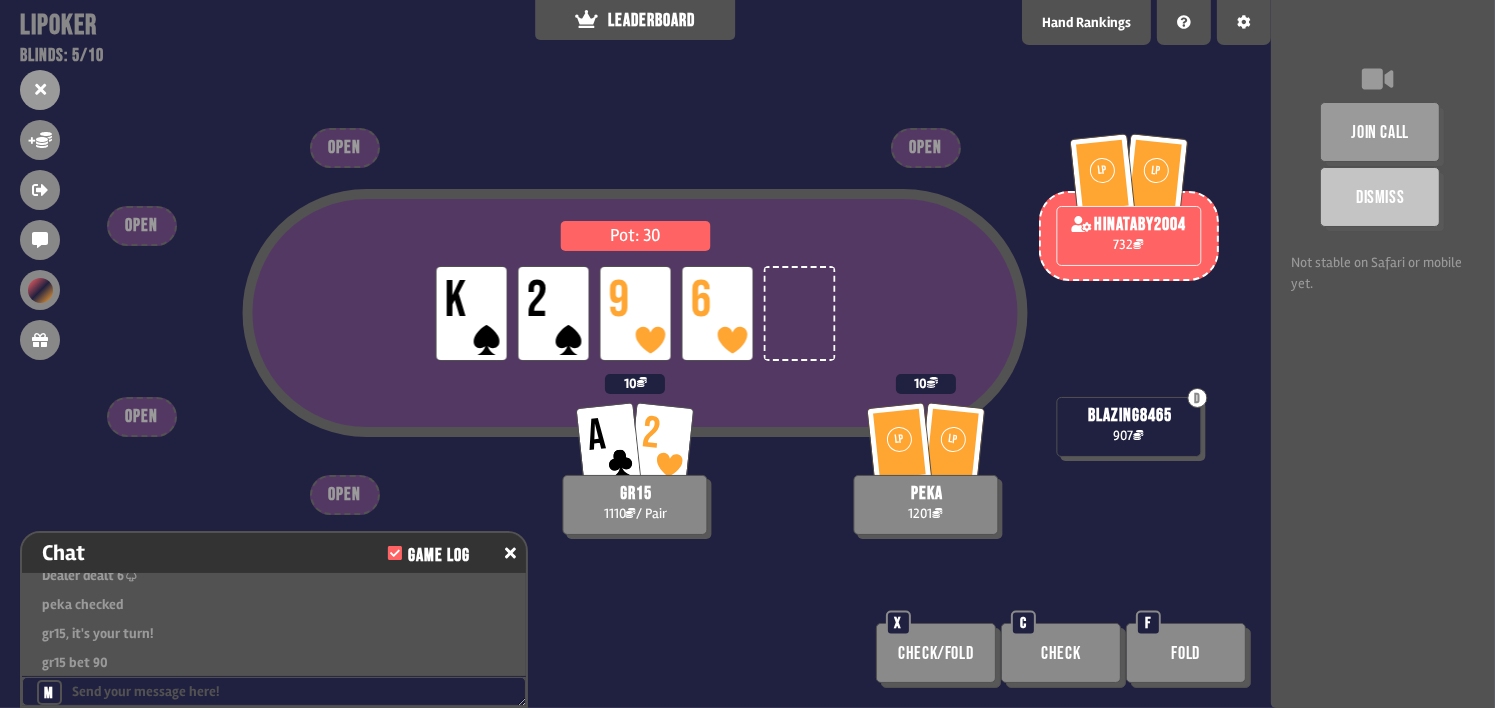 click on "join call Dismiss Not stable on Safari or mobile yet." at bounding box center [1383, 354] 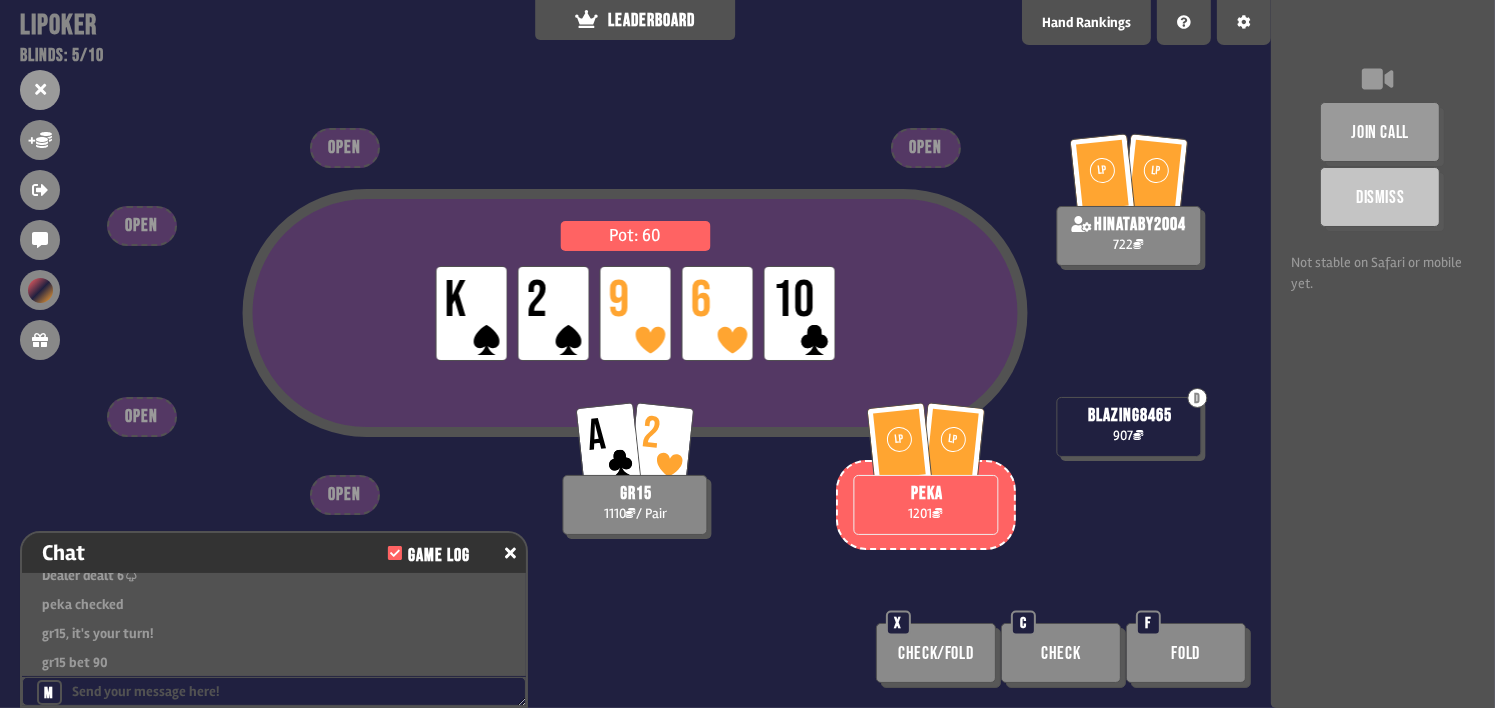 drag, startPoint x: 1170, startPoint y: 428, endPoint x: 1182, endPoint y: 495, distance: 68.06615 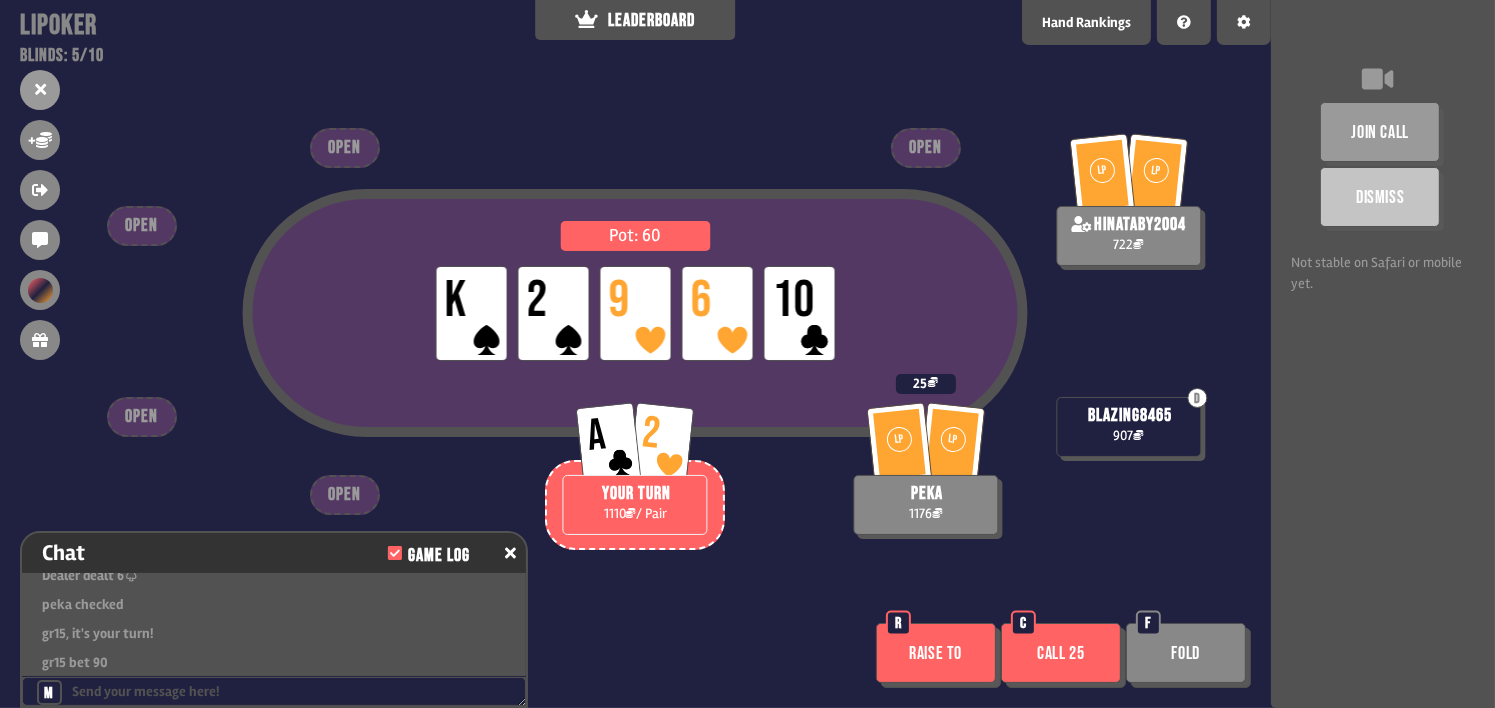 click on "Fold" at bounding box center [1186, 653] 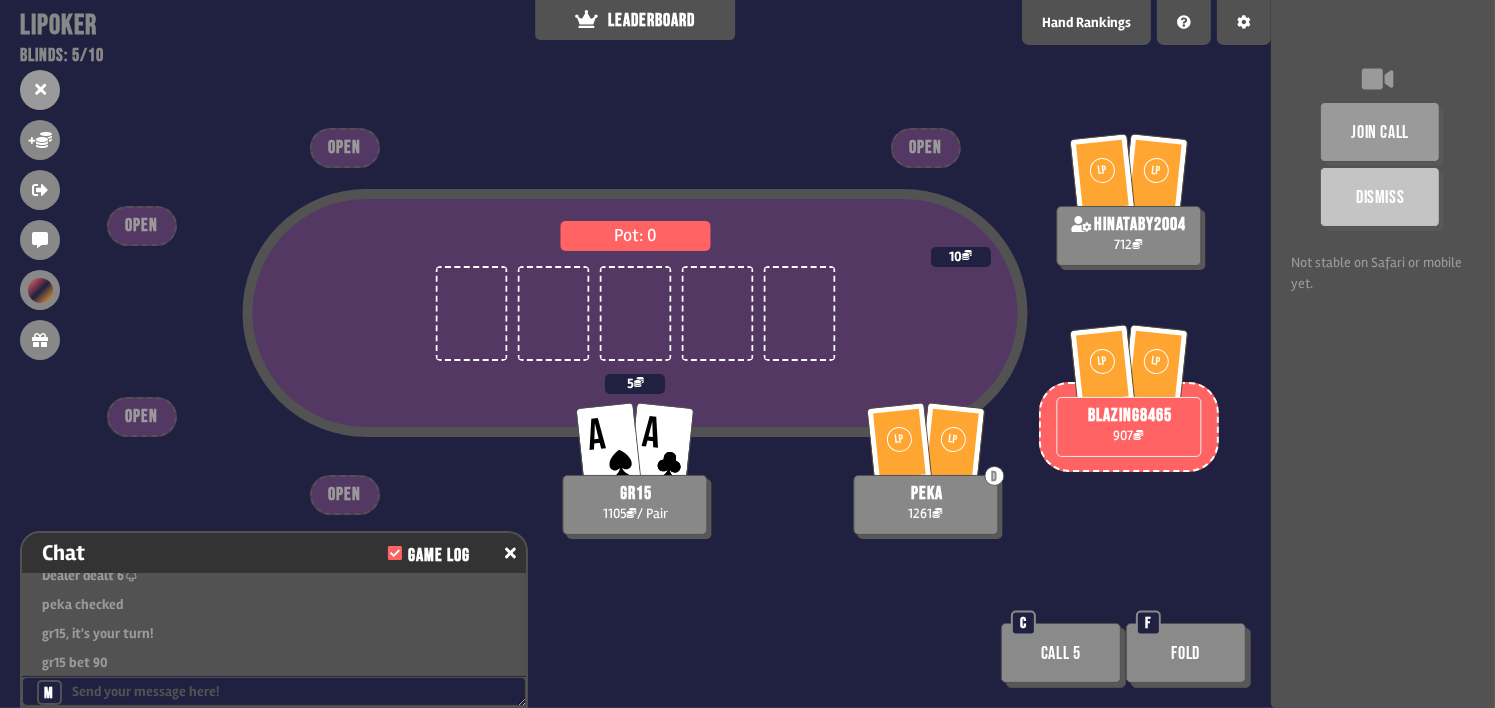 scroll, scrollTop: 68, scrollLeft: 0, axis: vertical 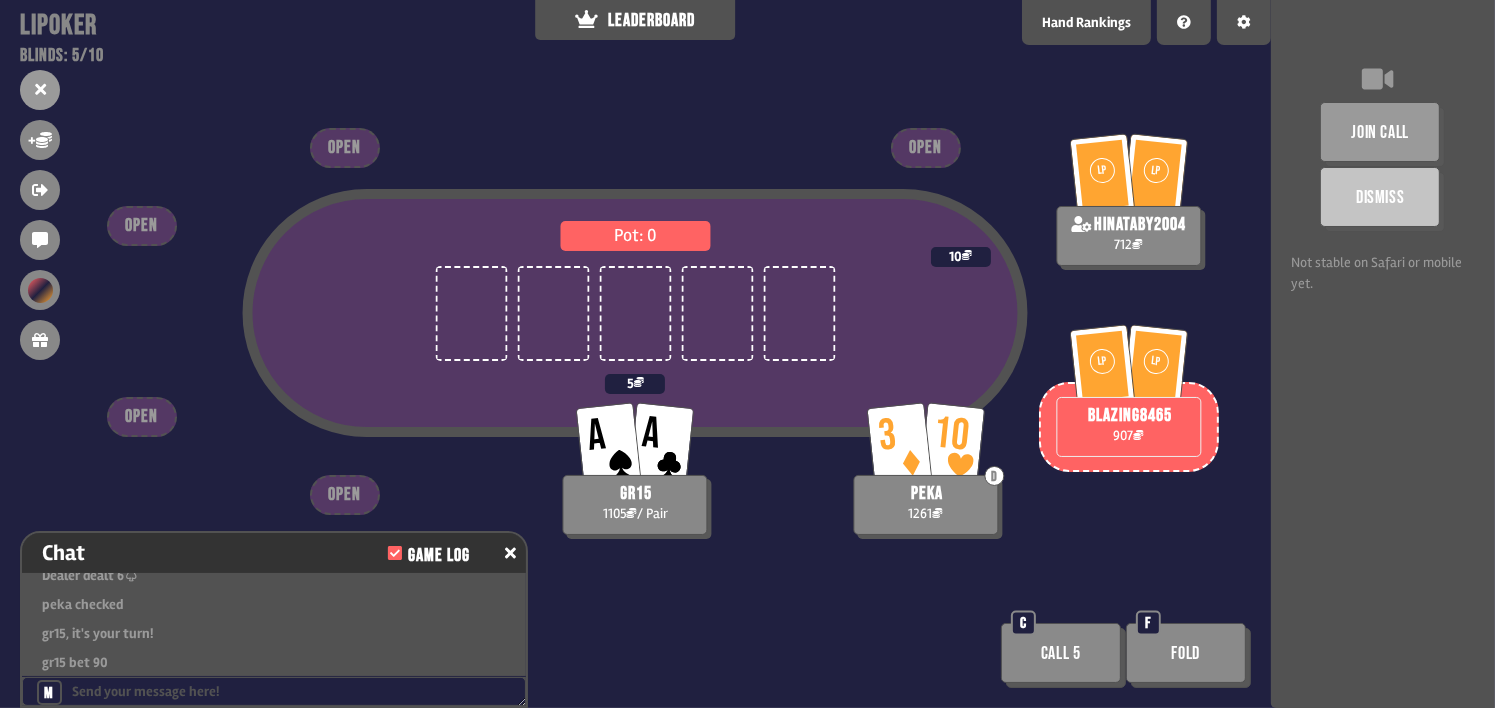 click on "join call Dismiss Not stable on Safari or mobile yet." at bounding box center (1383, 354) 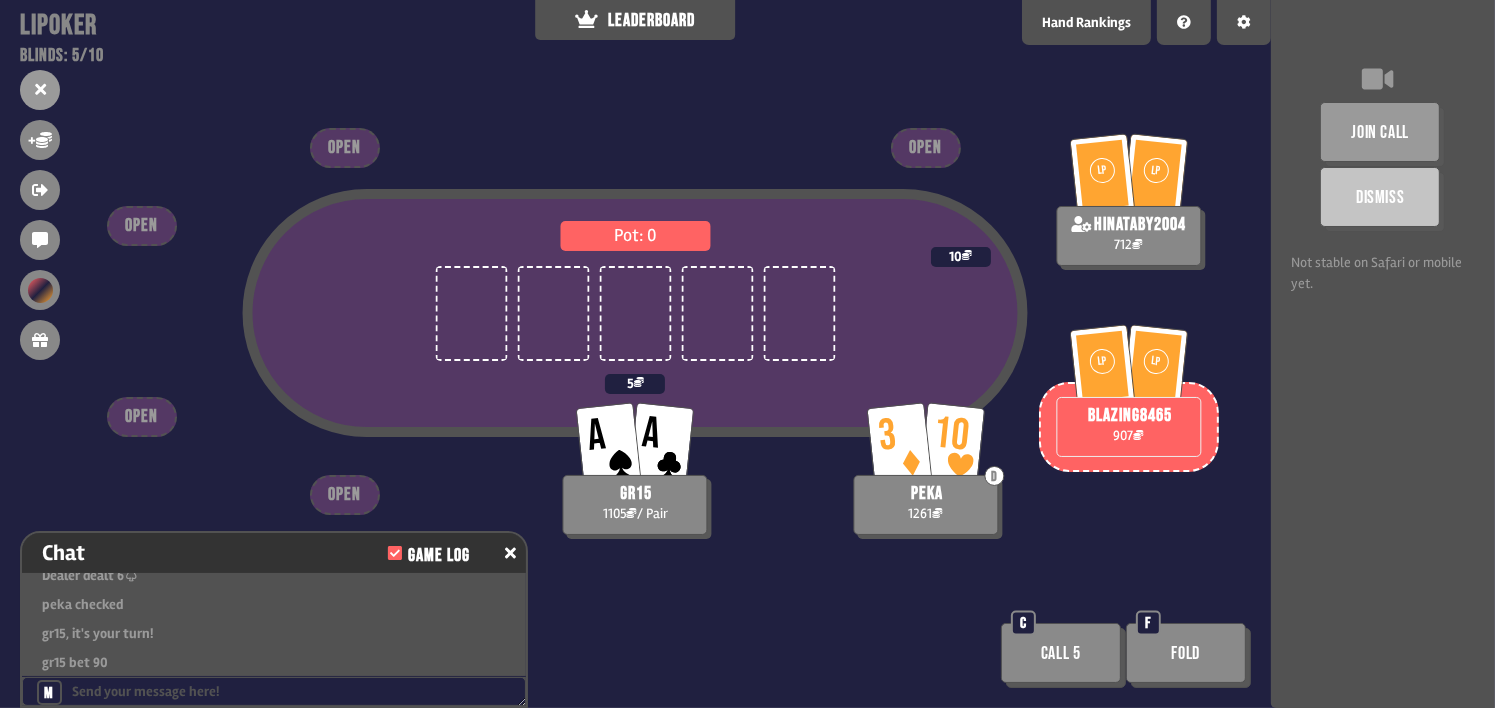click on "join call Dismiss Not stable on Safari or mobile yet." at bounding box center [1383, 354] 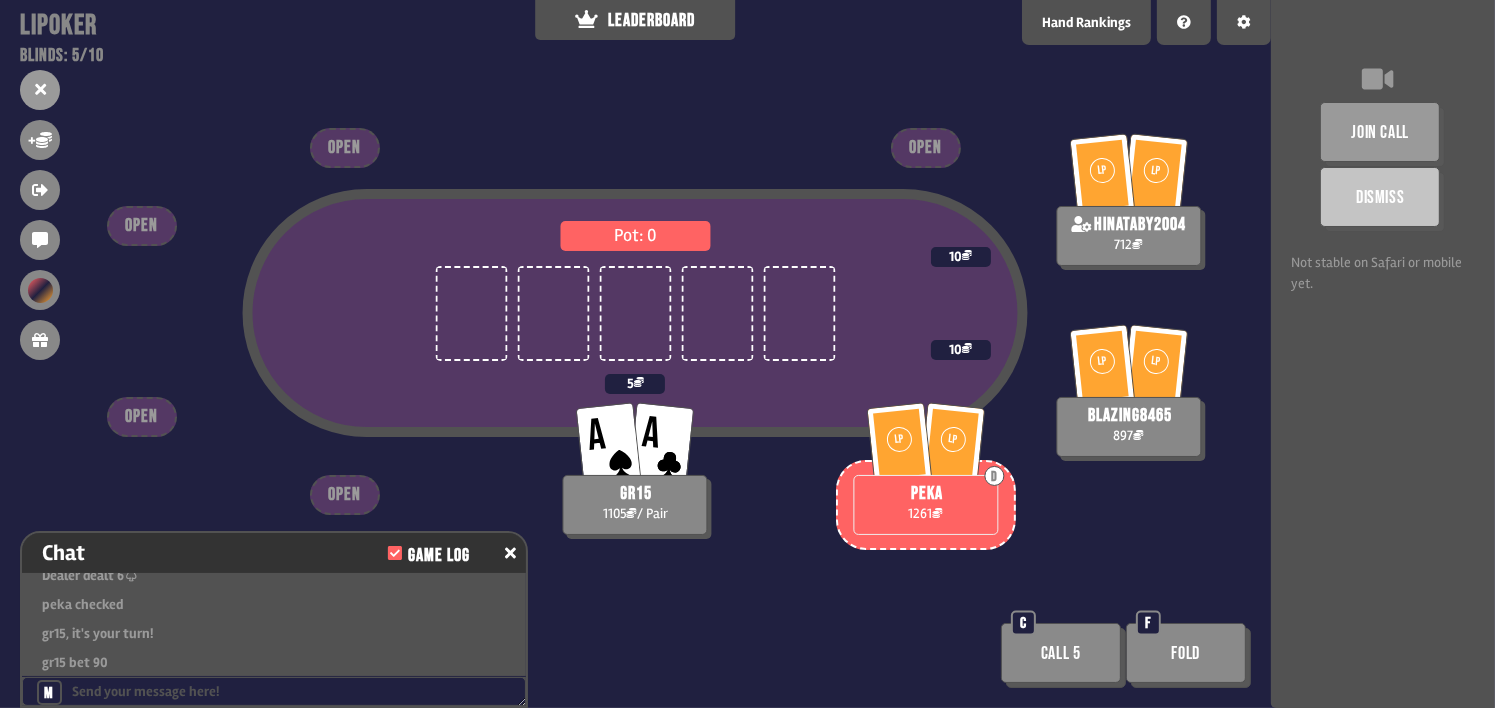 drag, startPoint x: 1437, startPoint y: 469, endPoint x: 1426, endPoint y: 468, distance: 11.045361 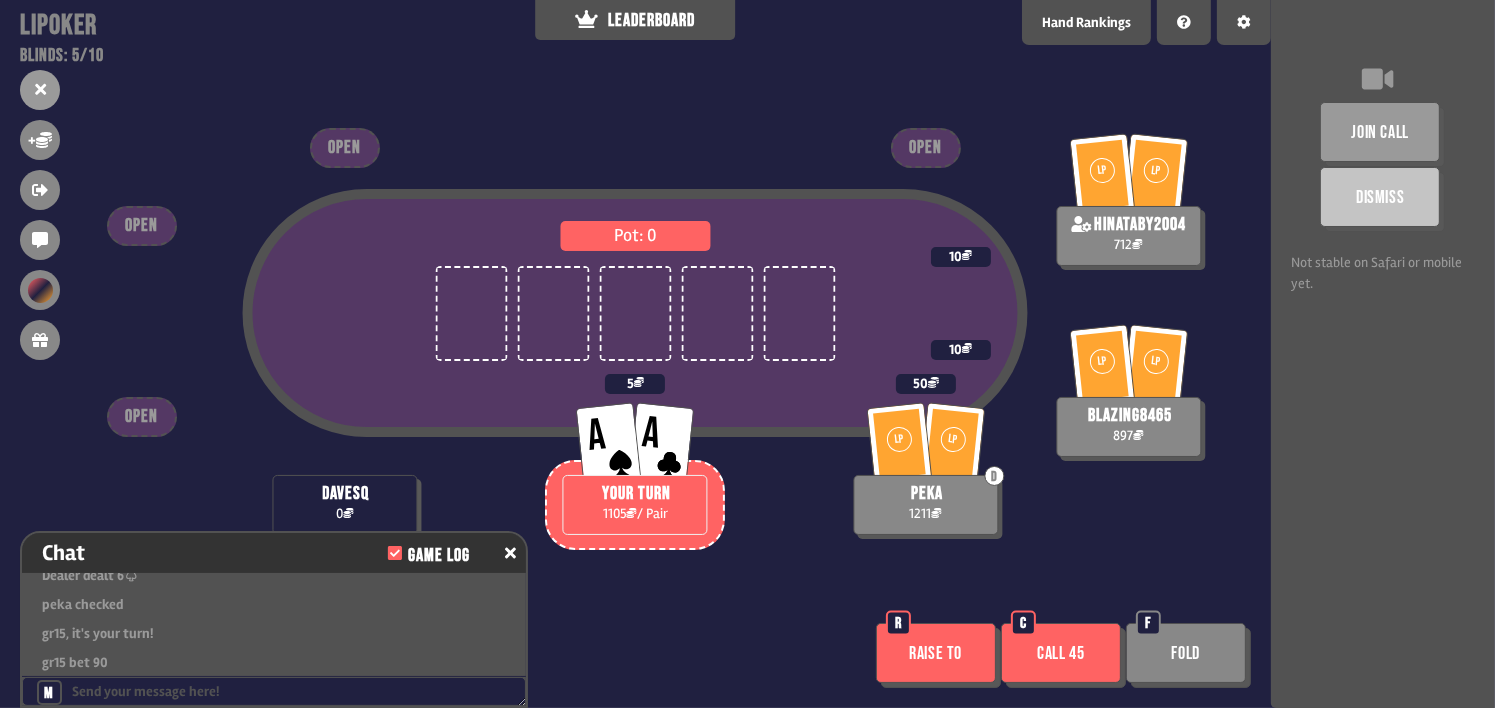 click on "join call Dismiss Not stable on Safari or mobile yet." at bounding box center [1383, 354] 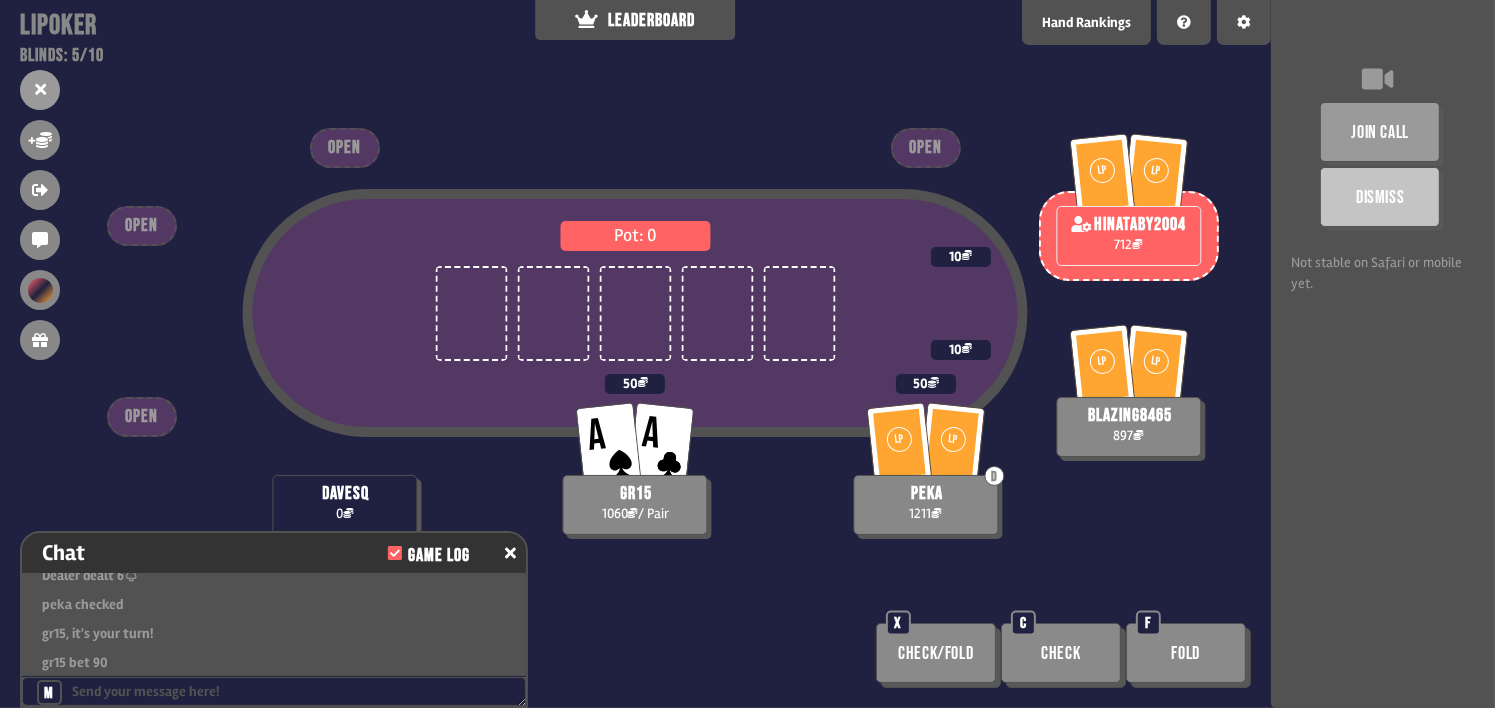 click on "join call Dismiss Not stable on Safari or mobile yet." at bounding box center [1383, 354] 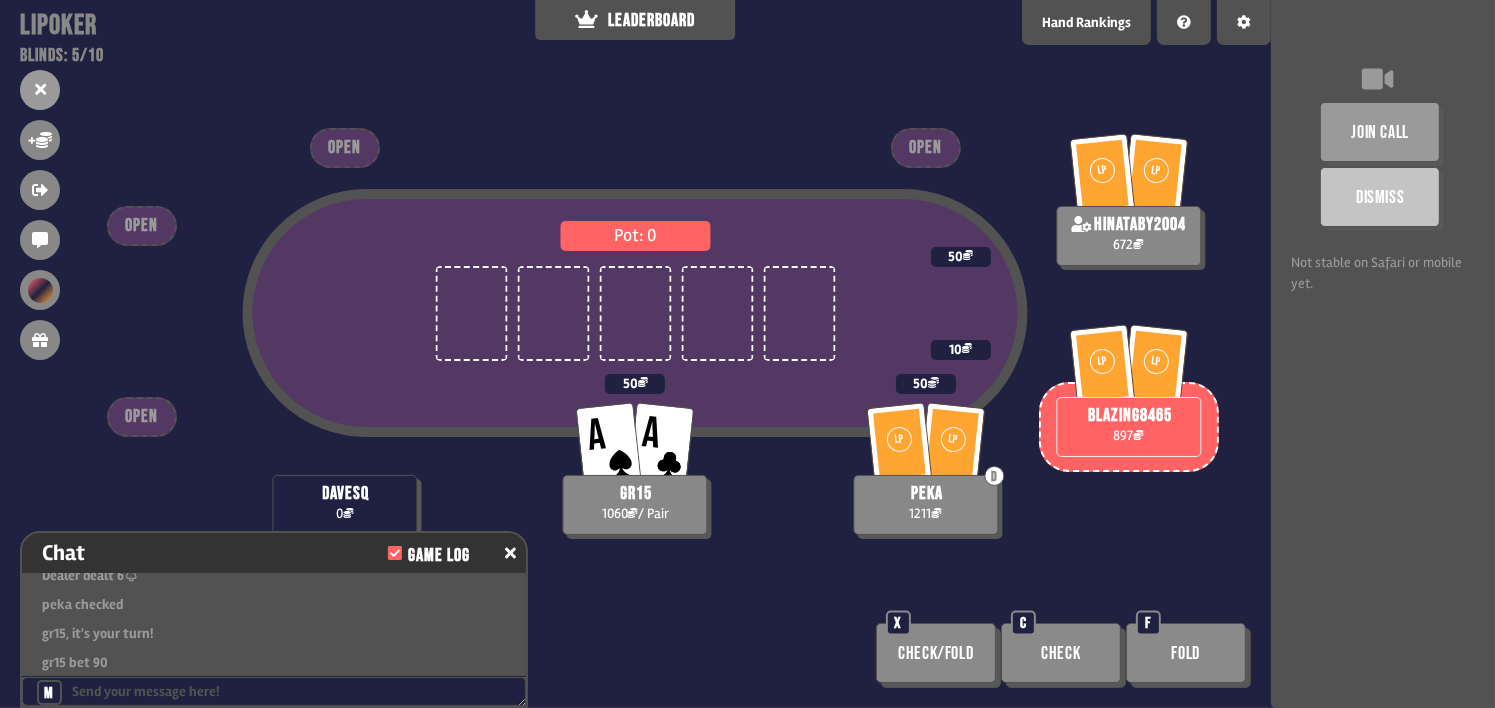 click on "join call Dismiss Not stable on Safari or mobile yet." at bounding box center [1383, 354] 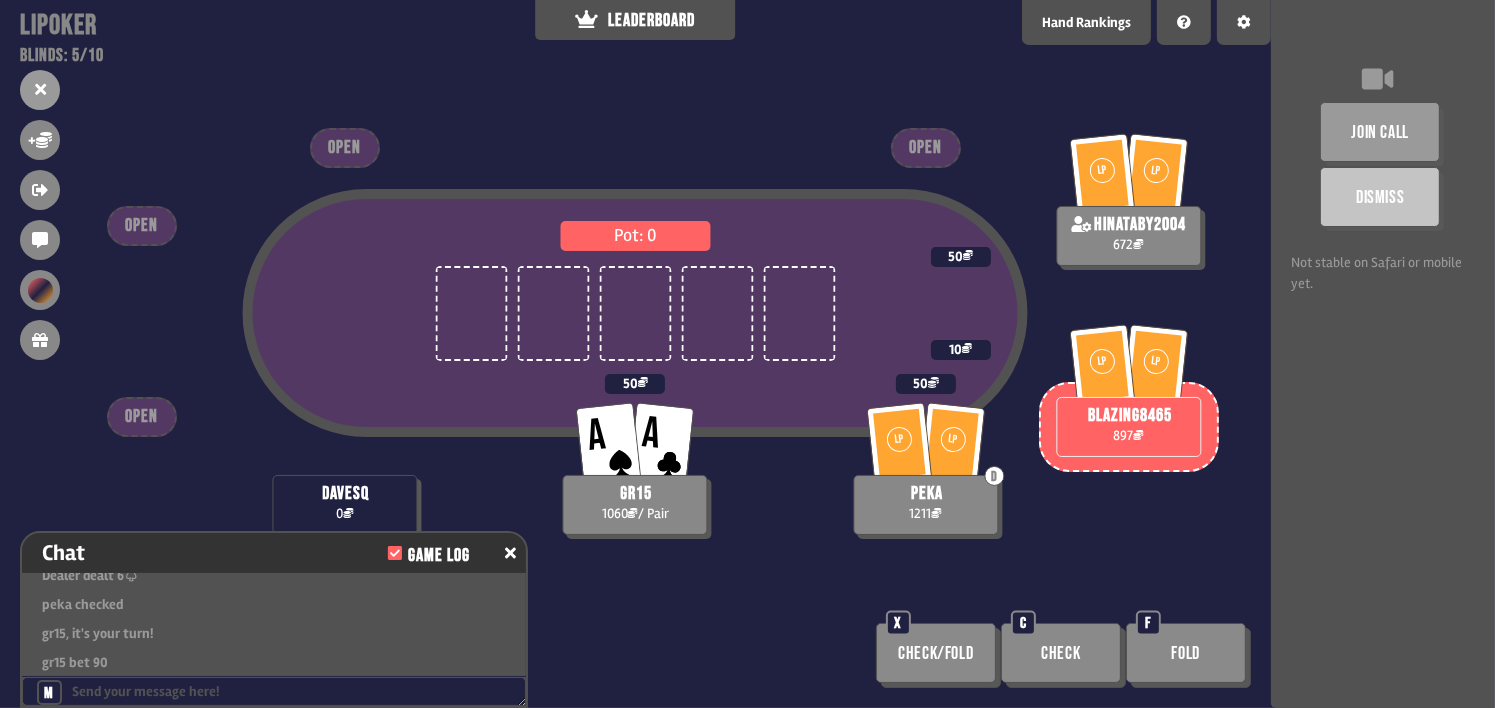 click on "join call Dismiss Not stable on Safari or mobile yet." at bounding box center (1383, 354) 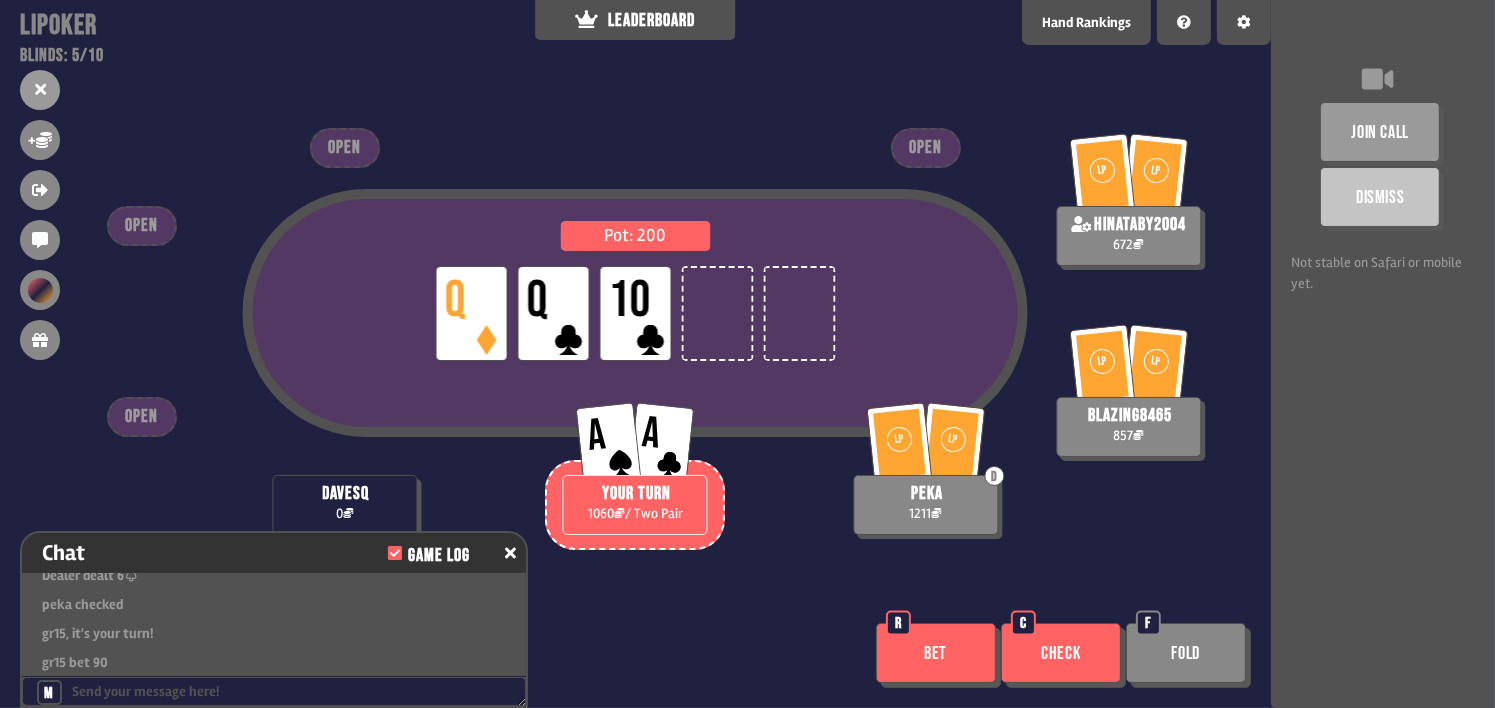 click on "join call Dismiss Not stable on Safari or mobile yet." at bounding box center (1383, 354) 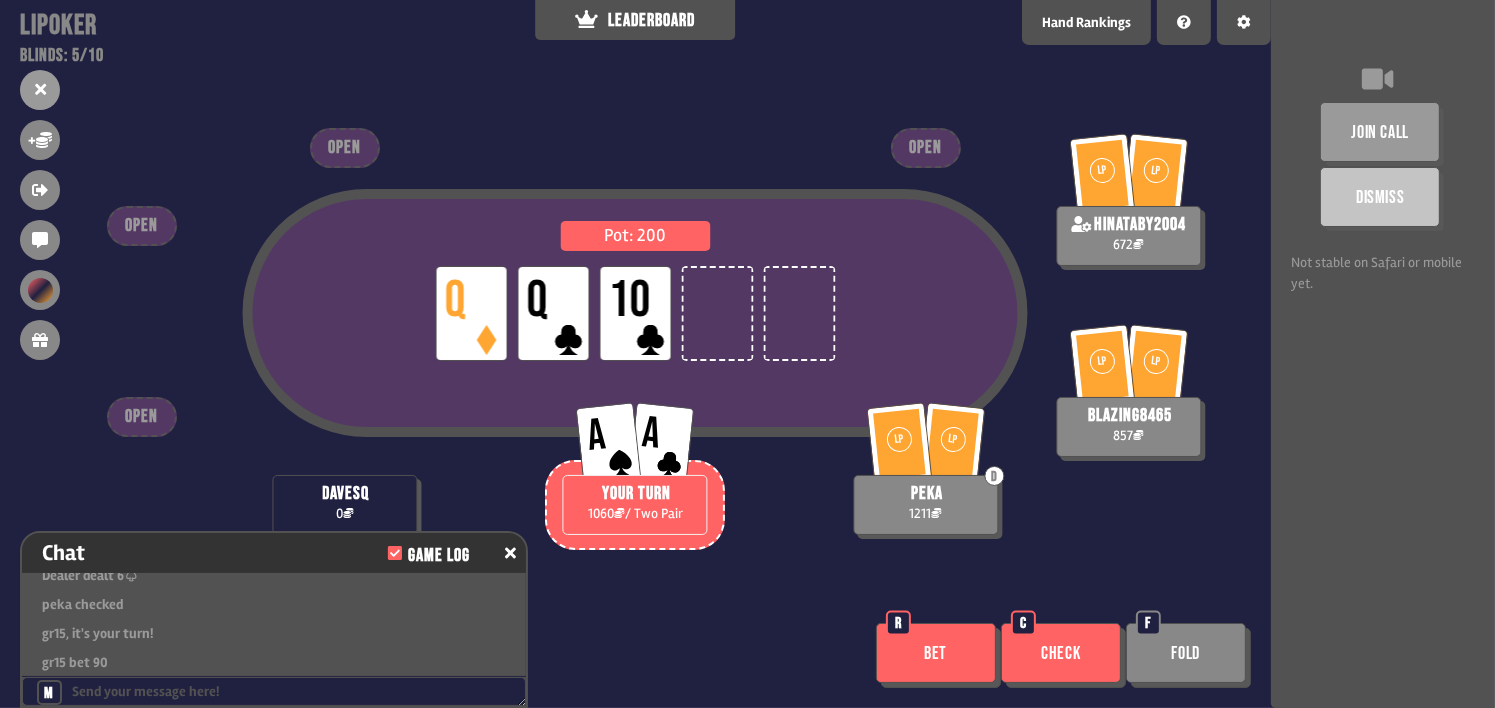 click on "join call Dismiss Not stable on Safari or mobile yet." at bounding box center [1383, 354] 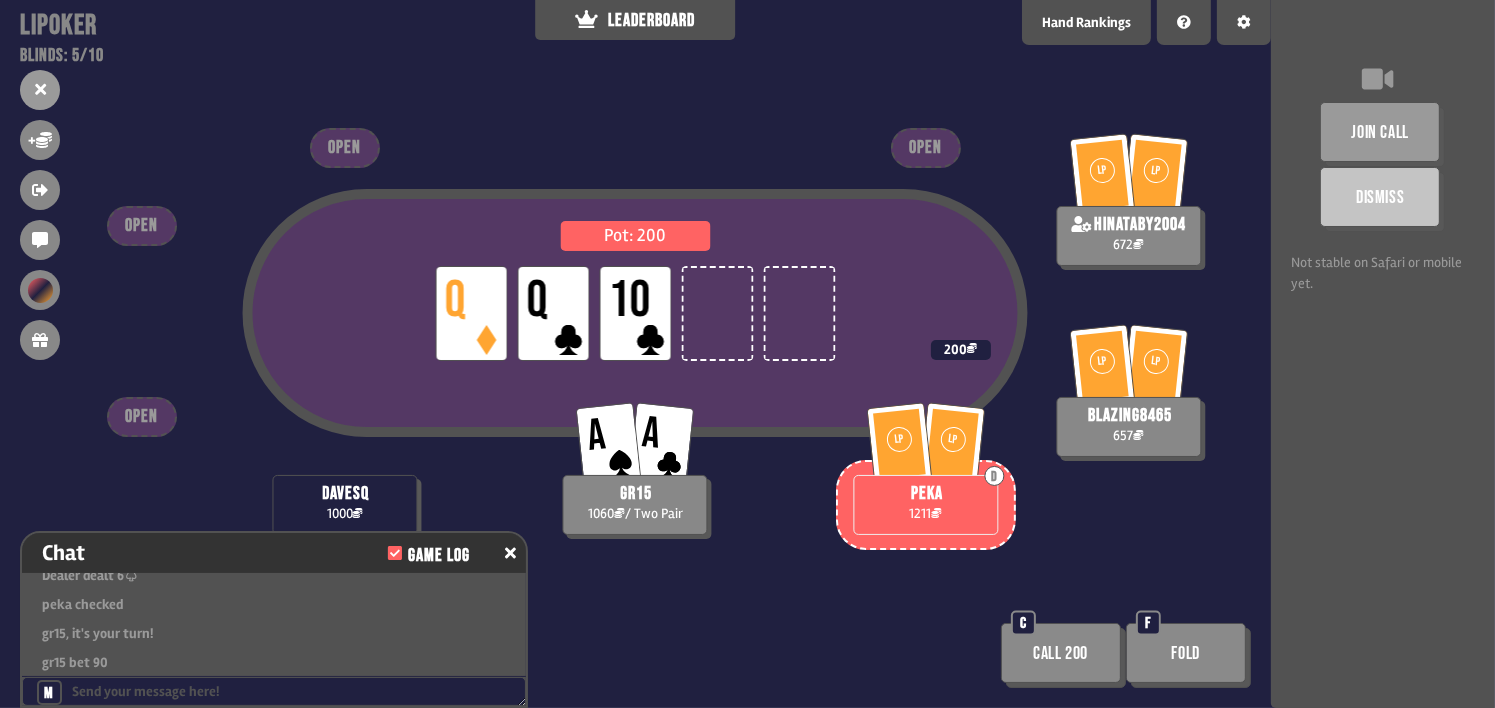 drag, startPoint x: 1439, startPoint y: 492, endPoint x: 1408, endPoint y: 516, distance: 39.20459 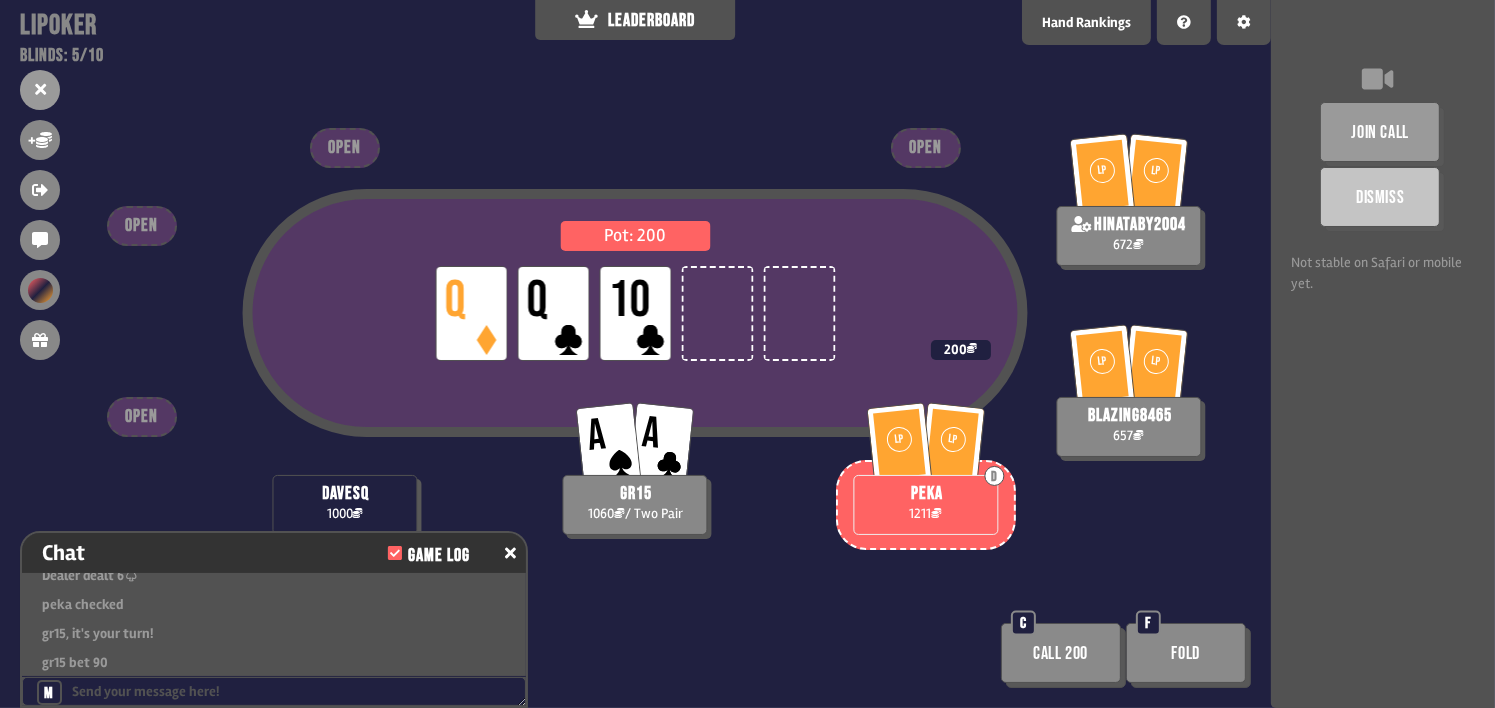 click on "join call Dismiss Not stable on Safari or mobile yet." at bounding box center [1383, 354] 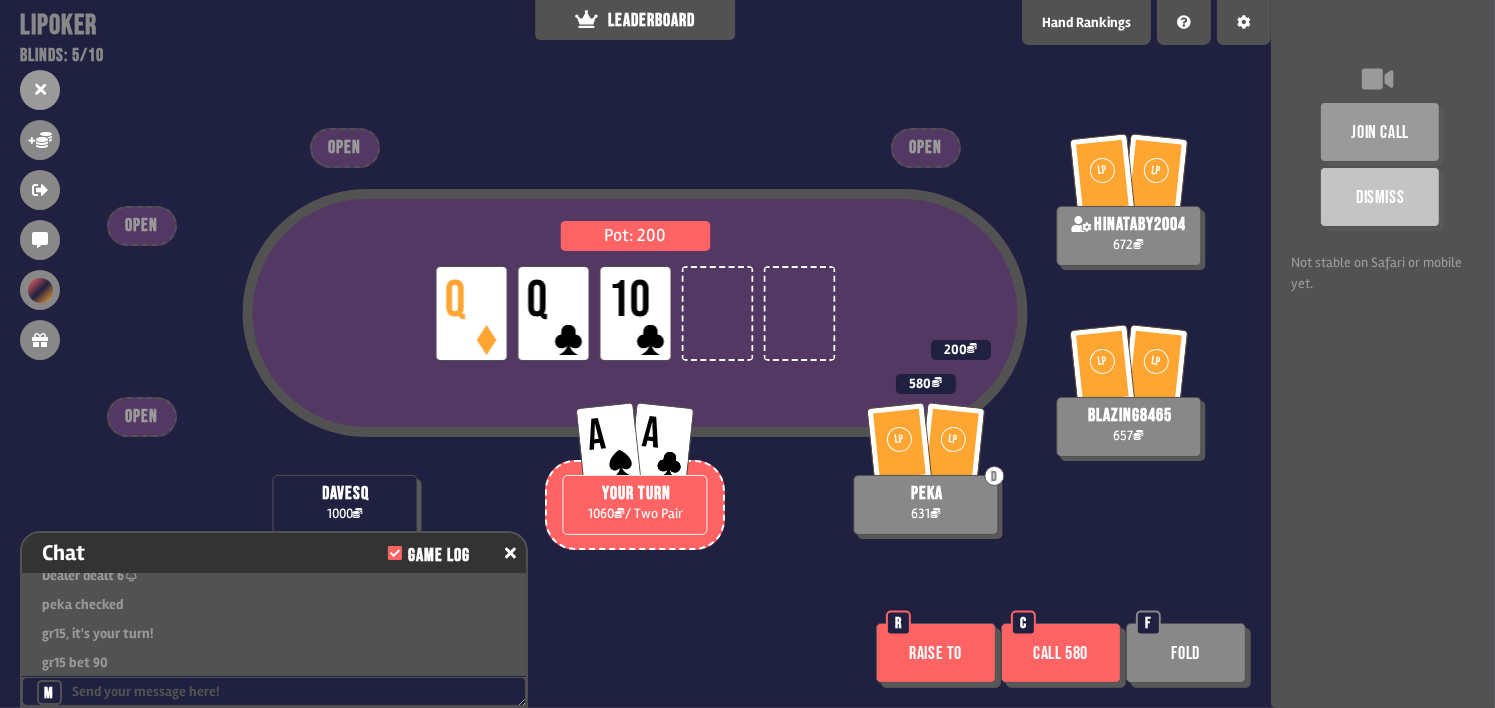drag, startPoint x: 1475, startPoint y: 487, endPoint x: 1360, endPoint y: 540, distance: 126.625435 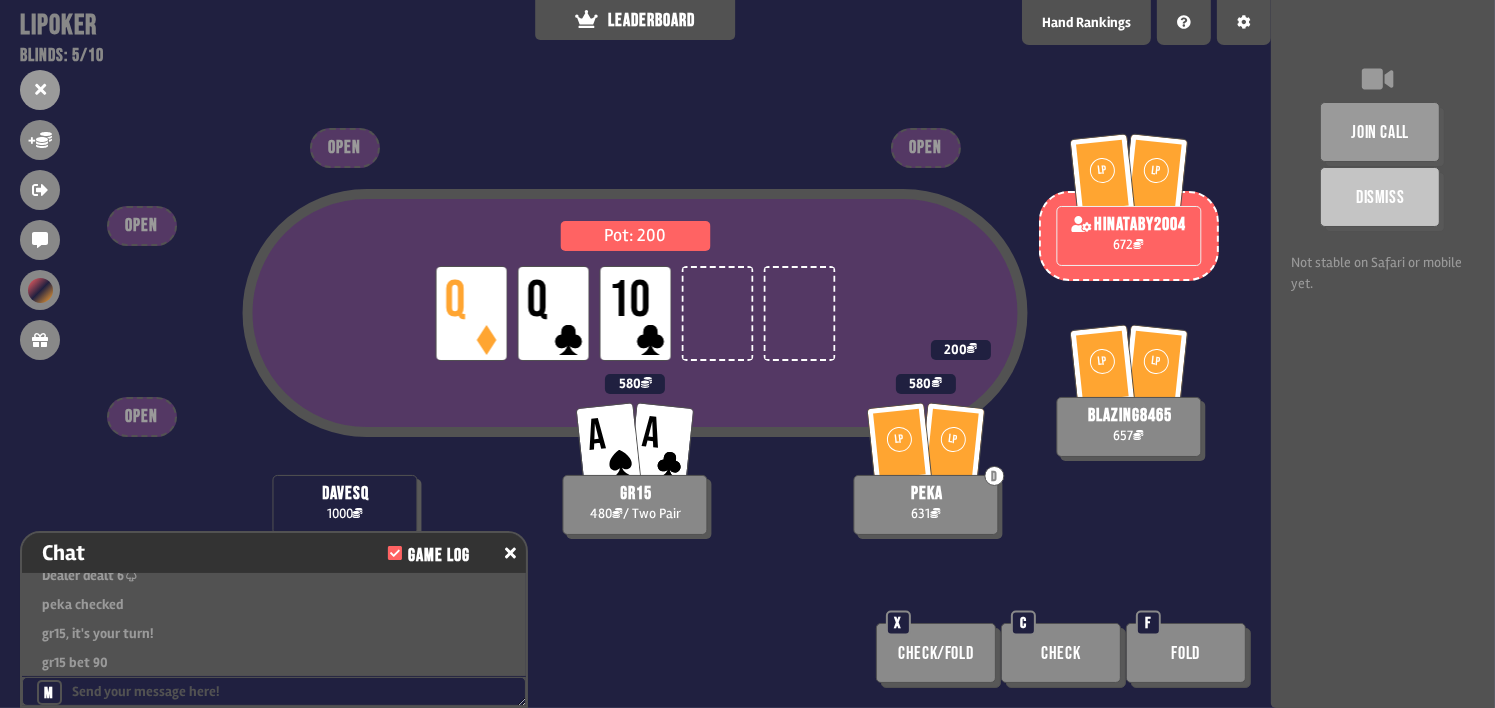 click on "join call Dismiss Not stable on Safari or mobile yet." at bounding box center (1383, 354) 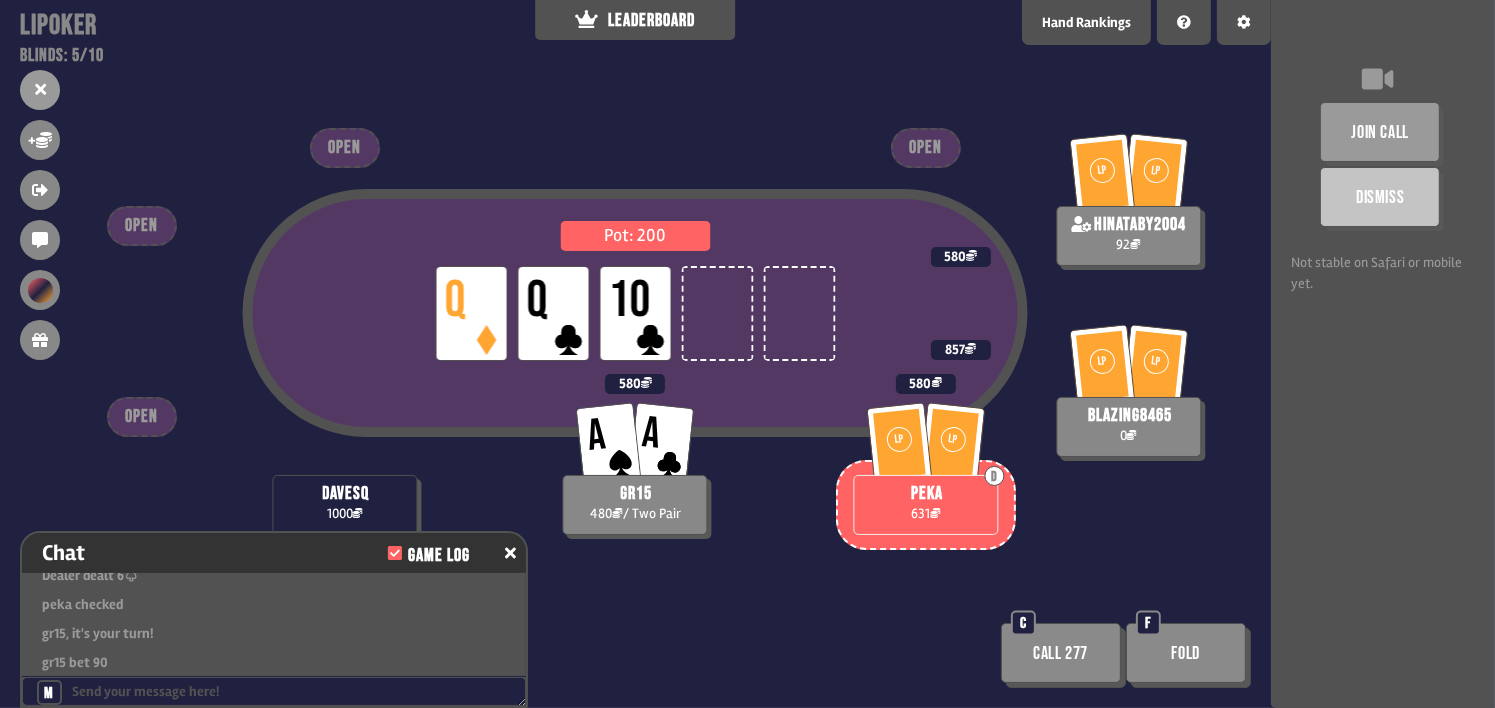 click on "join call Dismiss Not stable on Safari or mobile yet." at bounding box center [1383, 354] 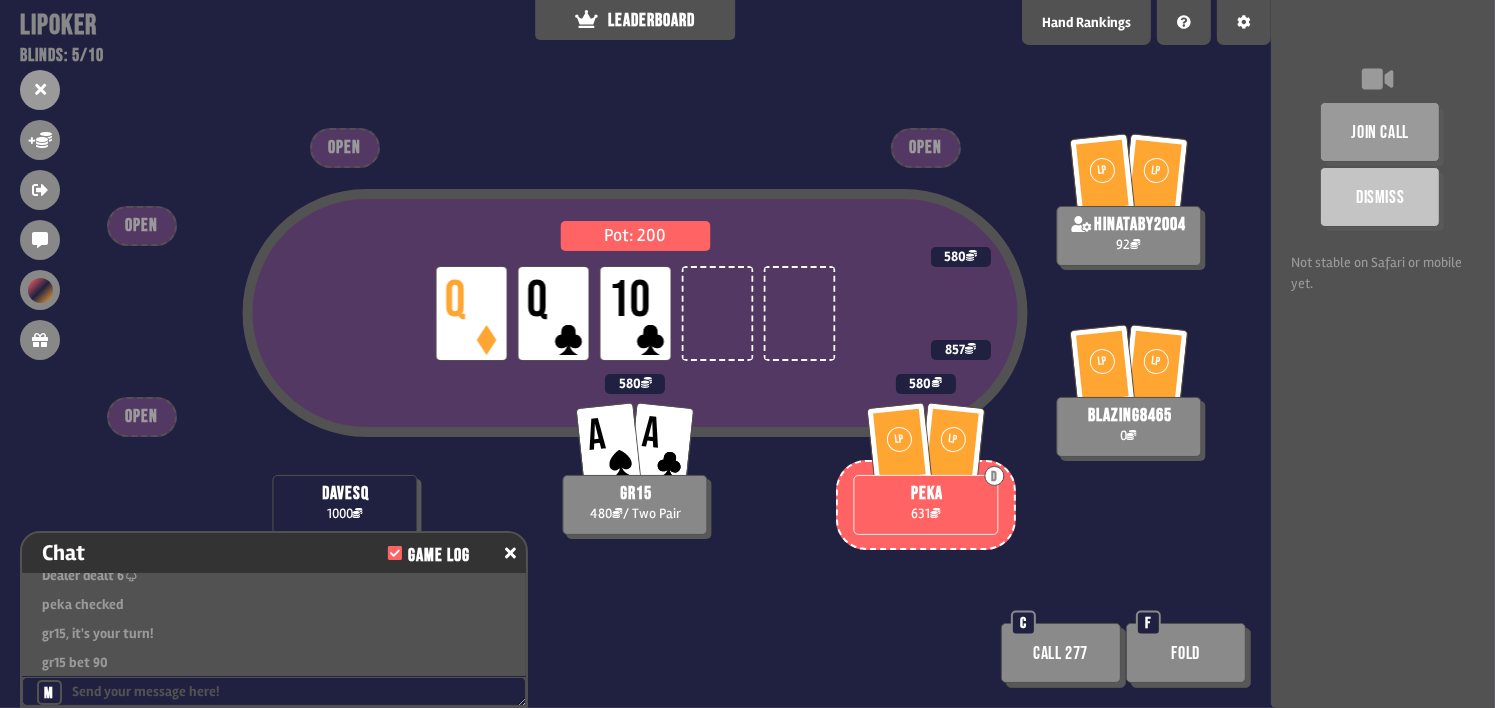 click on "join call Dismiss Not stable on Safari or mobile yet." at bounding box center [1383, 354] 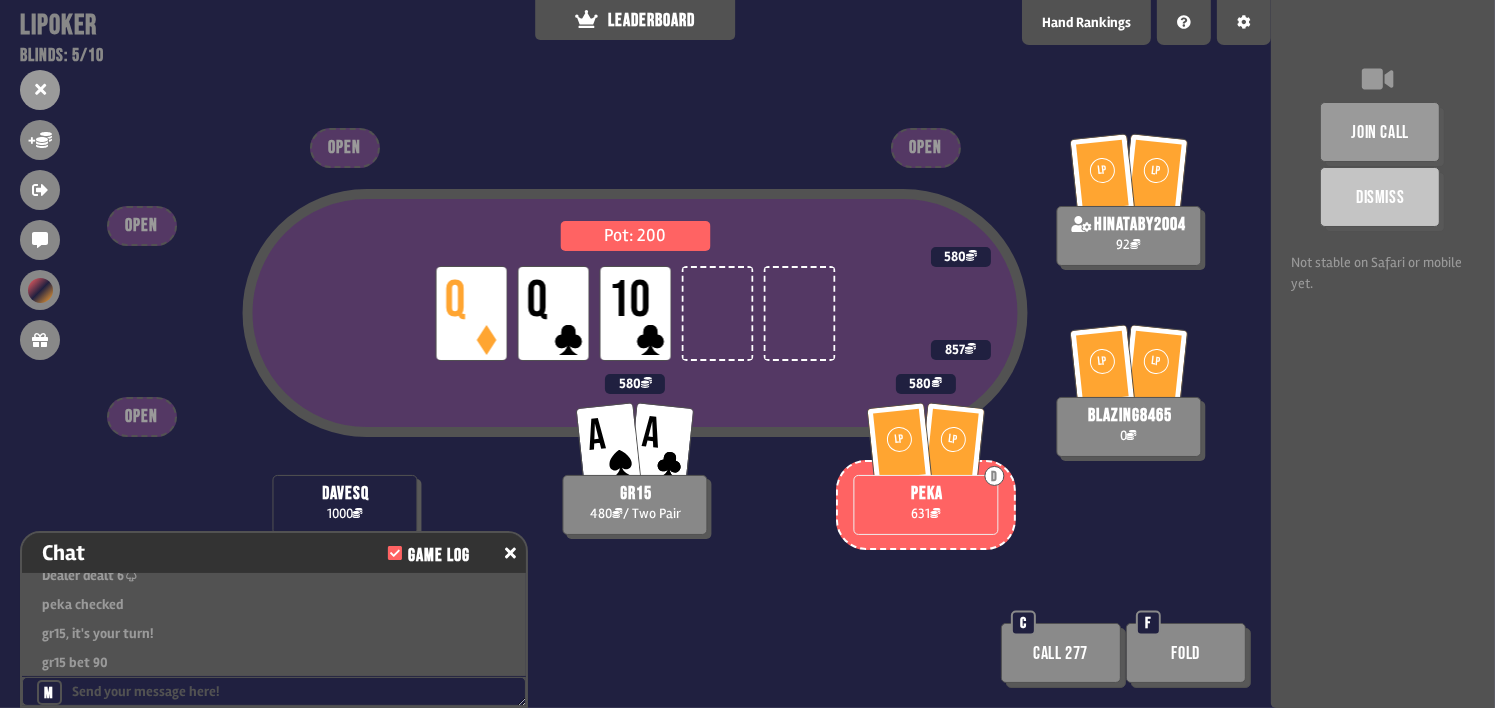 click on "join call Dismiss Not stable on Safari or mobile yet." at bounding box center (1383, 354) 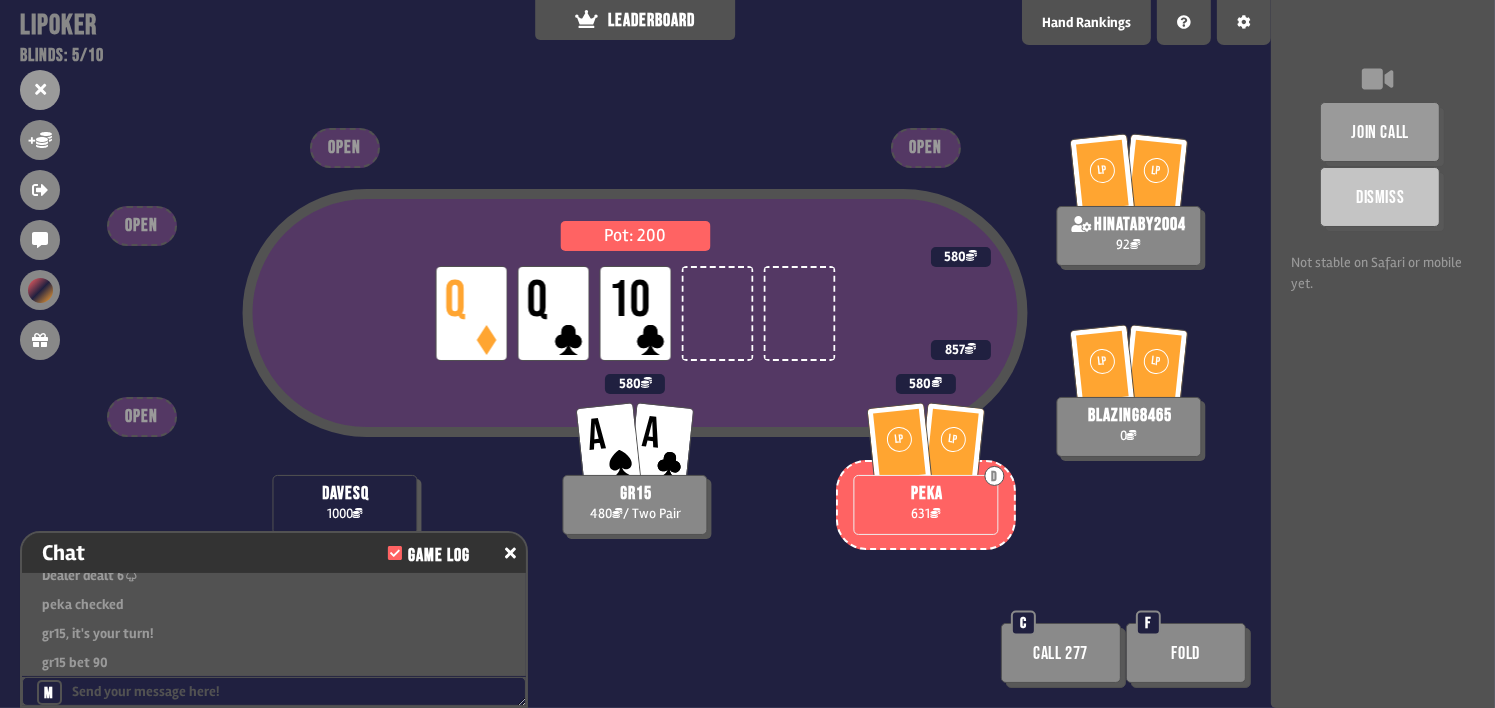 click on "join call Dismiss Not stable on Safari or mobile yet." at bounding box center (1383, 354) 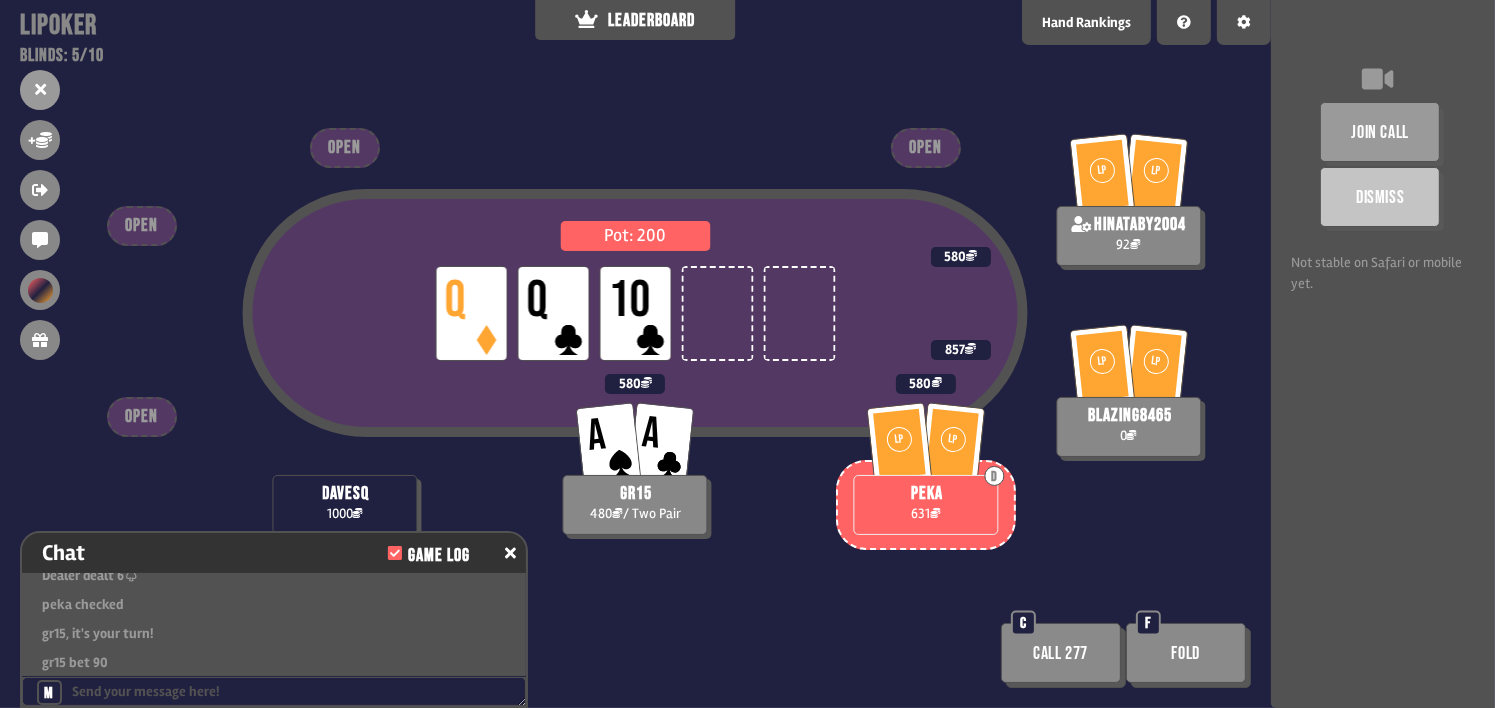 click on "join call Dismiss Not stable on Safari or mobile yet." at bounding box center [1383, 354] 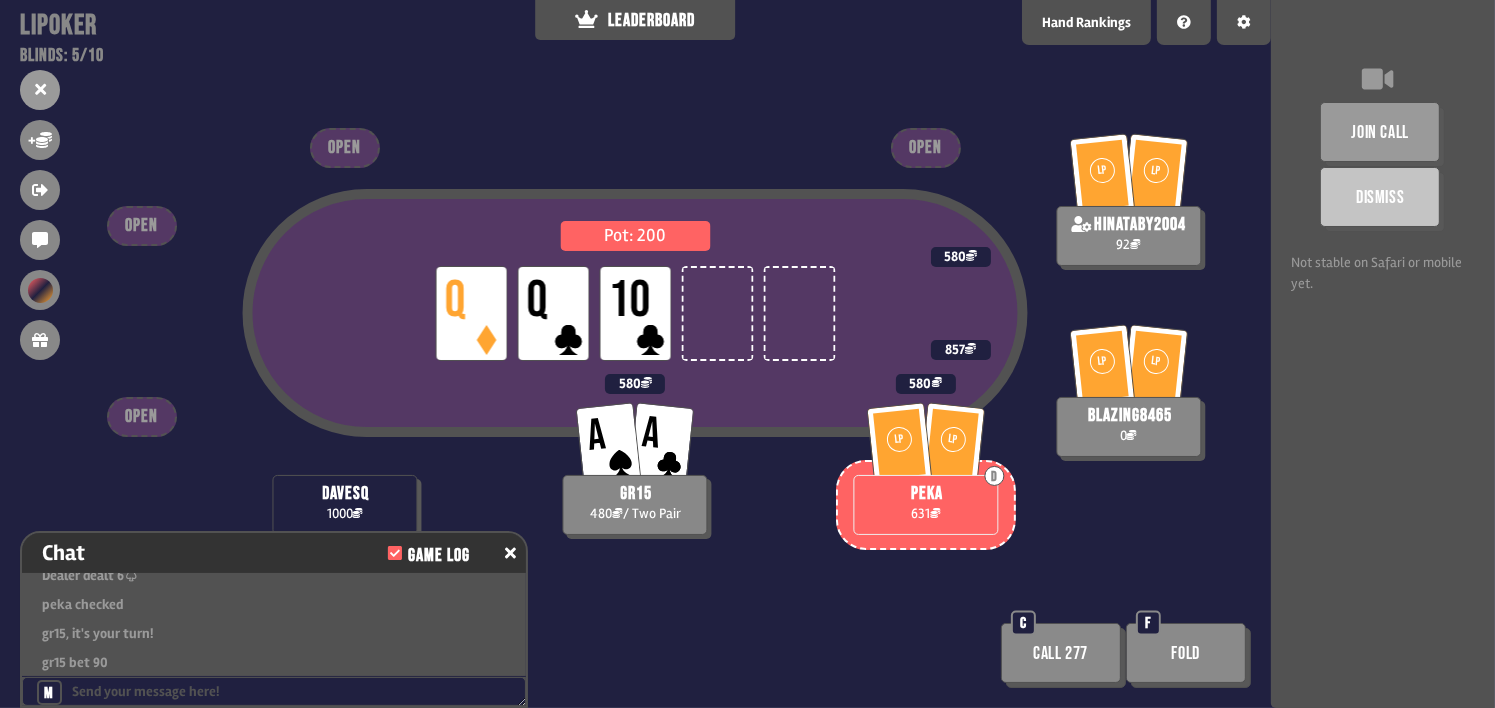 click on "join call Dismiss Not stable on Safari or mobile yet." at bounding box center (1383, 354) 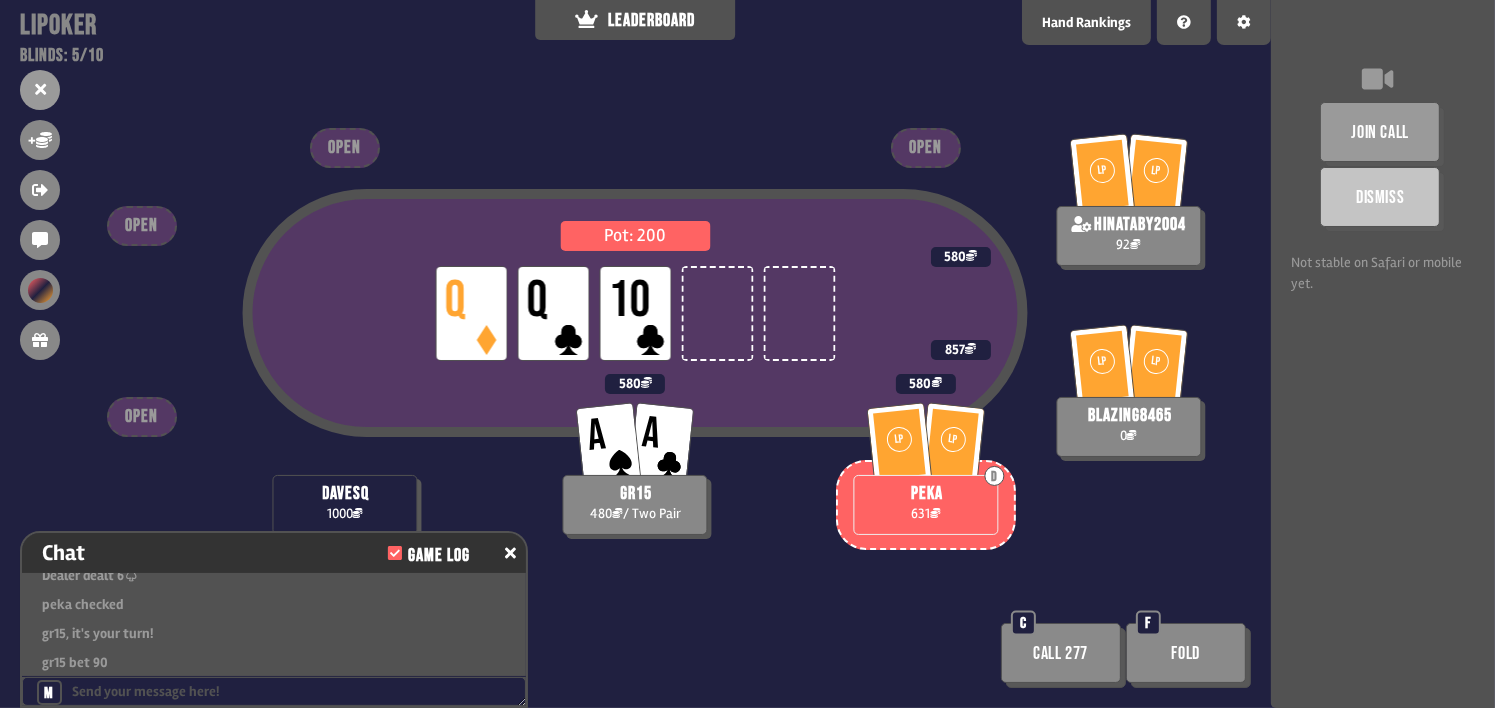 click on "join call Dismiss Not stable on Safari or mobile yet." at bounding box center [1383, 354] 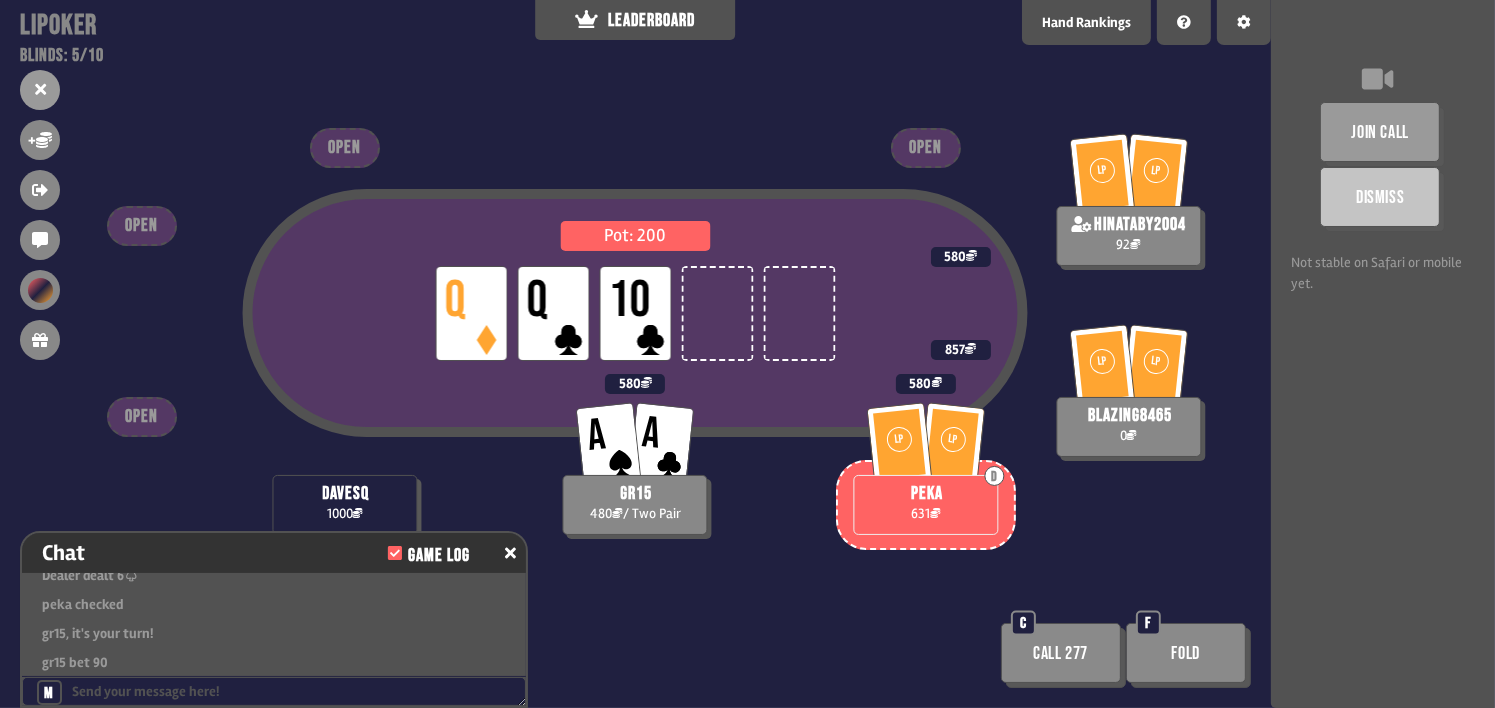 click on "join call Dismiss Not stable on Safari or mobile yet." at bounding box center (1383, 354) 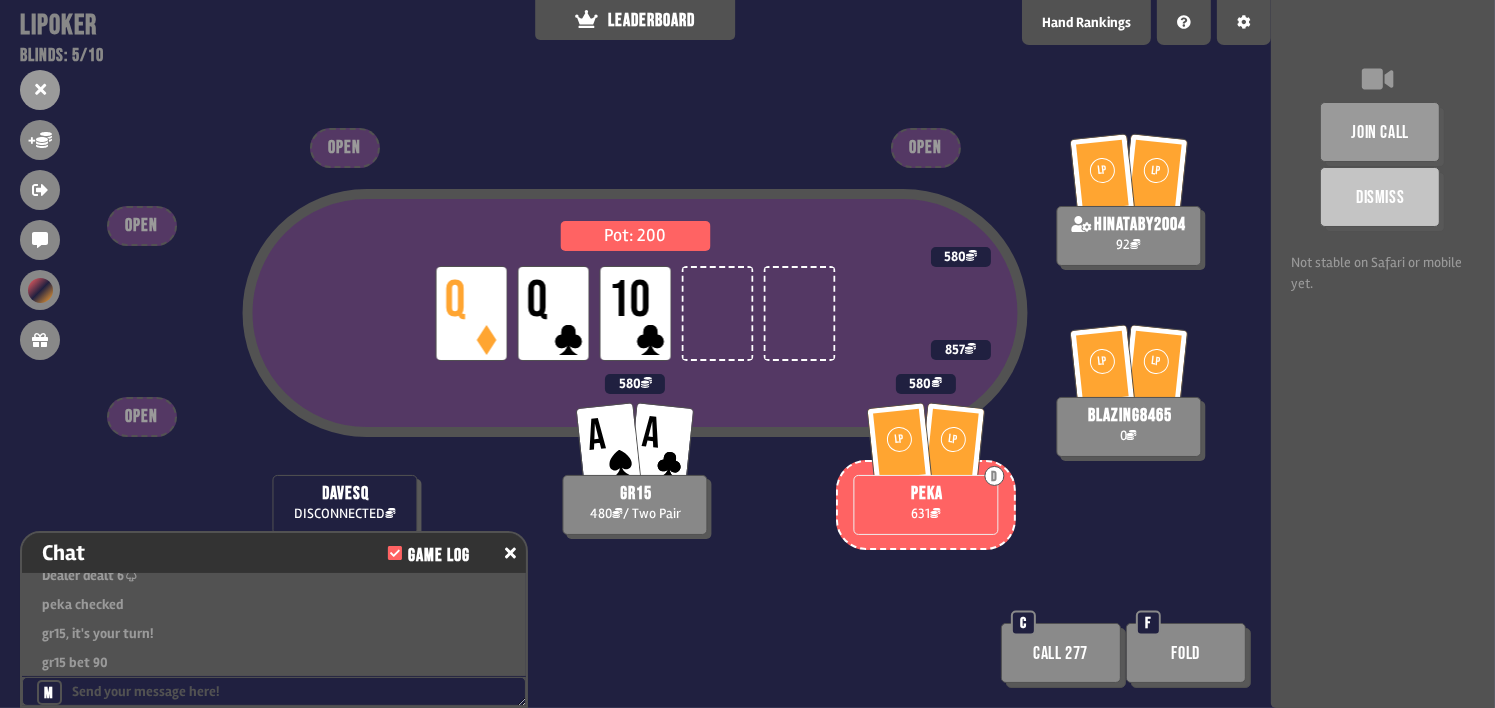 click on "join call Dismiss Not stable on Safari or mobile yet." at bounding box center (1383, 354) 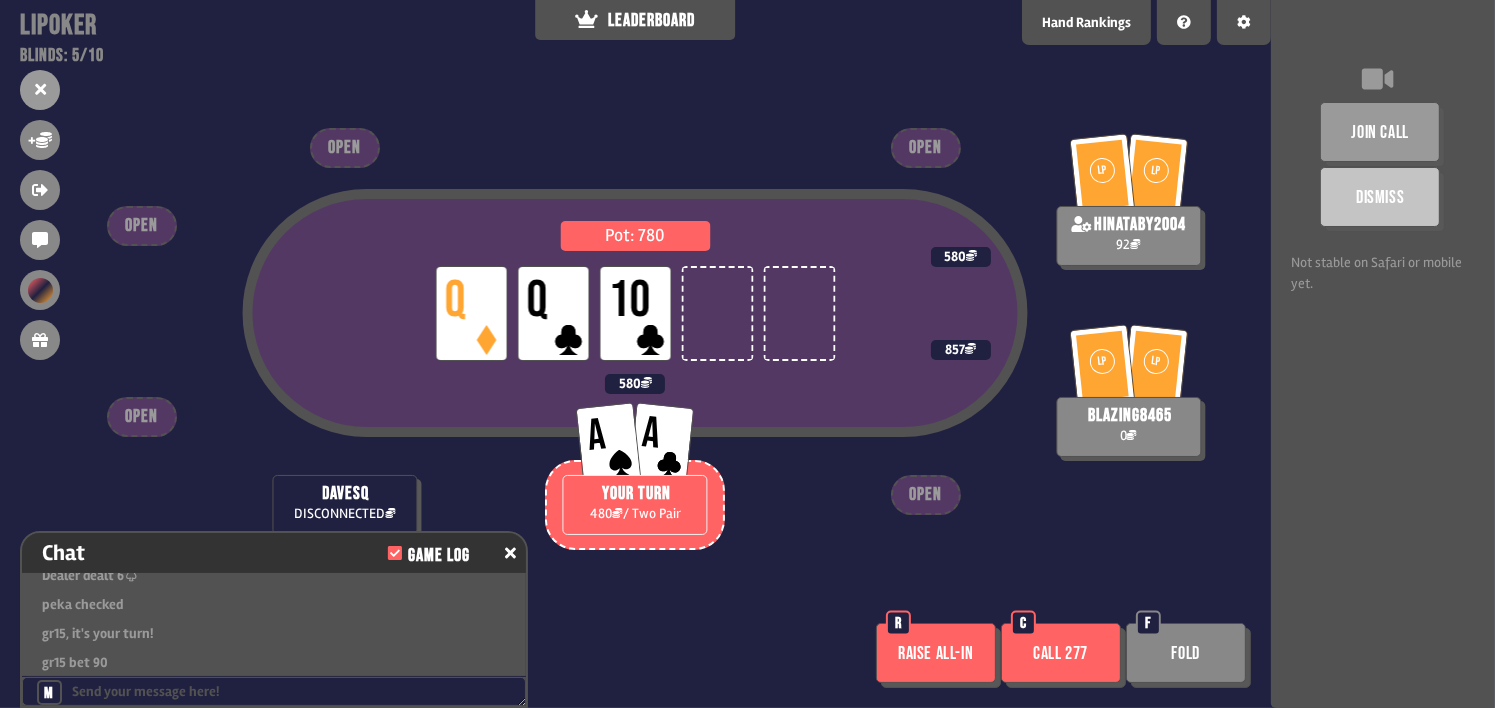 click on "join call Dismiss Not stable on Safari or mobile yet." at bounding box center [1383, 354] 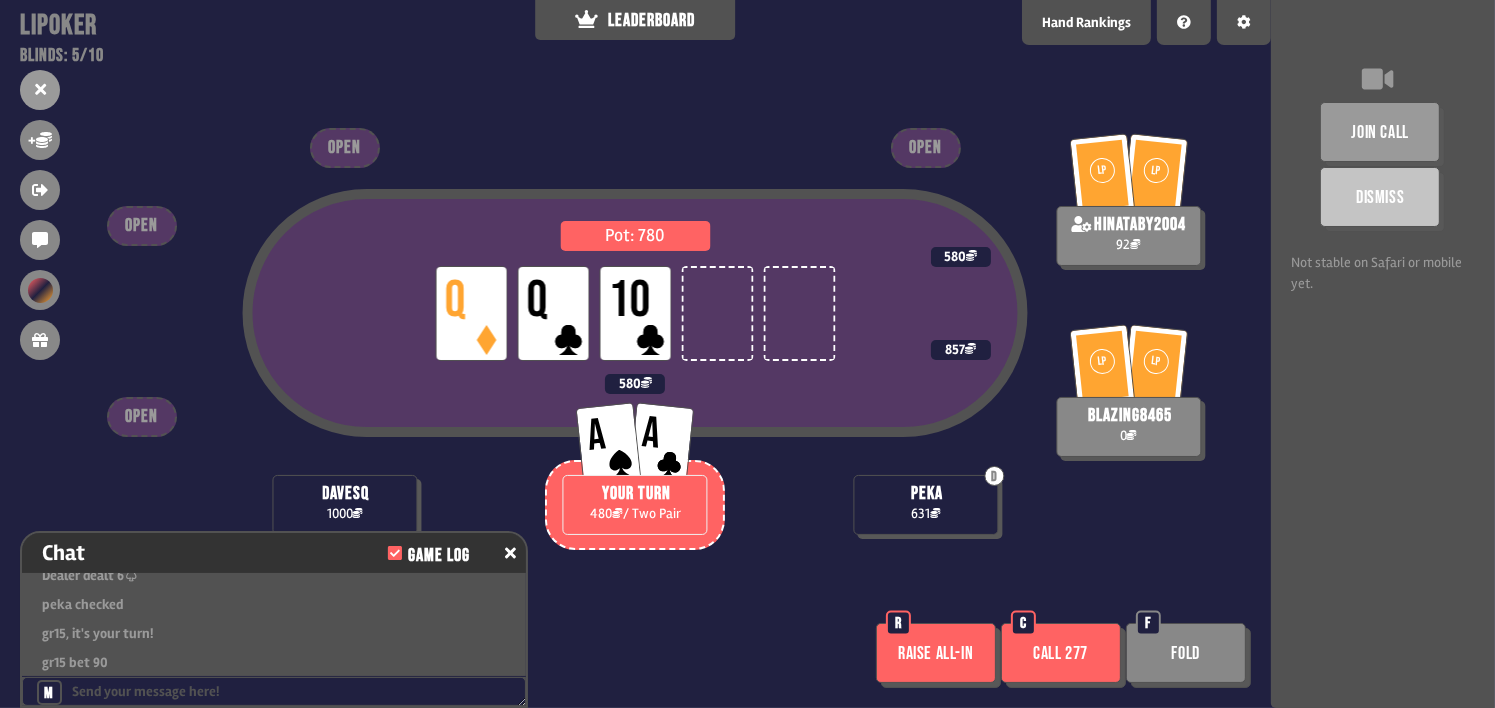 click on "Raise all-in" at bounding box center [936, 653] 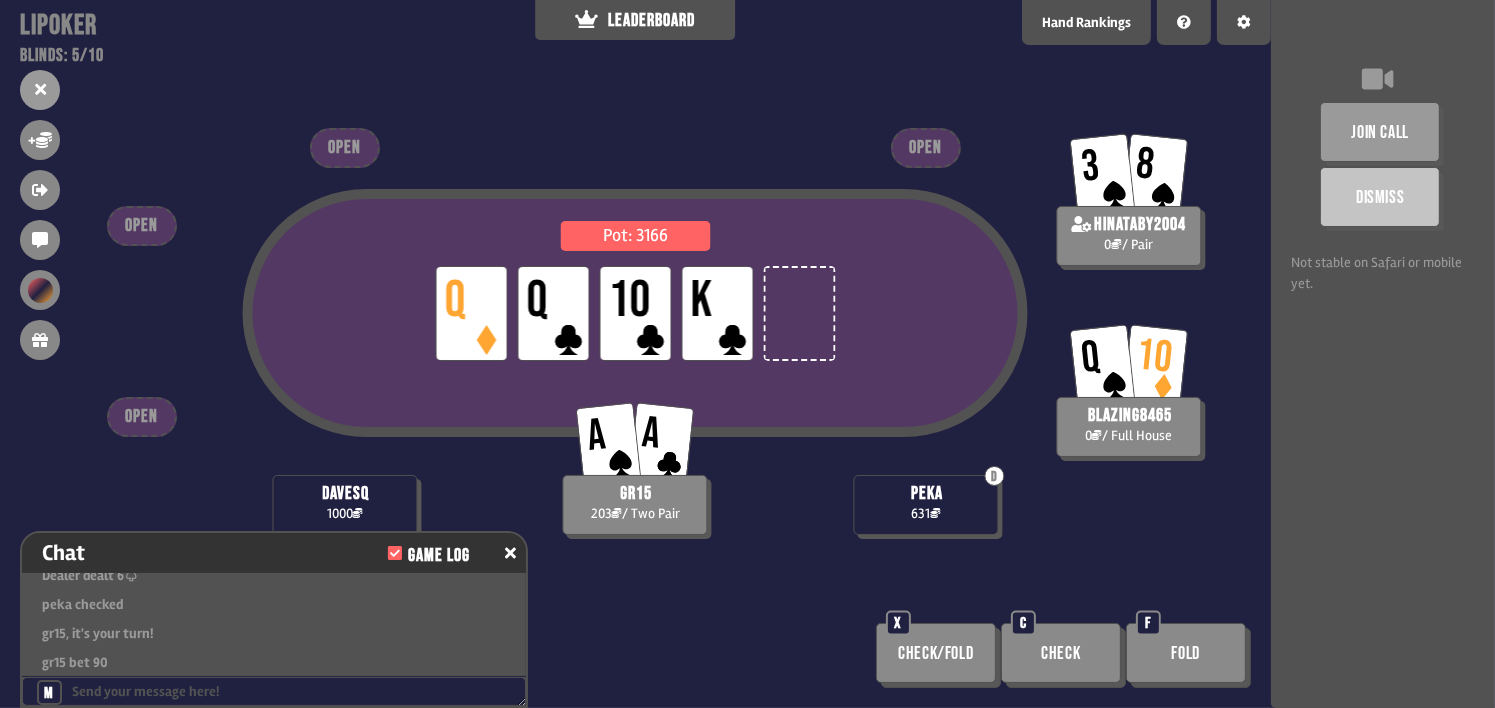 click on "join call Dismiss Not stable on Safari or mobile yet." at bounding box center [1383, 354] 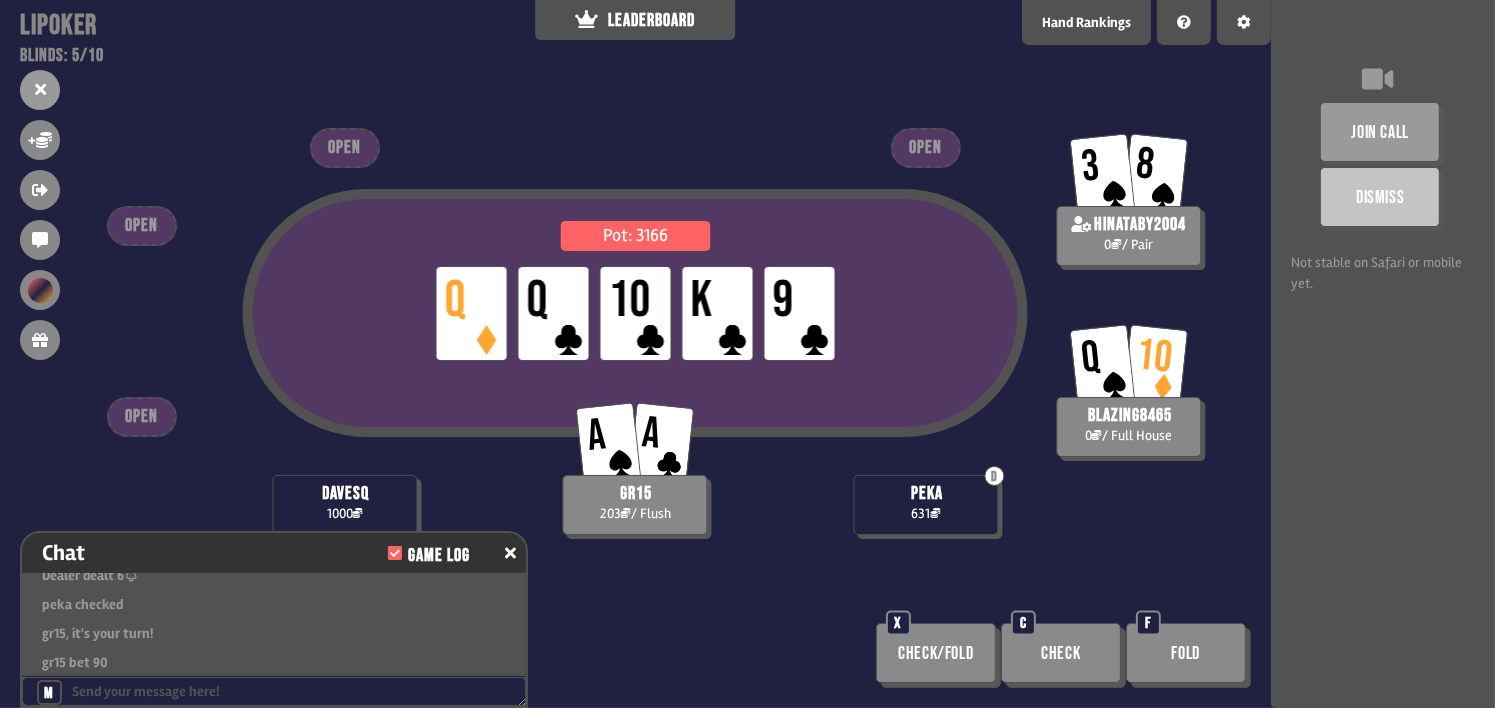 click on "join call Dismiss Not stable on Safari or mobile yet." at bounding box center [1383, 354] 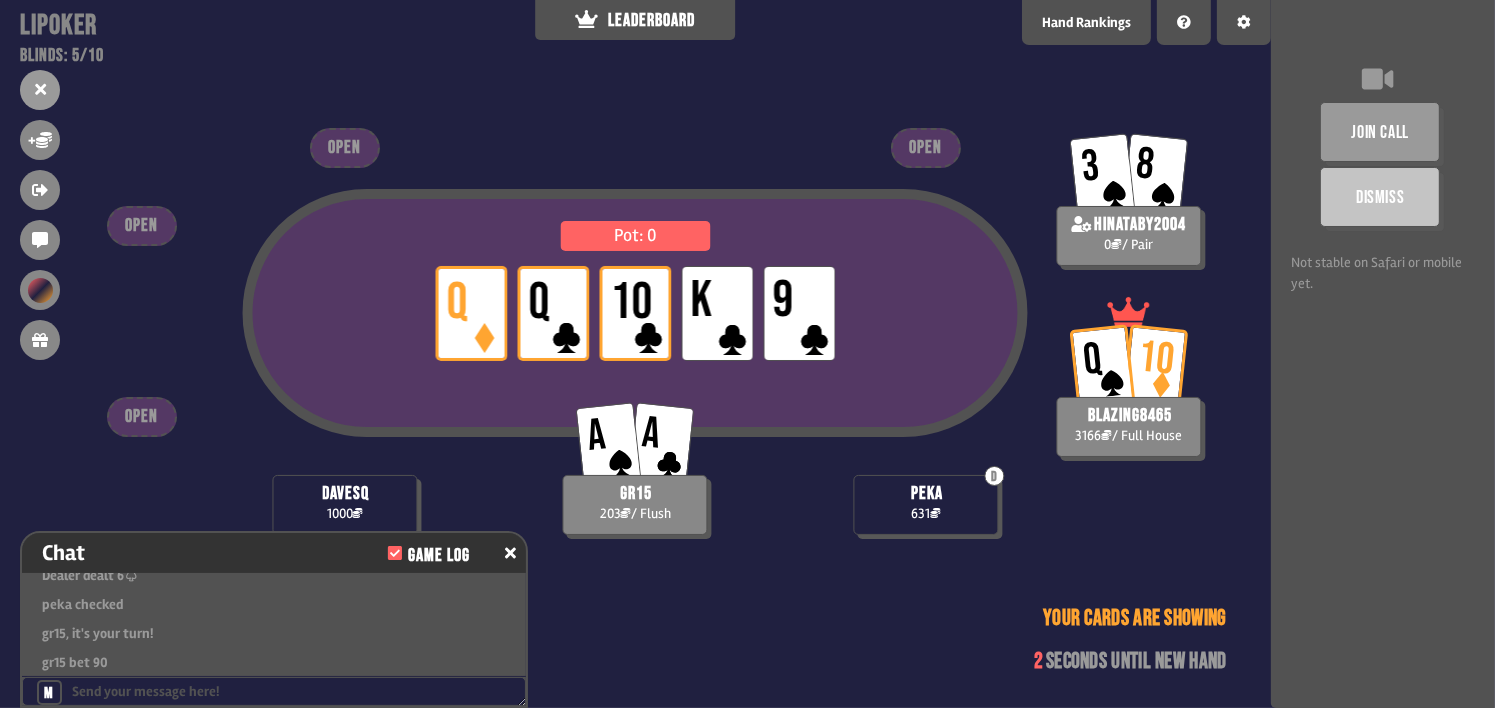 click on "join call Dismiss Not stable on Safari or mobile yet." at bounding box center [1383, 354] 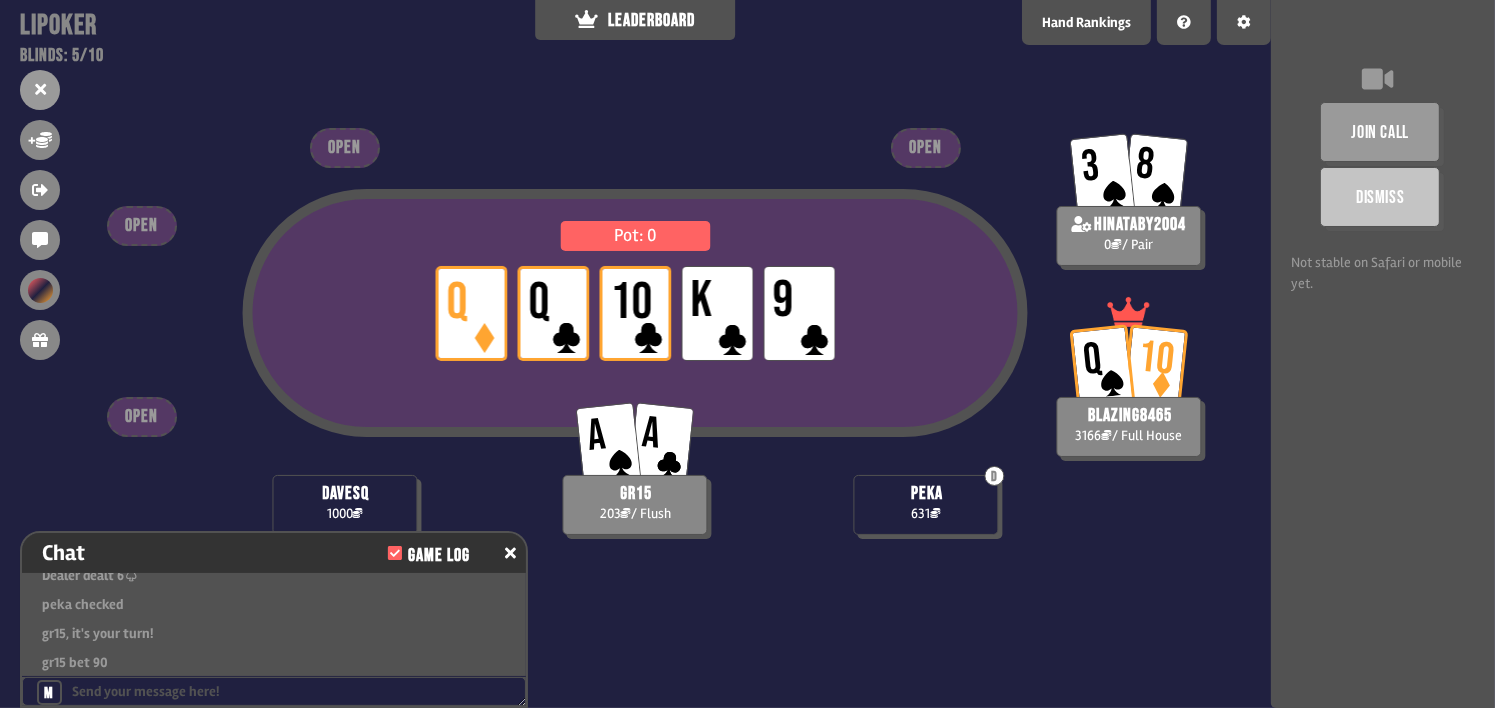 click on "Hand Rankings" at bounding box center [1086, 22] 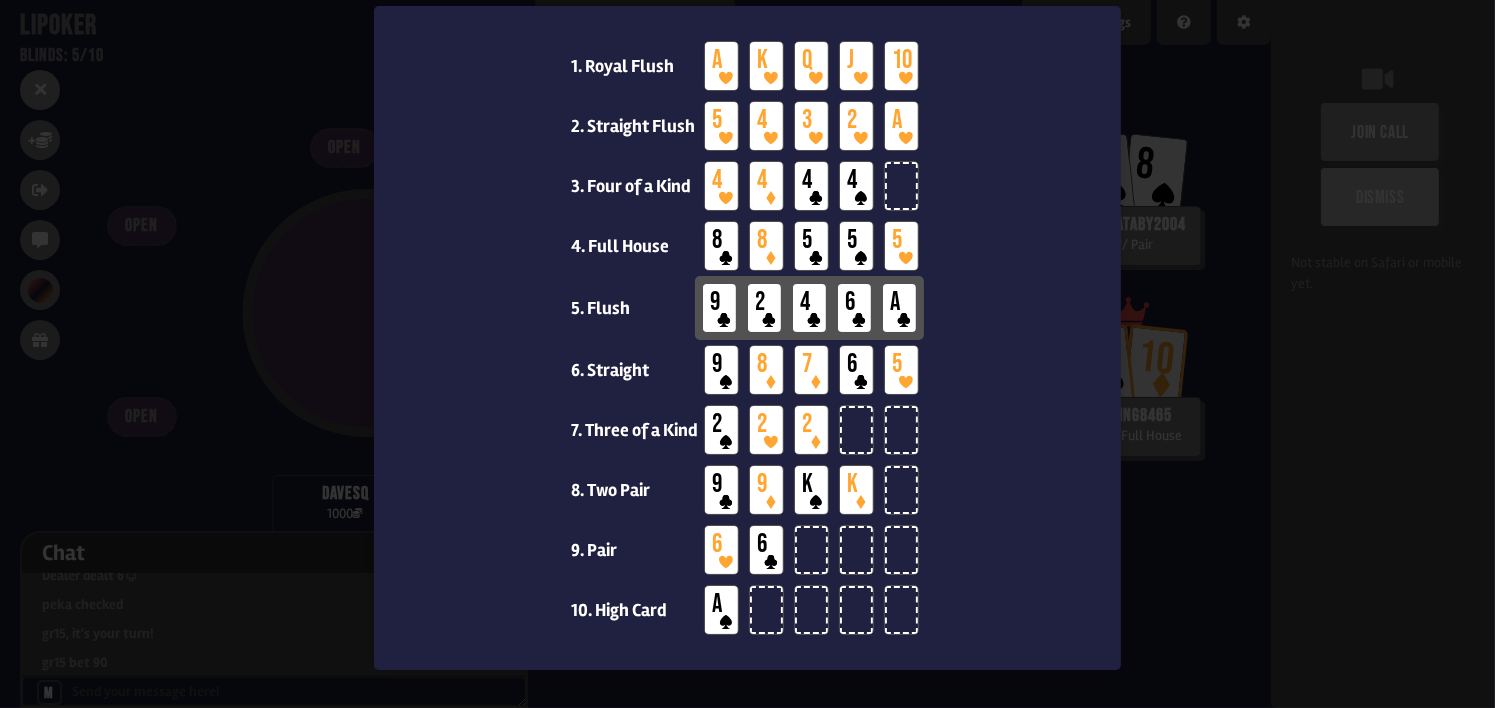scroll, scrollTop: 117, scrollLeft: 0, axis: vertical 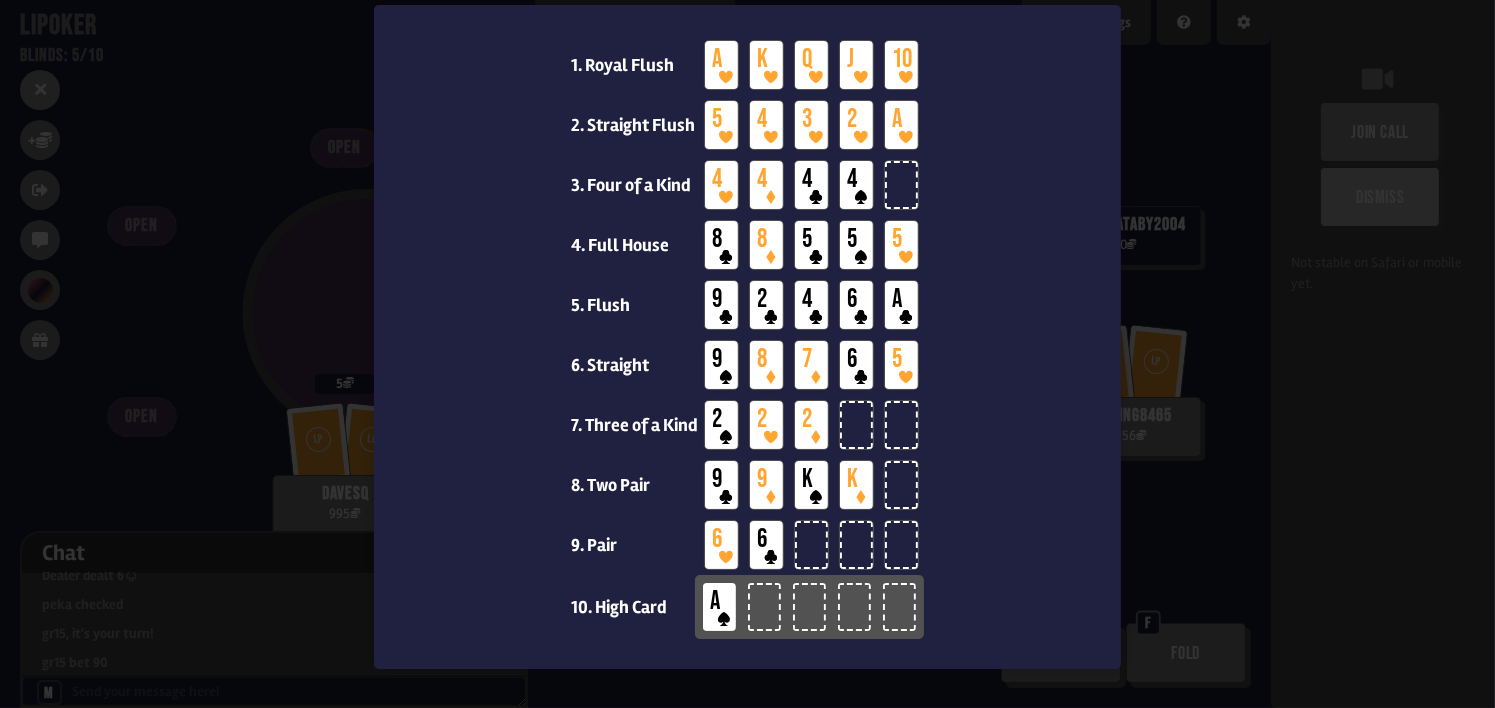 click at bounding box center (747, 354) 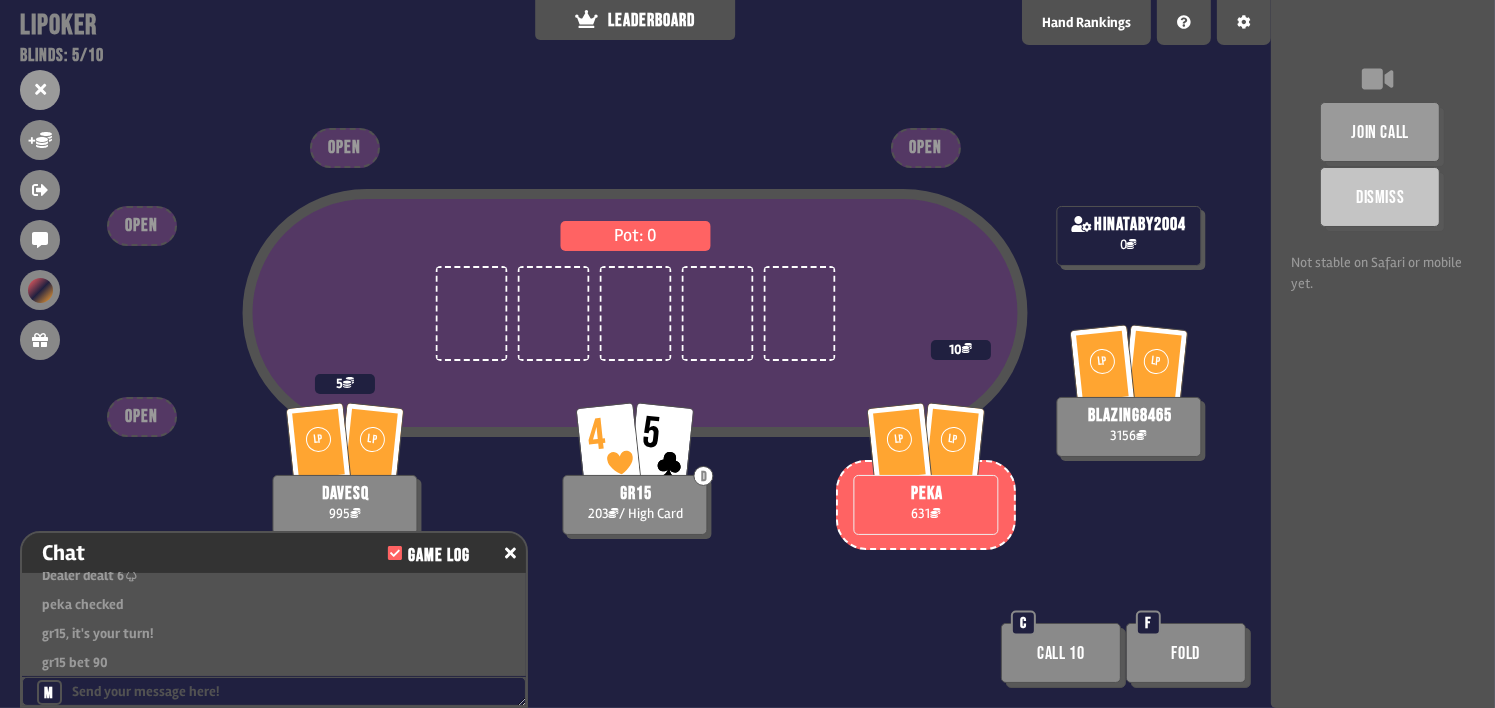 scroll, scrollTop: 68, scrollLeft: 0, axis: vertical 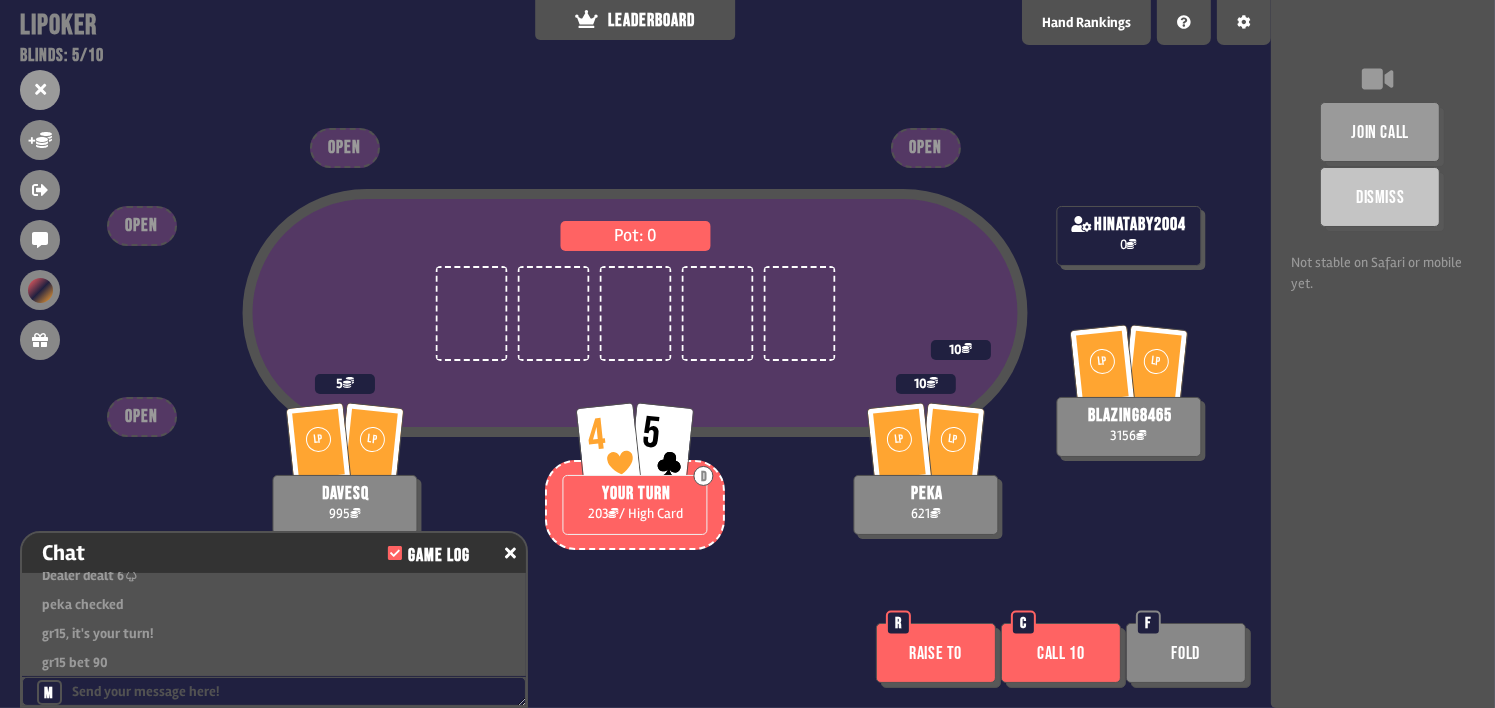 click on "Call 10" at bounding box center [1061, 653] 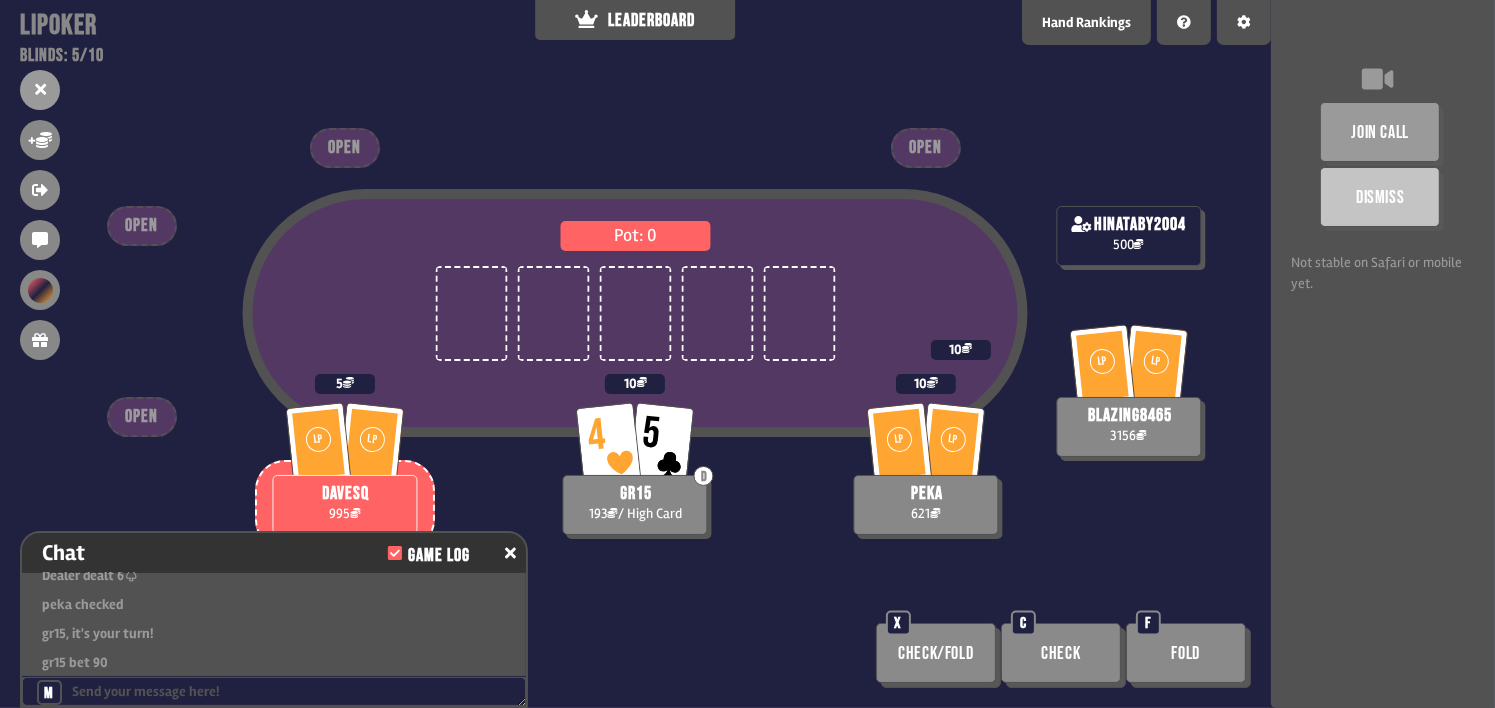 click on "join call Dismiss Not stable on Safari or mobile yet." at bounding box center [1383, 354] 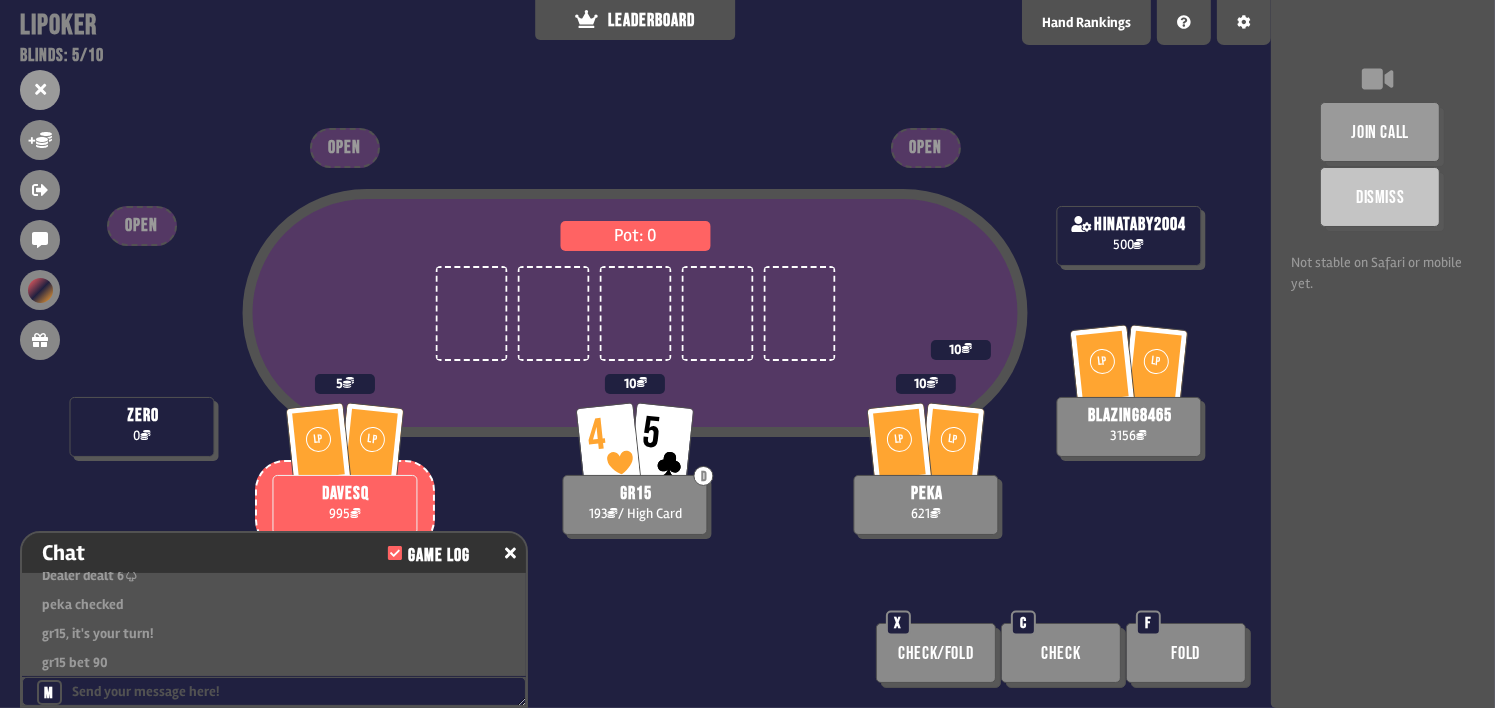click on "join call Dismiss Not stable on Safari or mobile yet." at bounding box center [1383, 354] 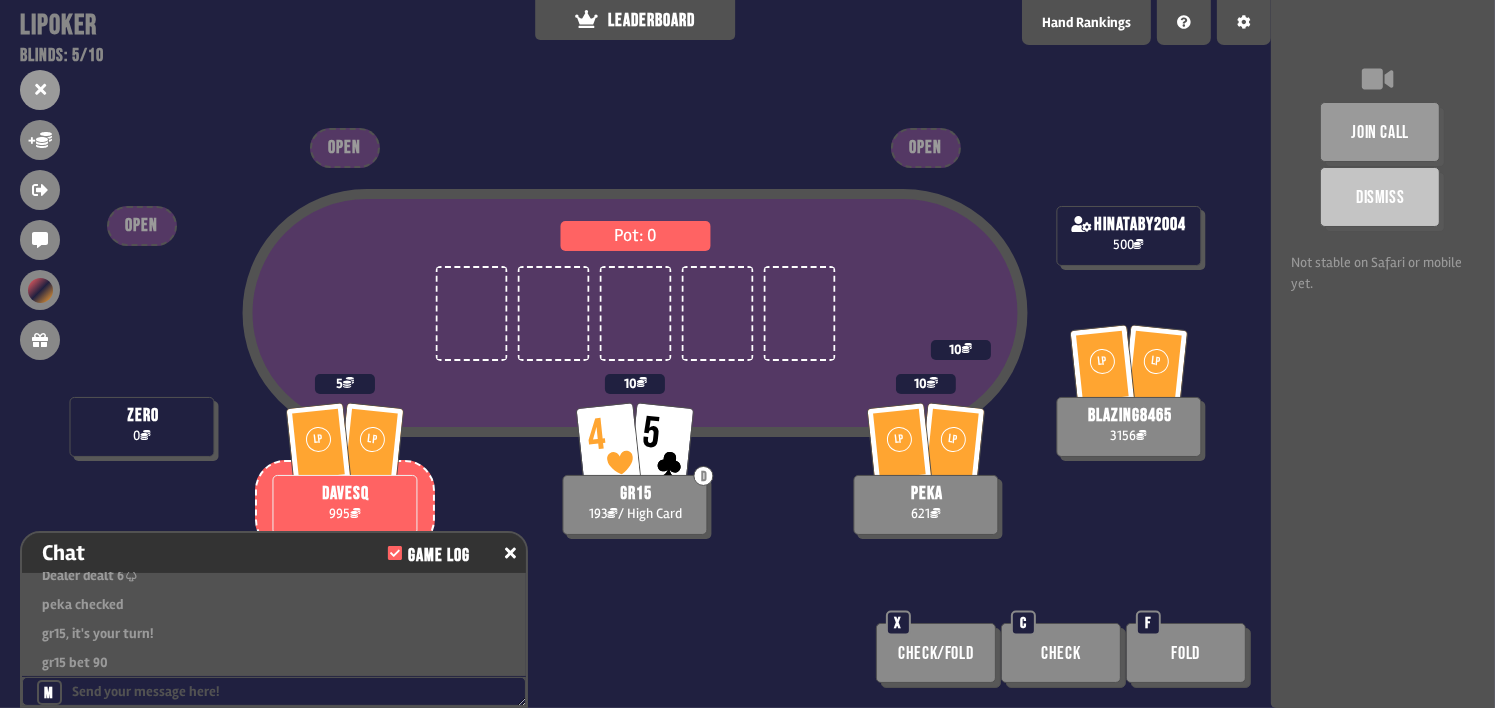 click on "join call Dismiss Not stable on Safari or mobile yet." at bounding box center (1383, 354) 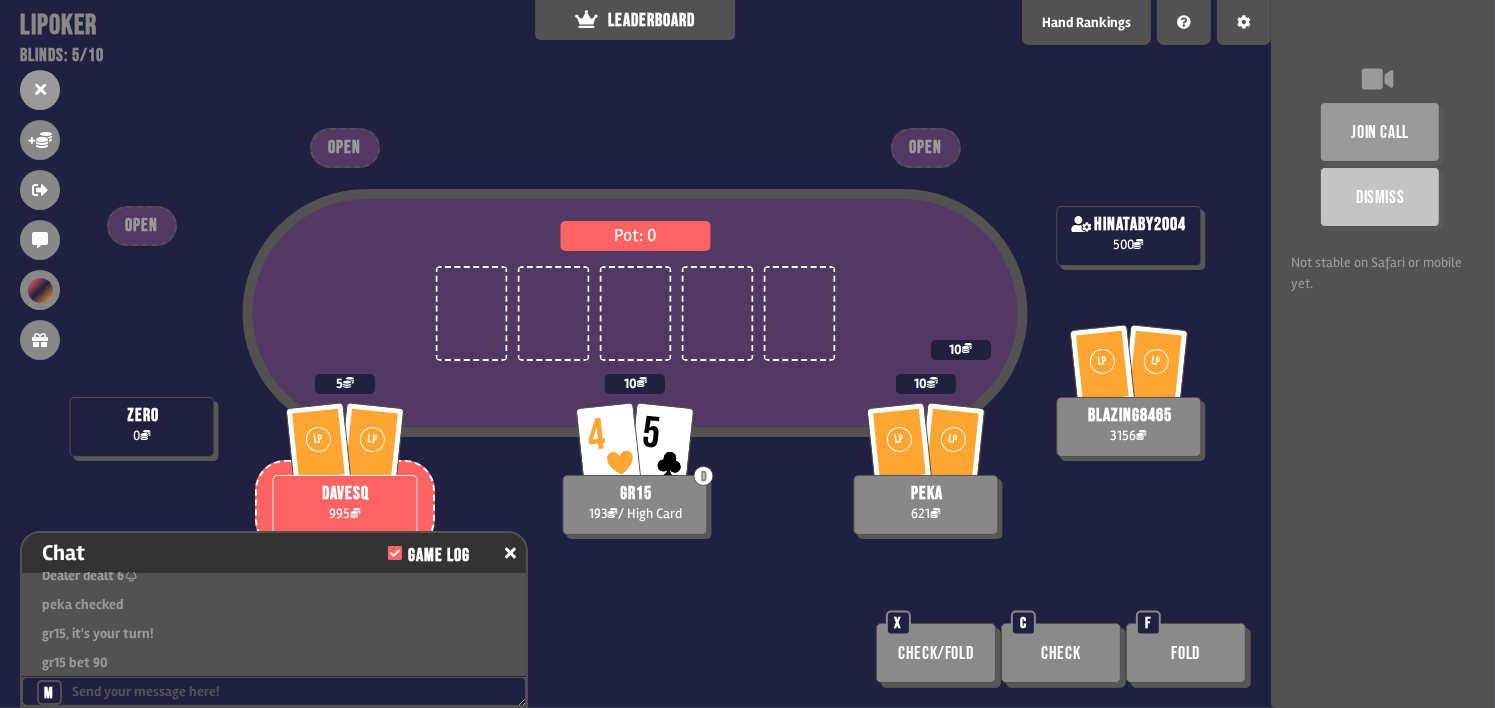 click on "join call Dismiss Not stable on Safari or mobile yet." at bounding box center (1383, 354) 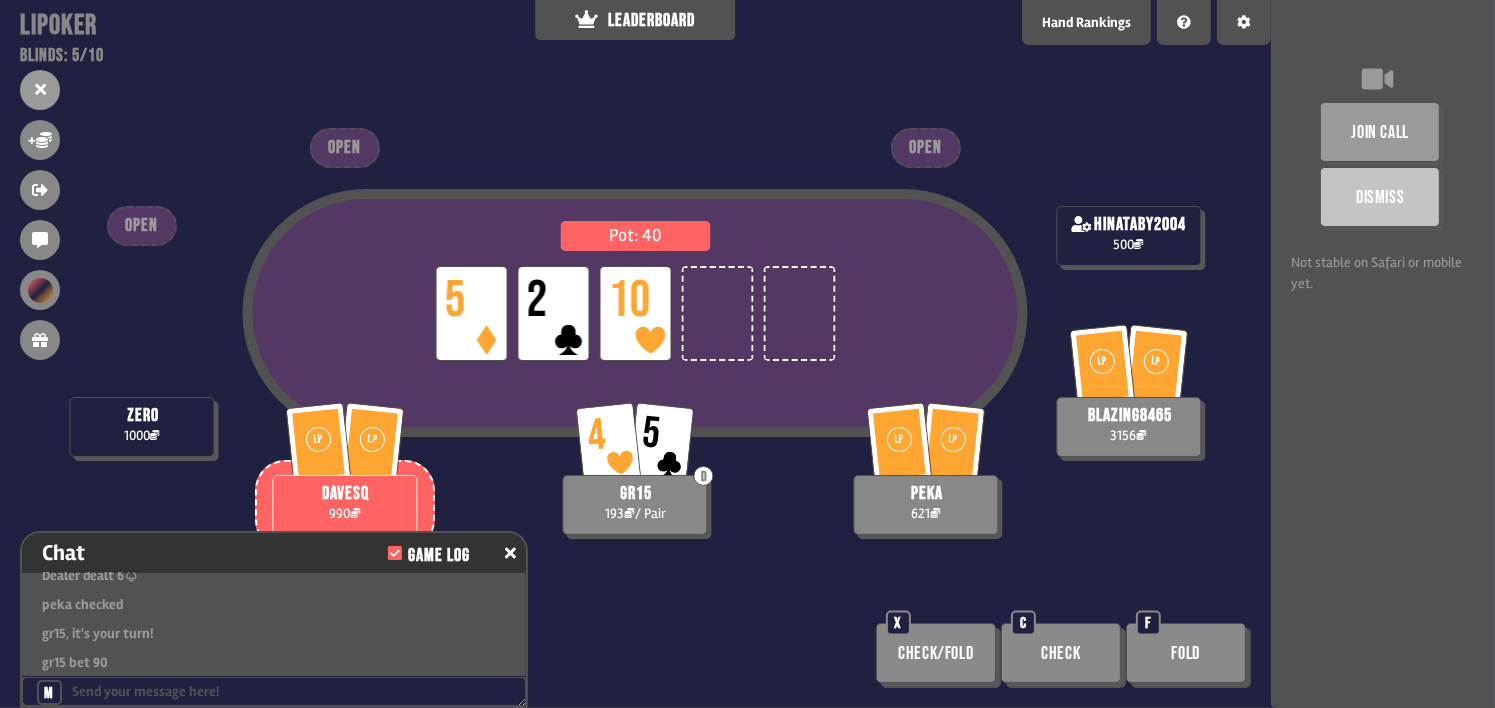 click on "Pot: 40   LP 5 LP 2 LP 10 zero 1000  LP LP blazing8465 3156  LP LP davesq 990  4 5 D gr15 193   / Pair LP [PERSON_NAME] 621  hinataby2004 500  OPEN OPEN OPEN Check/Fold X Check C Fold F" at bounding box center [635, 354] 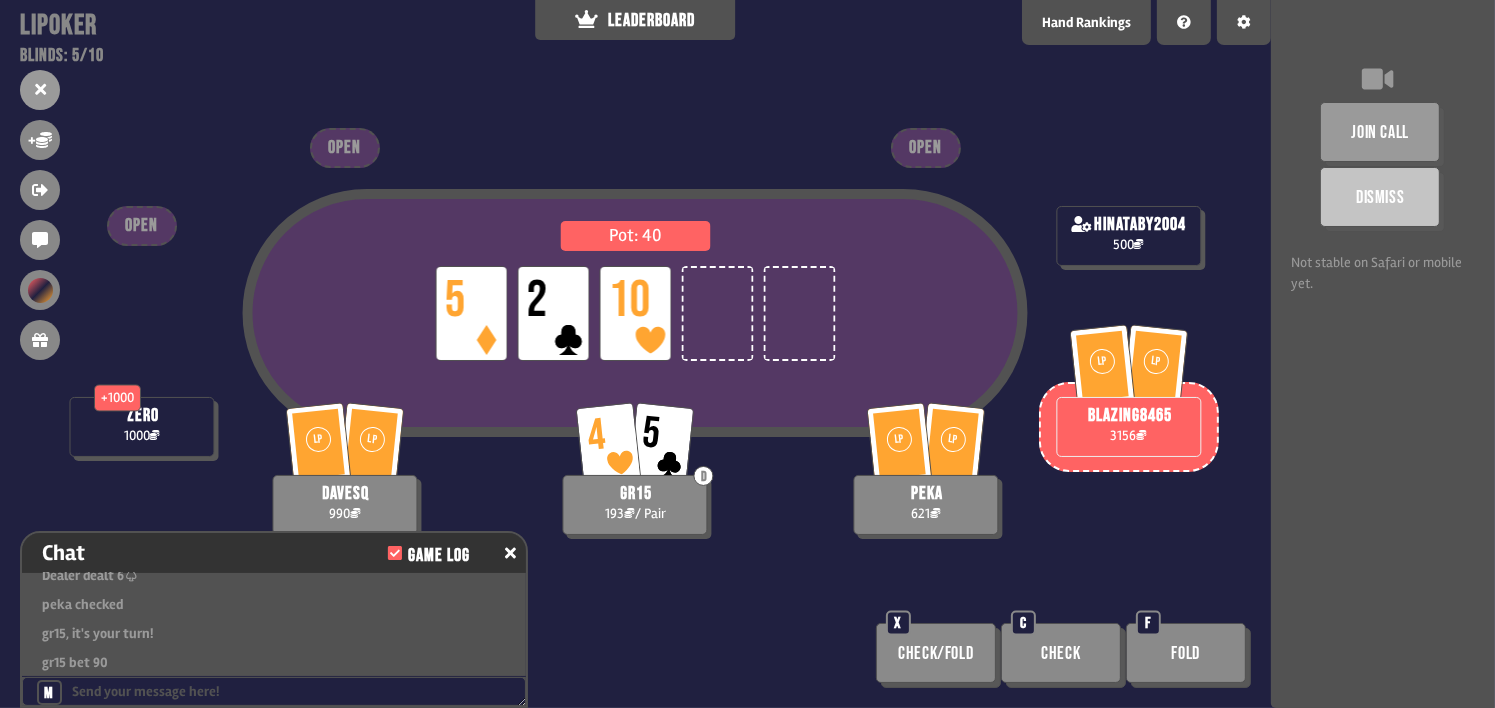 click on "Pot: 40   LP 5 LP 2 LP 10 + 1000 zero 1000  LP LP blazing8465 3156  LP LP davesq 990  4 5 D gr15 193   / Pair LP [PERSON_NAME] 621  hinataby2004 500  OPEN OPEN OPEN Check/Fold X Check C Fold F" at bounding box center (635, 354) 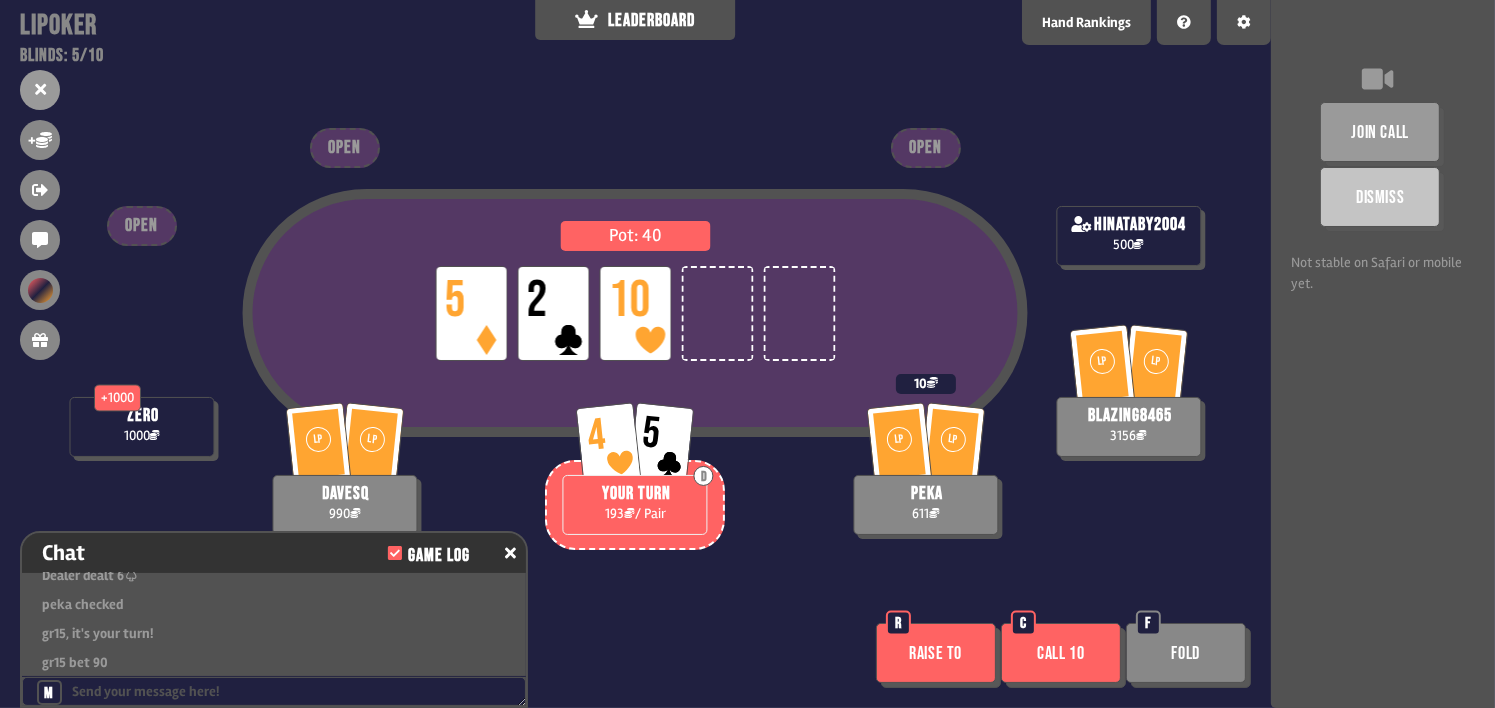 click on "join call Dismiss Not stable on Safari or mobile yet." at bounding box center [1383, 354] 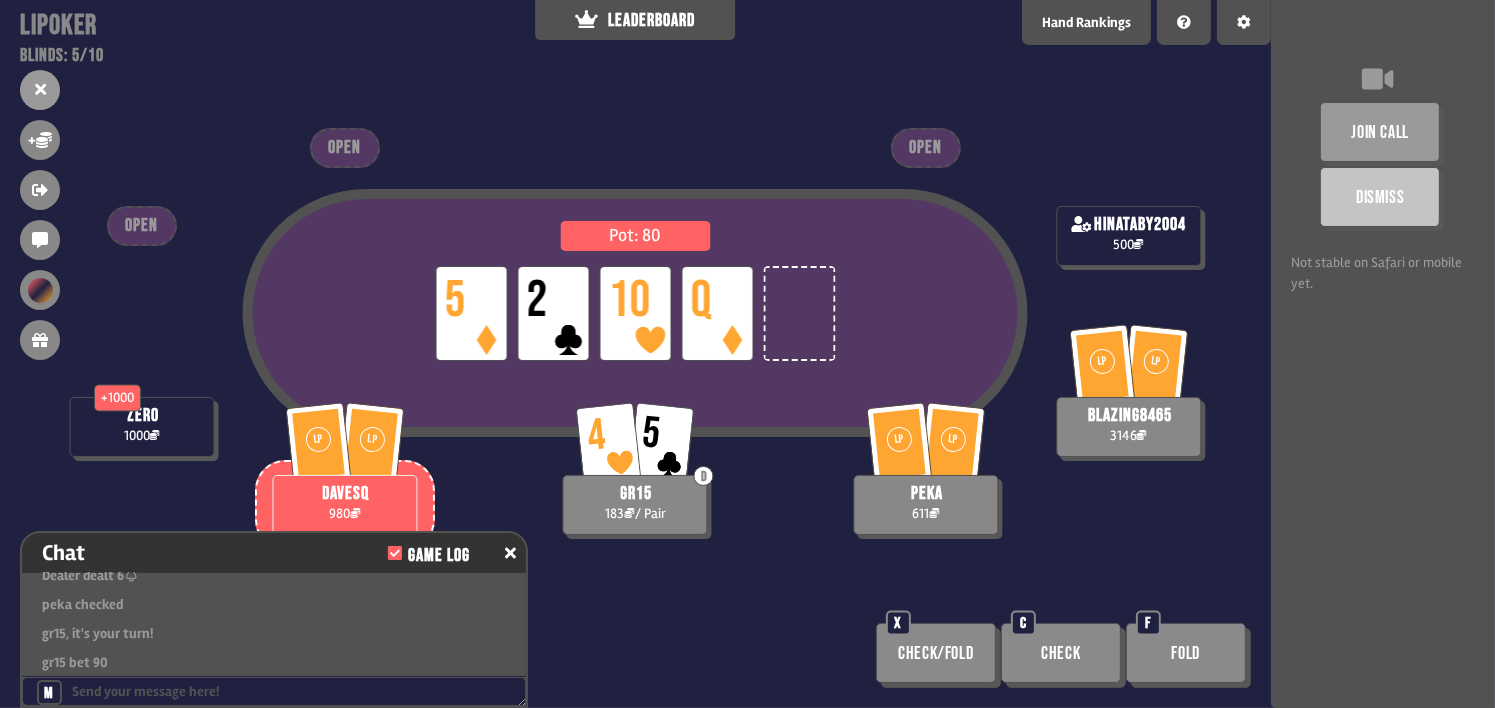 click on "join call Dismiss Not stable on Safari or mobile yet." at bounding box center (1383, 354) 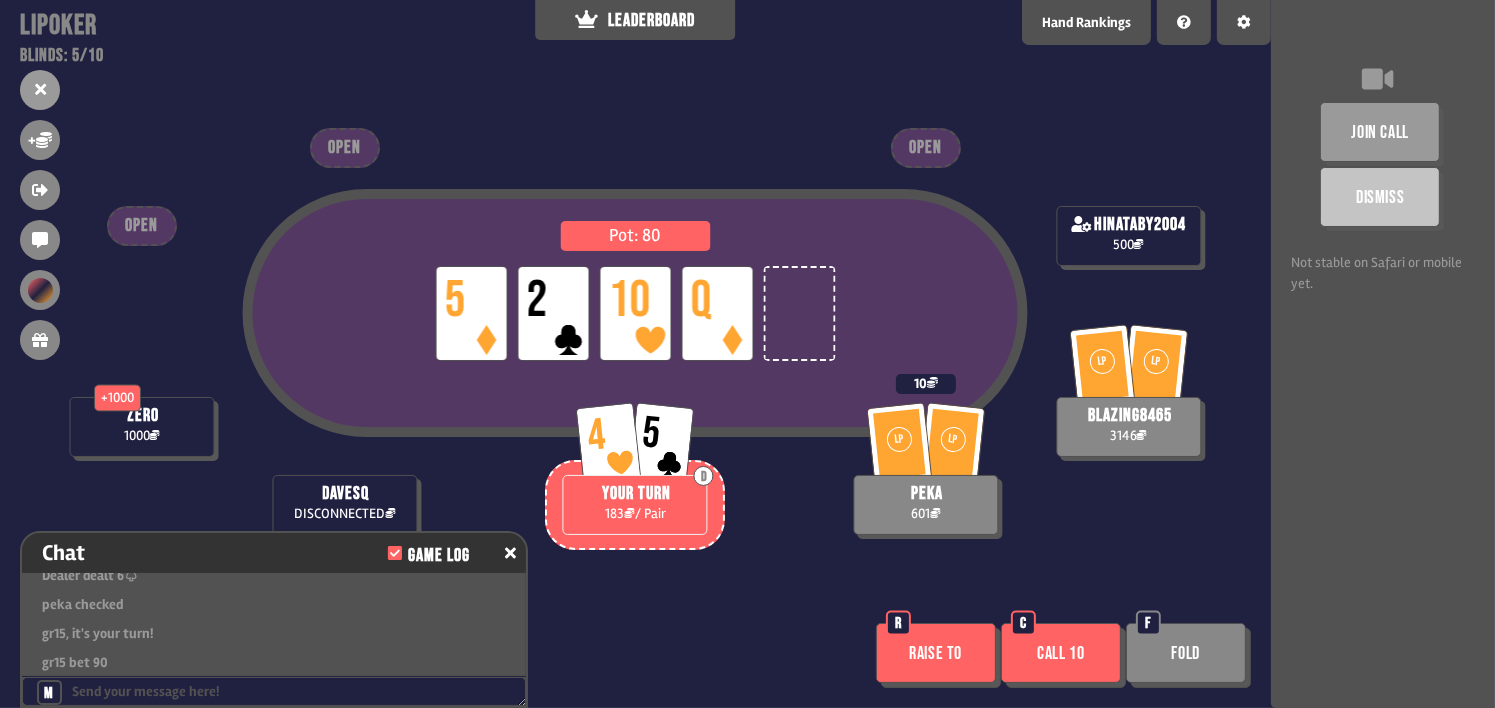 click on "join call Dismiss Not stable on Safari or mobile yet." at bounding box center [1383, 354] 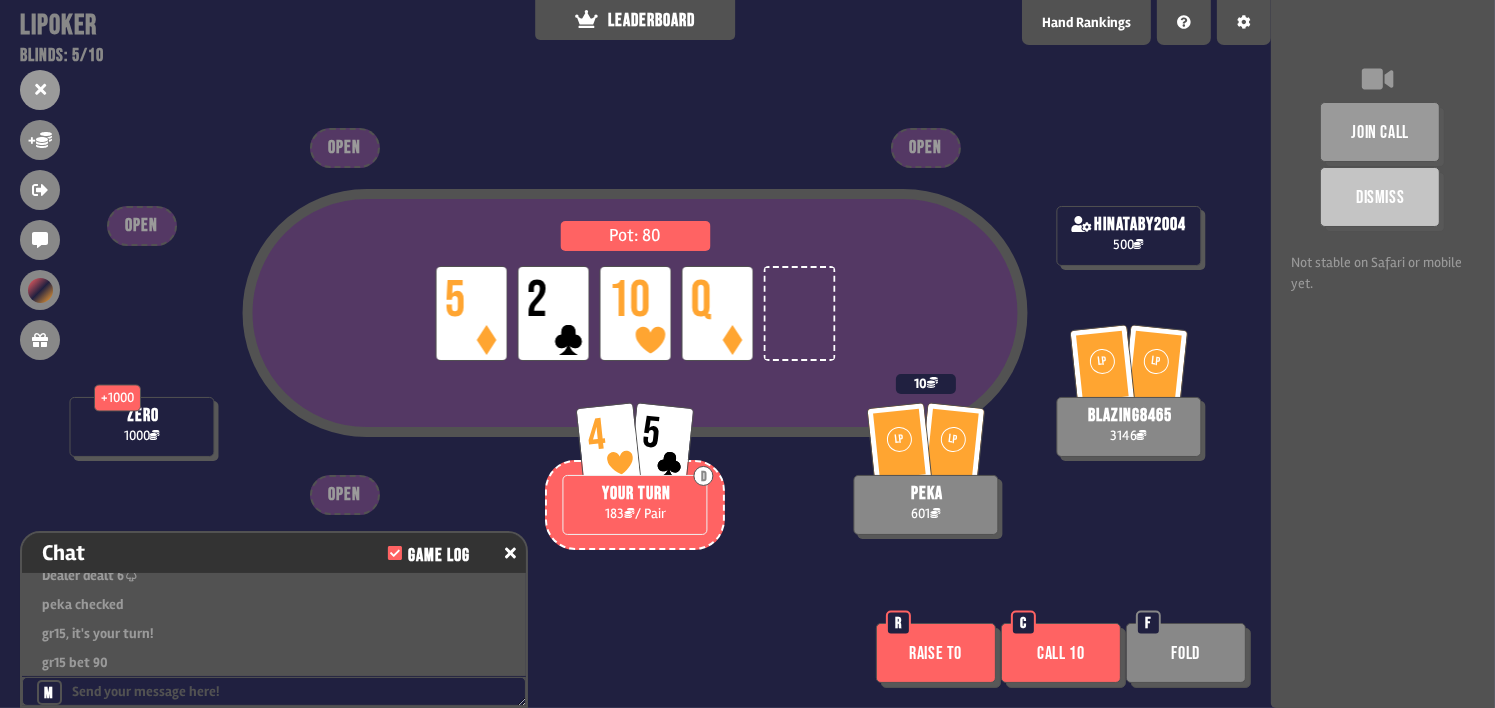 click on "join call Dismiss Not stable on Safari or mobile yet." at bounding box center (1383, 354) 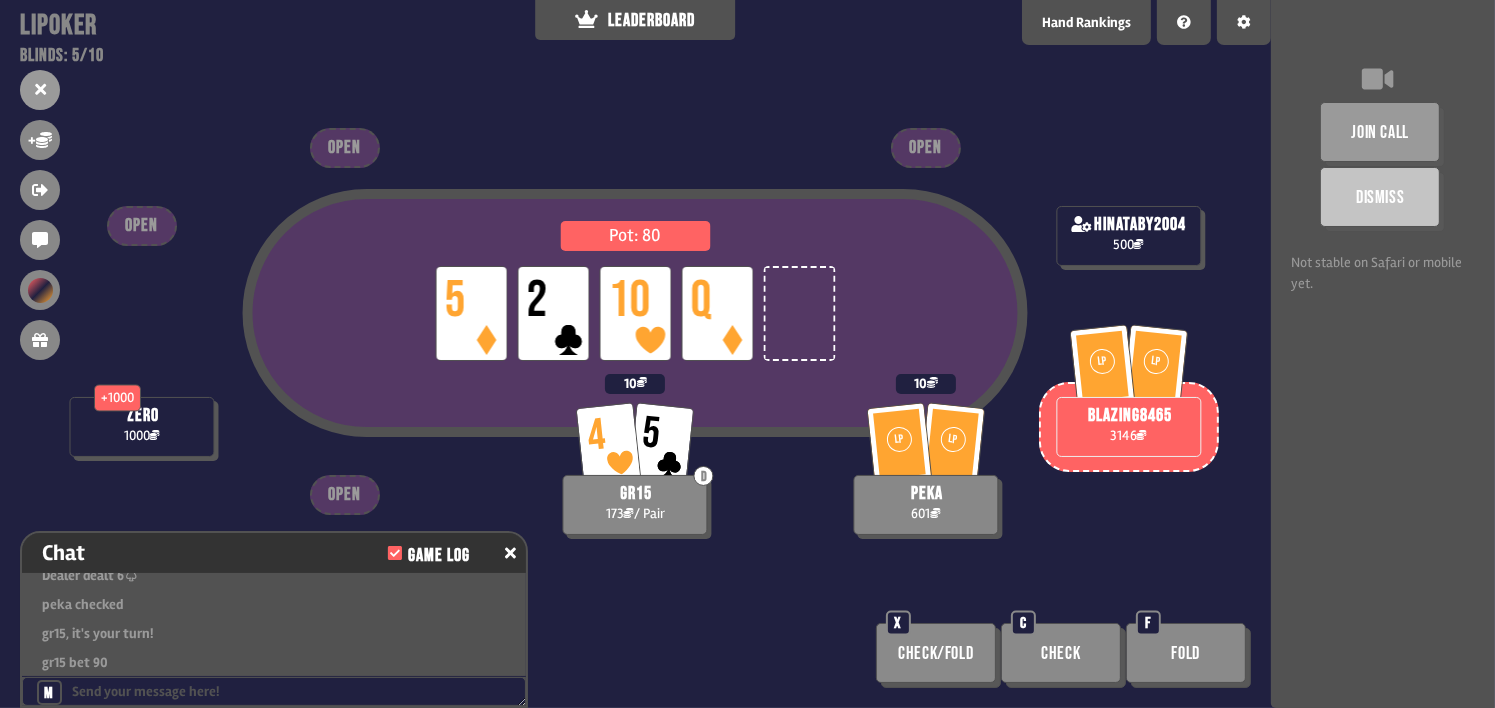 click on "join call Dismiss Not stable on Safari or mobile yet." at bounding box center (1383, 354) 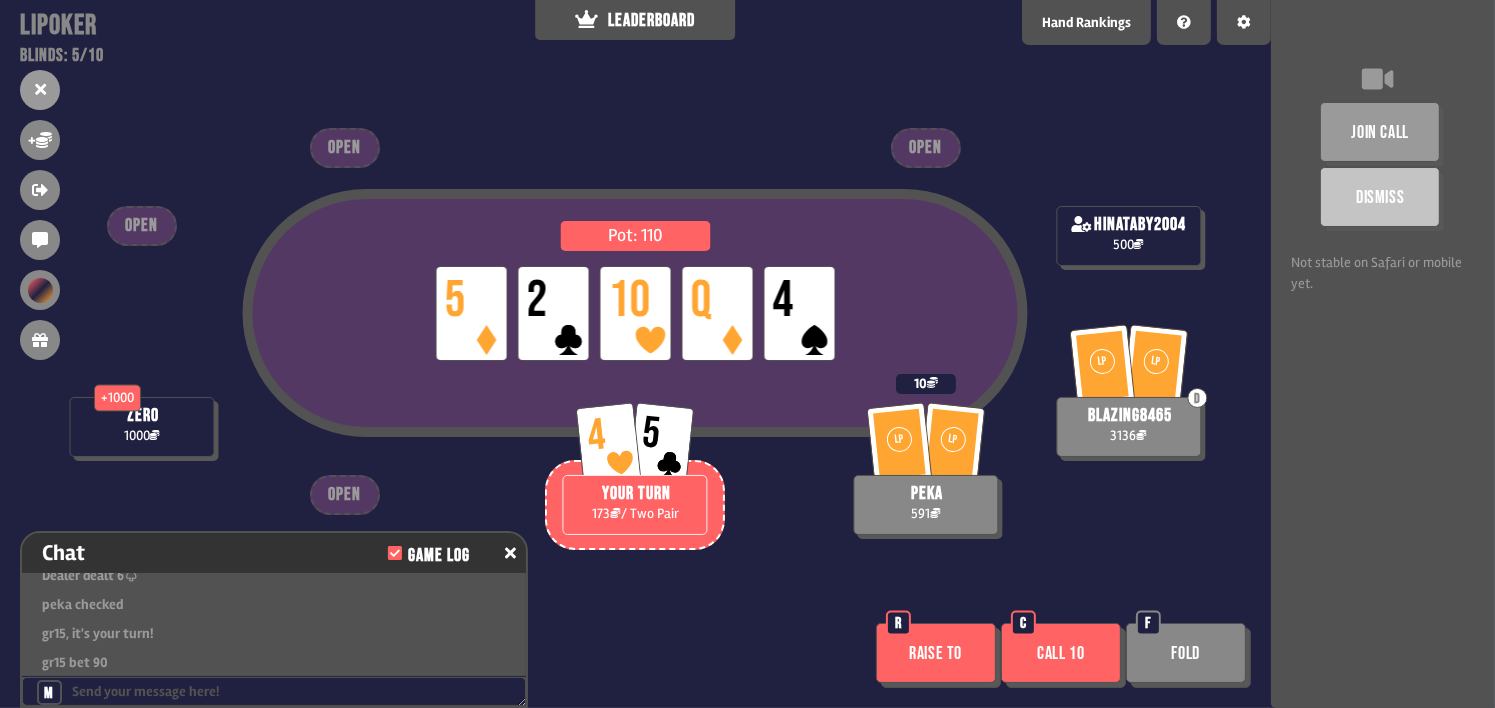 click on "Raise to" at bounding box center (936, 653) 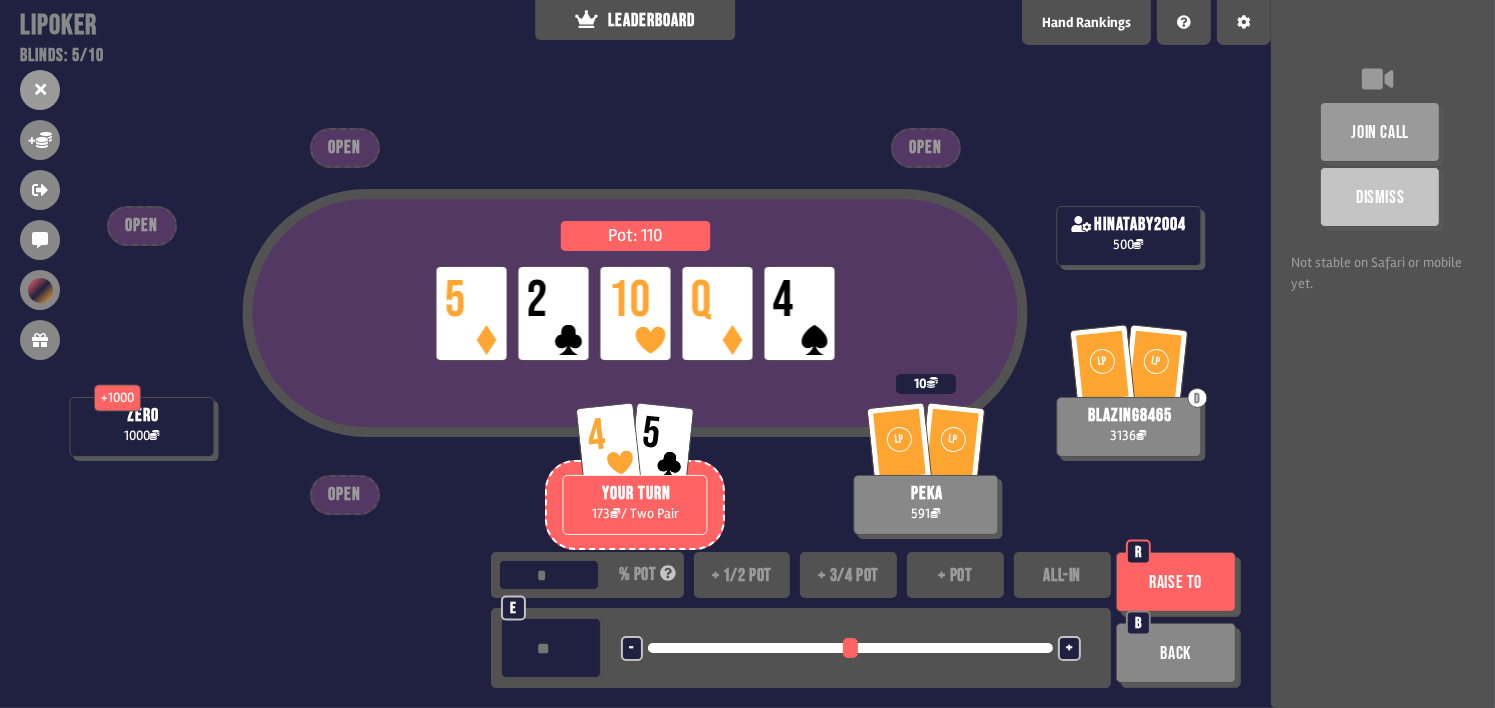 type on "*" 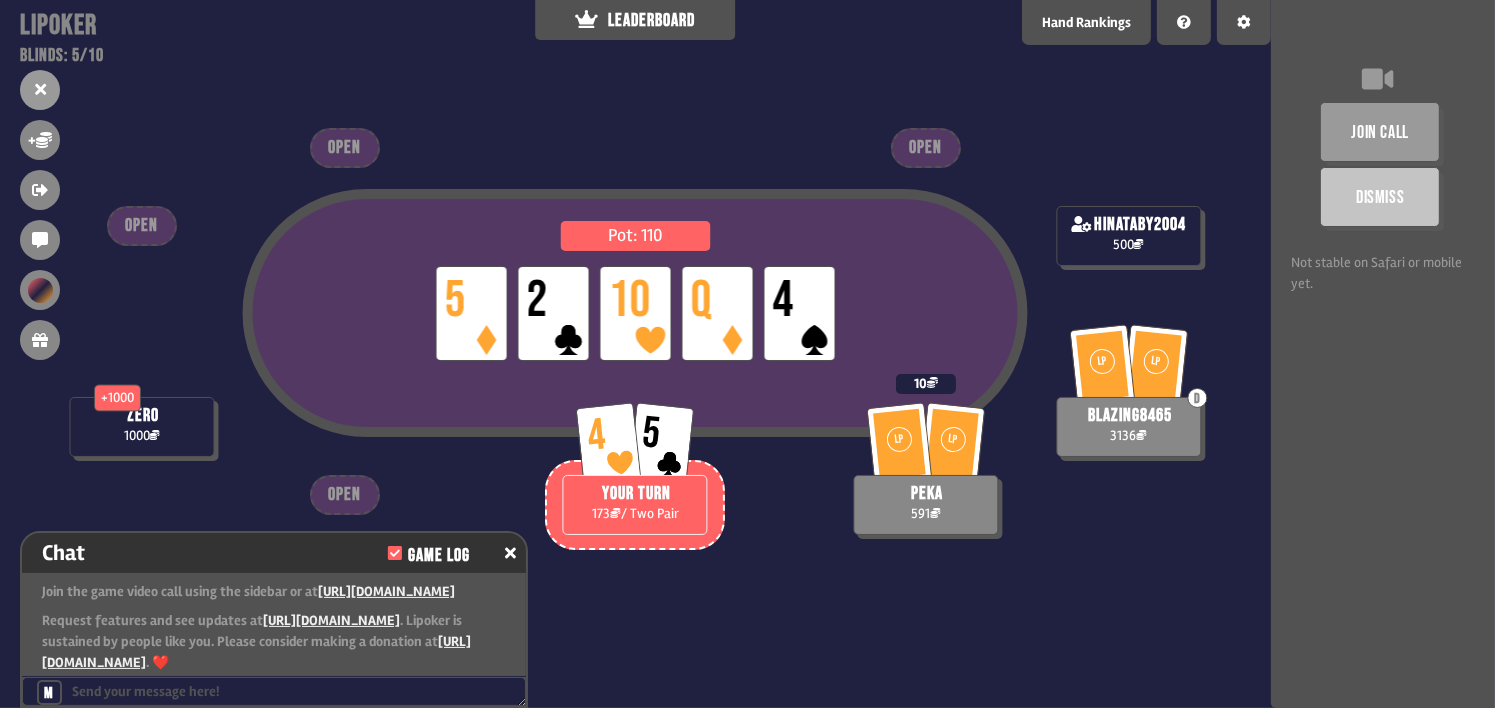 scroll, scrollTop: 6525, scrollLeft: 0, axis: vertical 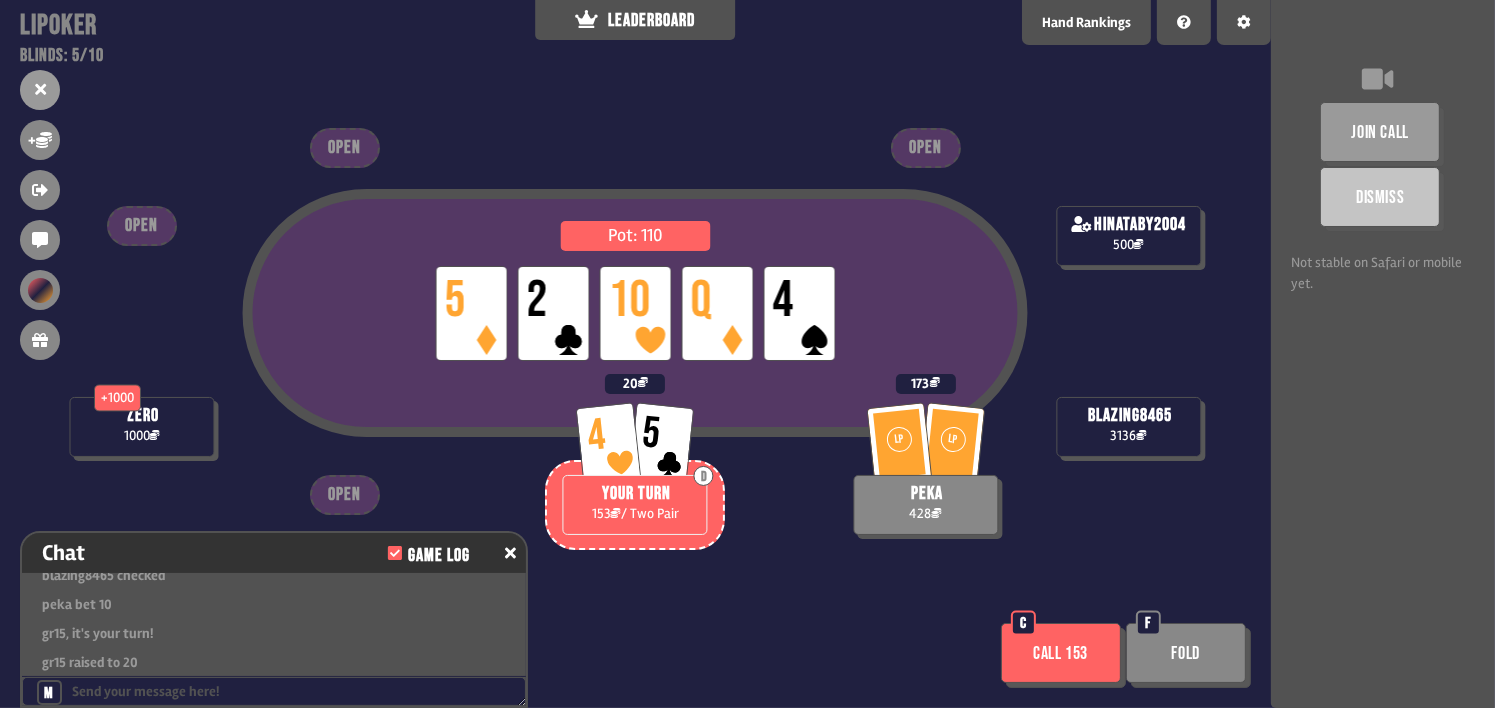 click on "join call Dismiss Not stable on Safari or mobile yet." at bounding box center (1383, 354) 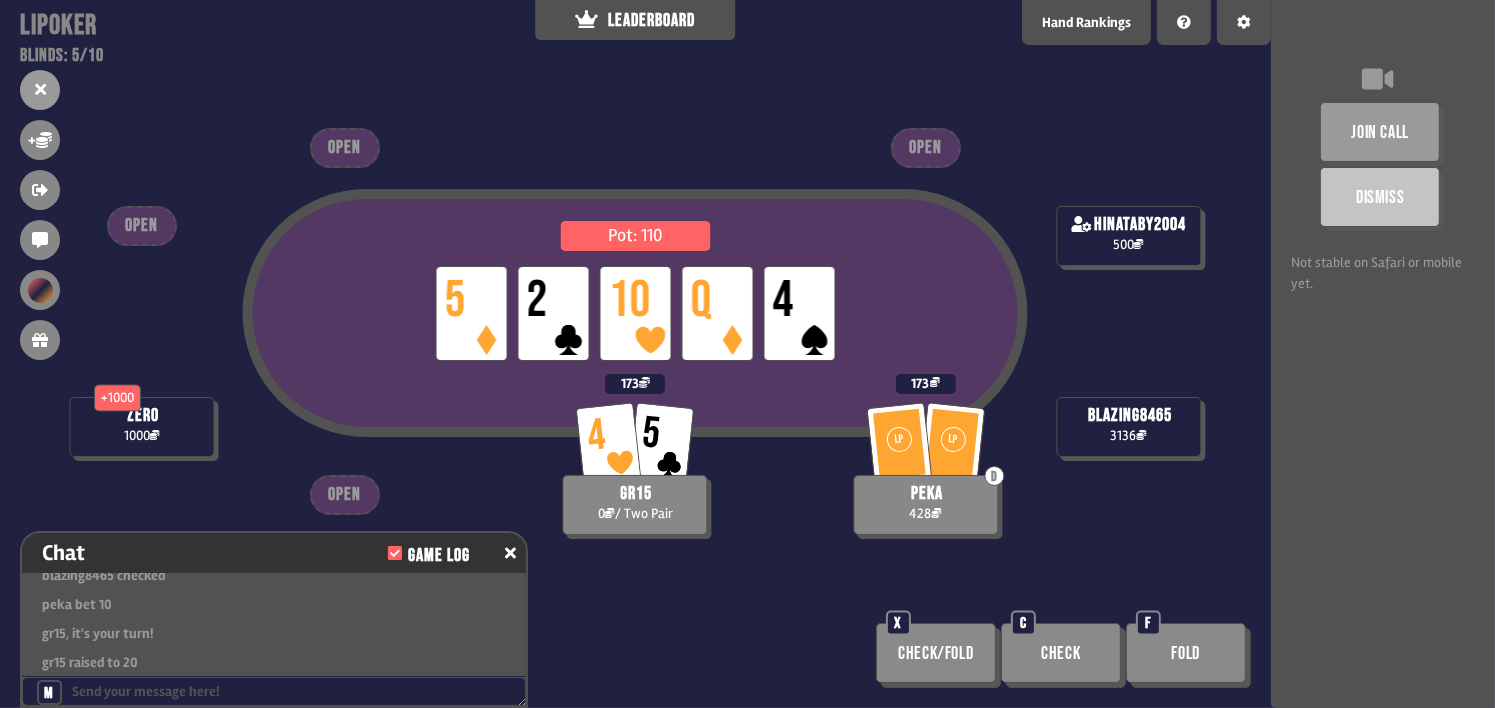 click on "join call Dismiss Not stable on Safari or mobile yet." at bounding box center [1383, 354] 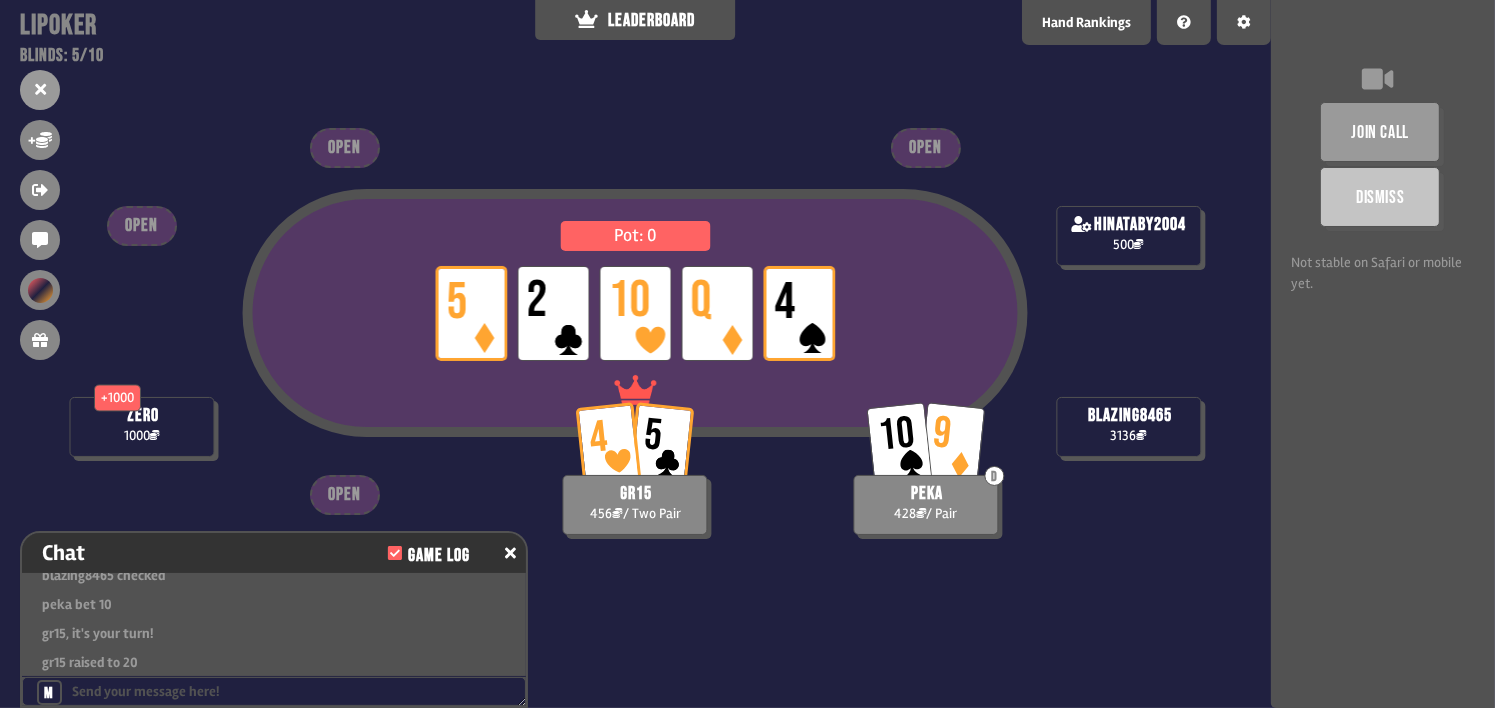 click on "join call Dismiss Not stable on Safari or mobile yet." at bounding box center [1383, 354] 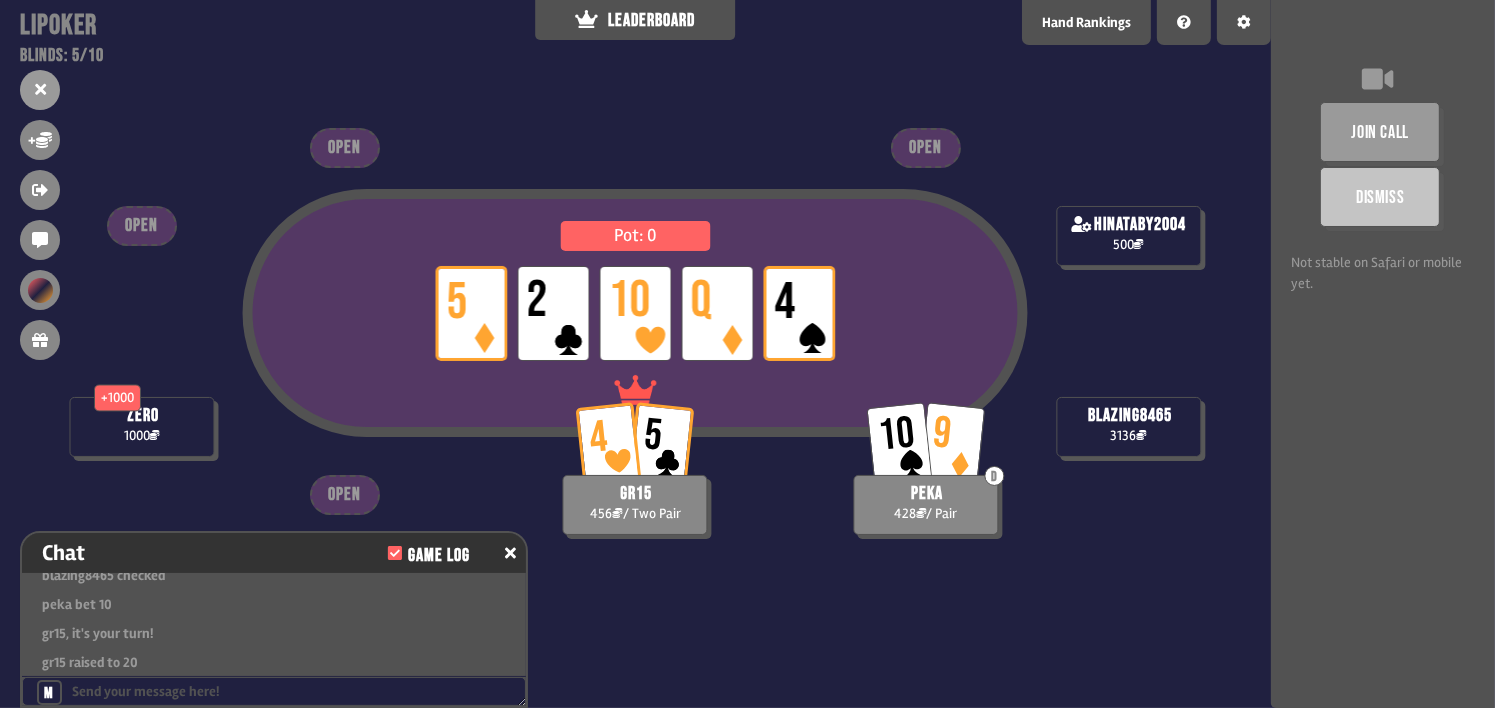 click on "join call Dismiss Not stable on Safari or mobile yet." at bounding box center (1383, 354) 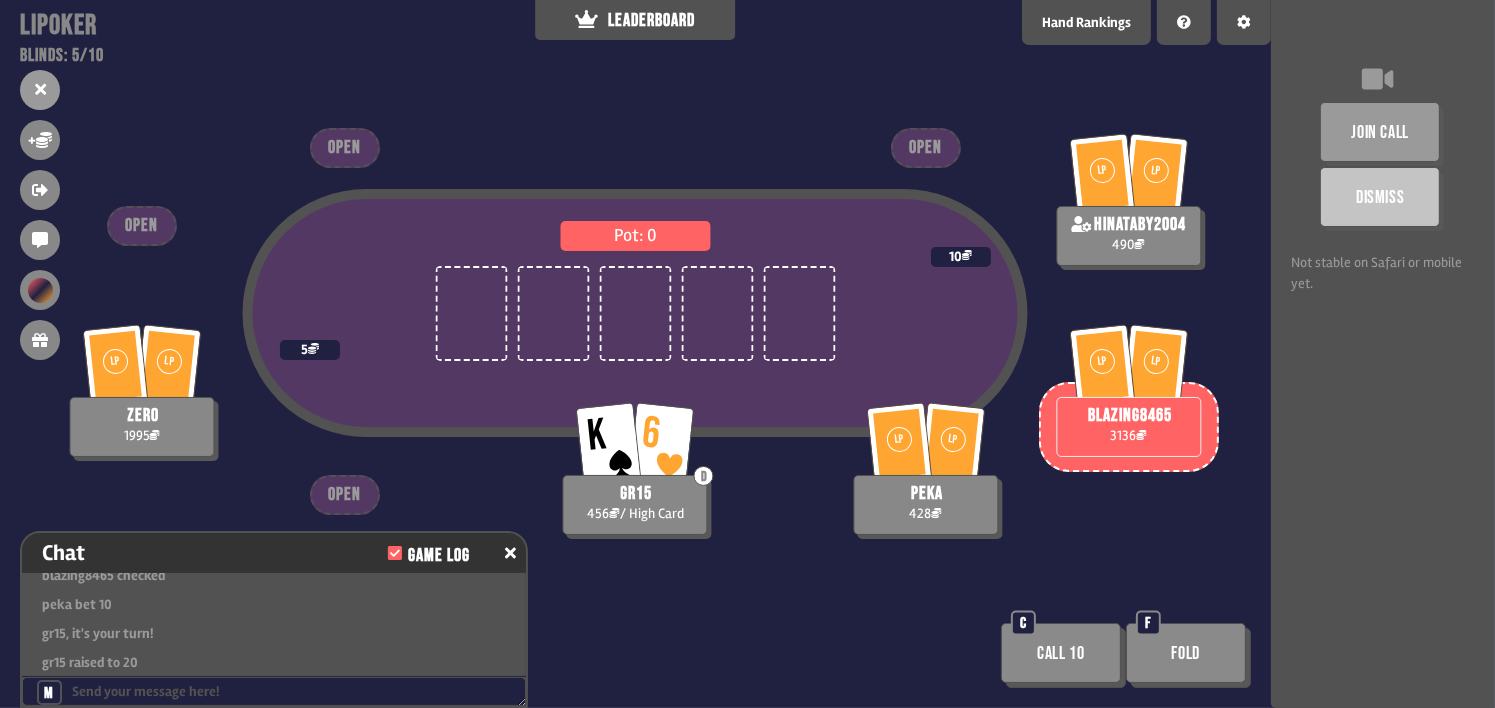 click on "join call Dismiss Not stable on Safari or mobile yet." at bounding box center [1383, 354] 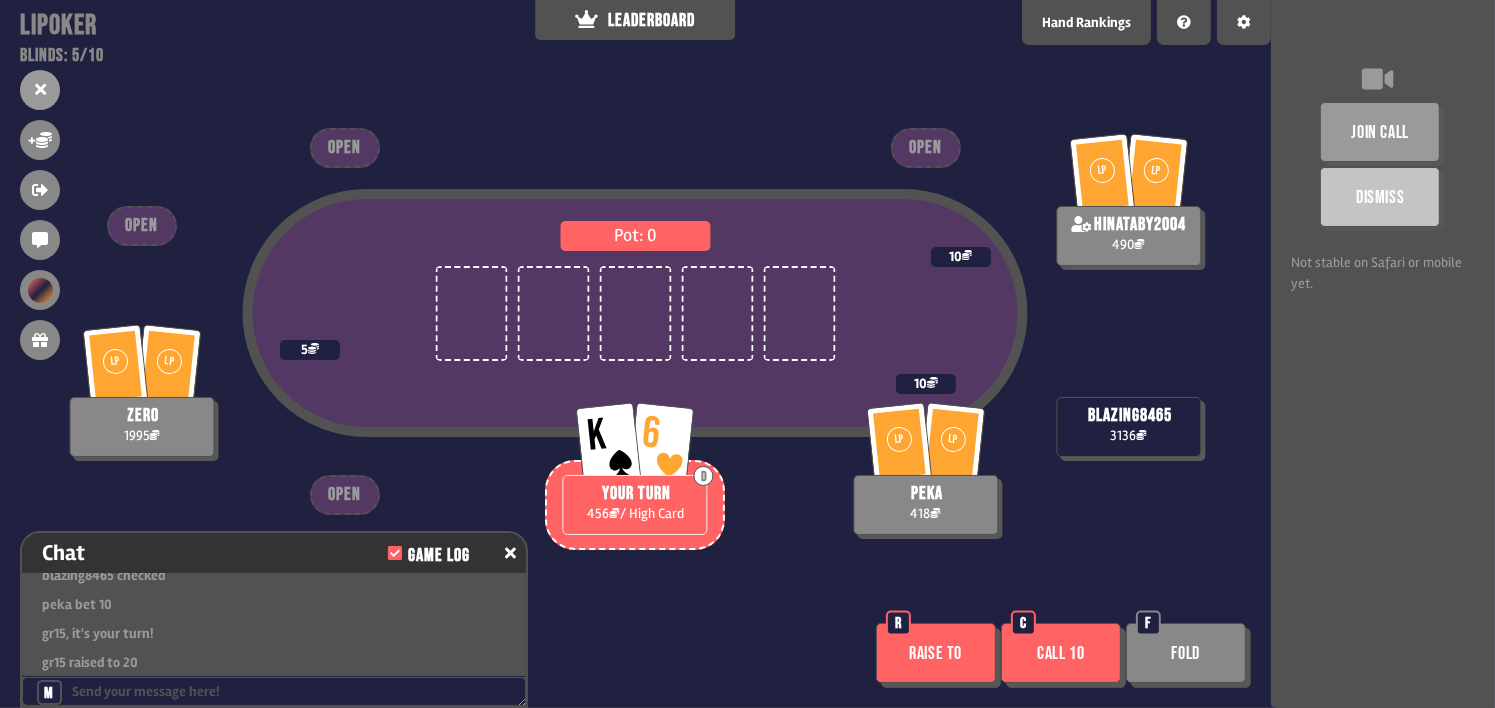 drag, startPoint x: 1469, startPoint y: 503, endPoint x: 1349, endPoint y: 523, distance: 121.65525 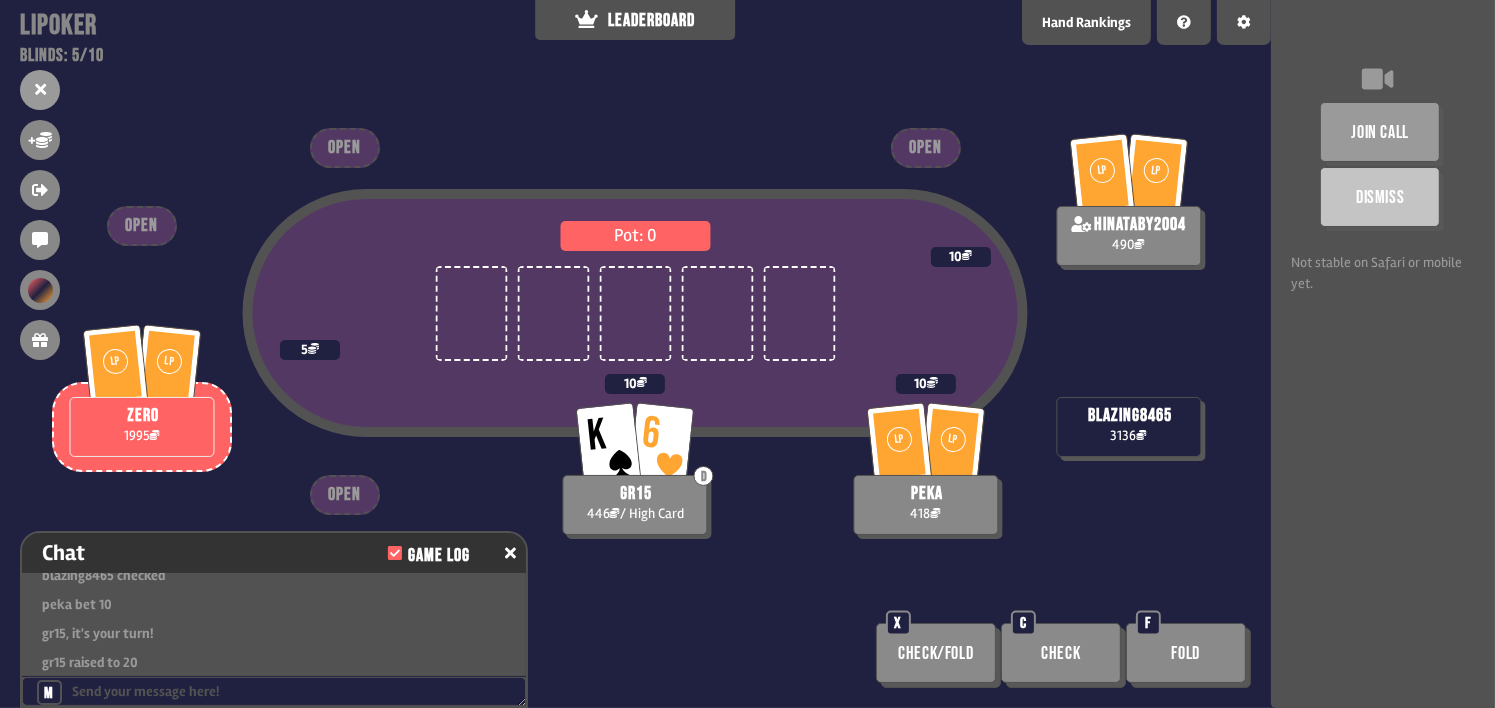 click on "join call Dismiss Not stable on Safari or mobile yet." at bounding box center [1383, 354] 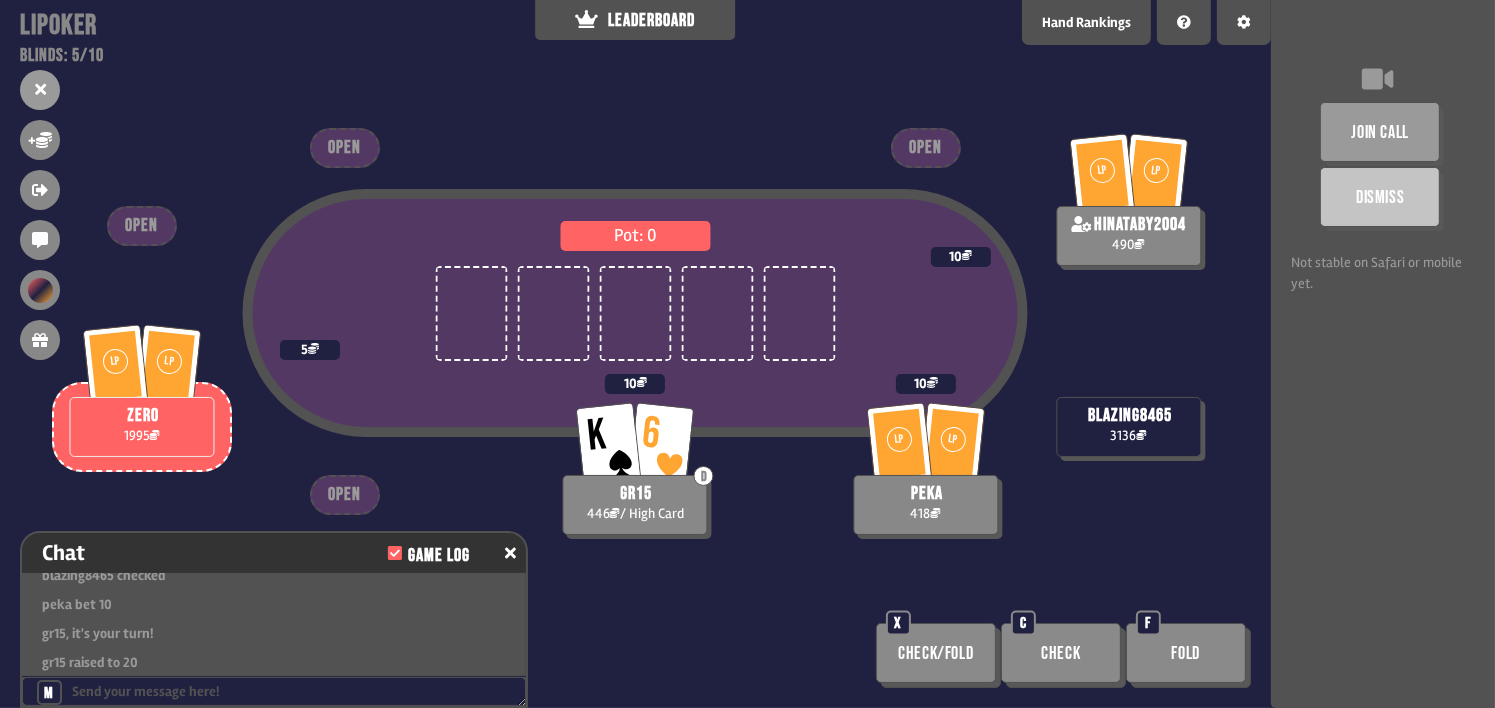 click on "join call Dismiss Not stable on Safari or mobile yet." at bounding box center (1383, 354) 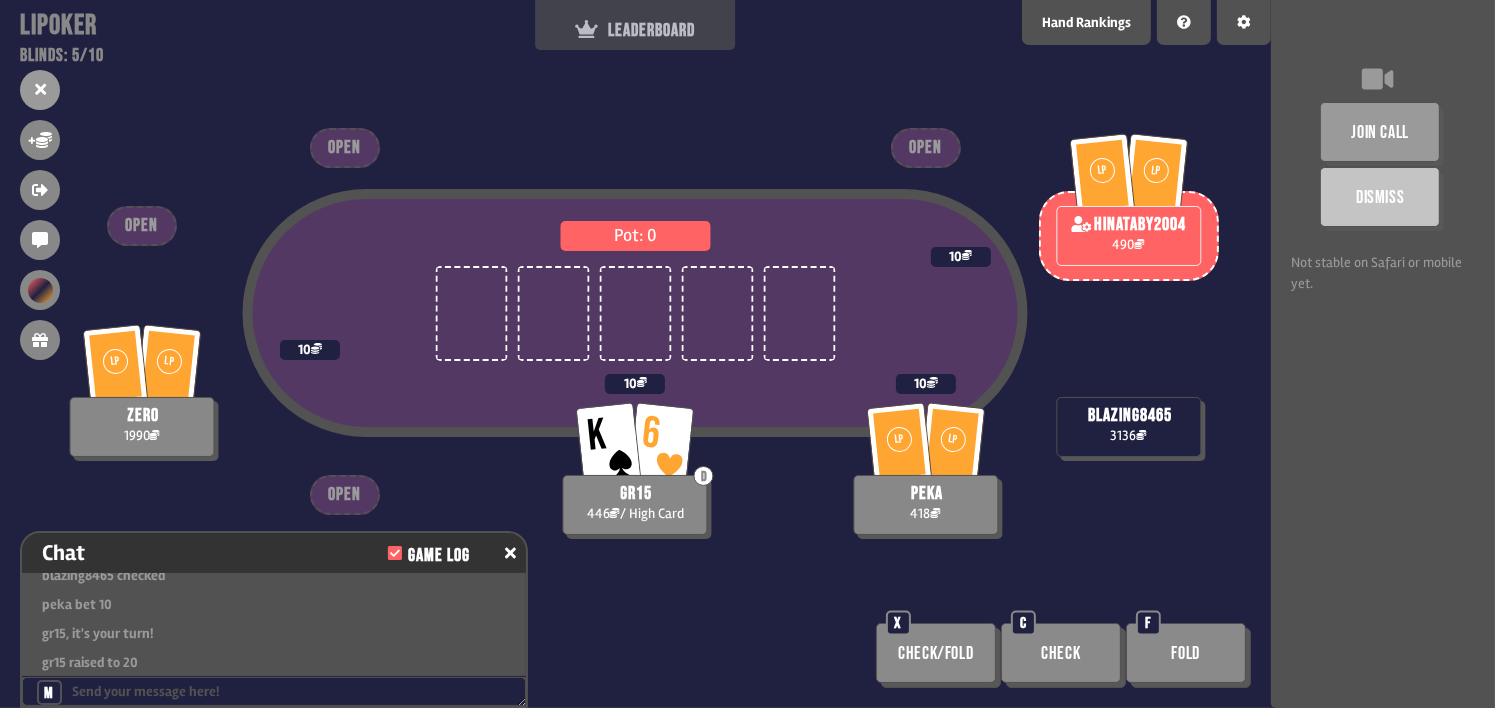 click on "LEADERBOARD" at bounding box center (636, 25) 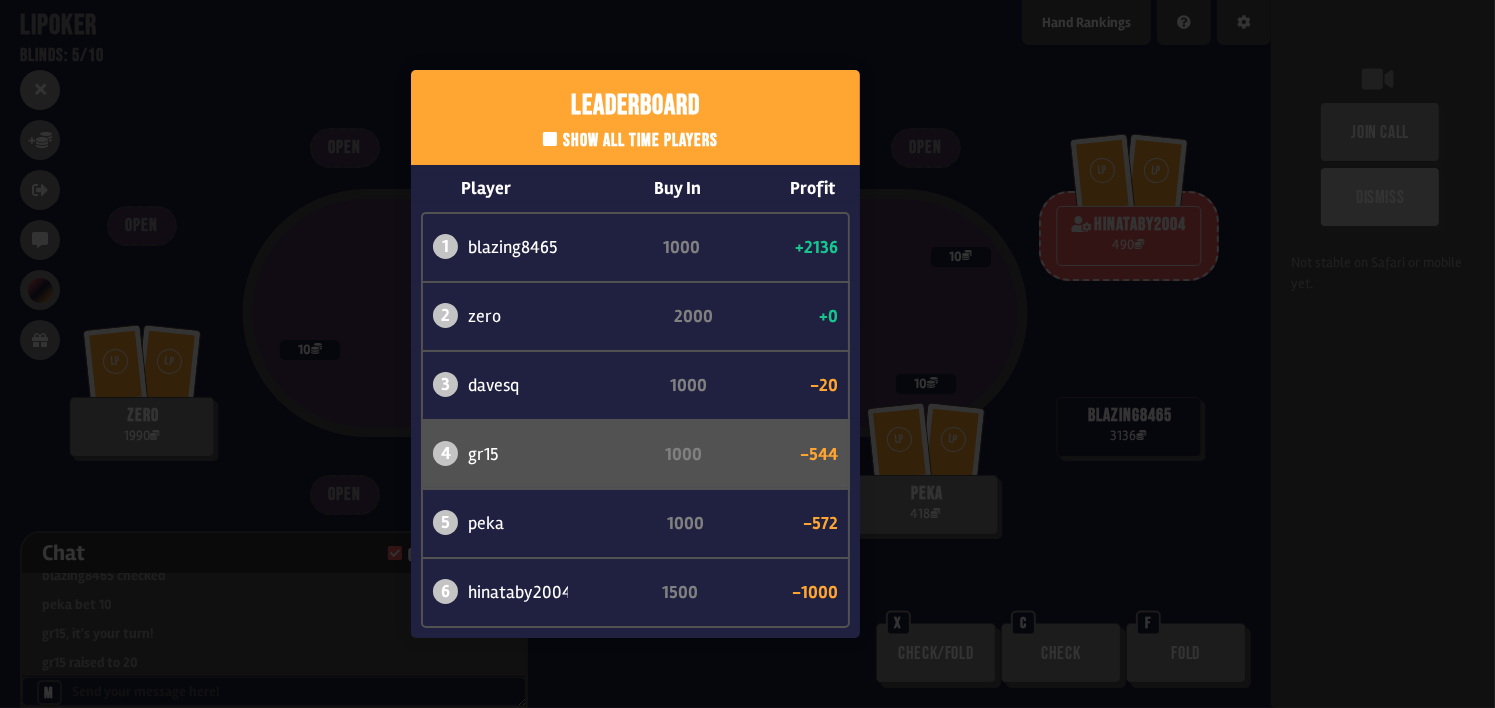 click on "Leaderboard   Show all time players Player Buy In Profit 1 blazing8465 1000 +2136 2 zero 2000 +0 3 davesq 1000 -20 4 gr15 1000 -544 5 peka 1000 -572 6 hinataby2004 1500 -1000" at bounding box center (635, 354) 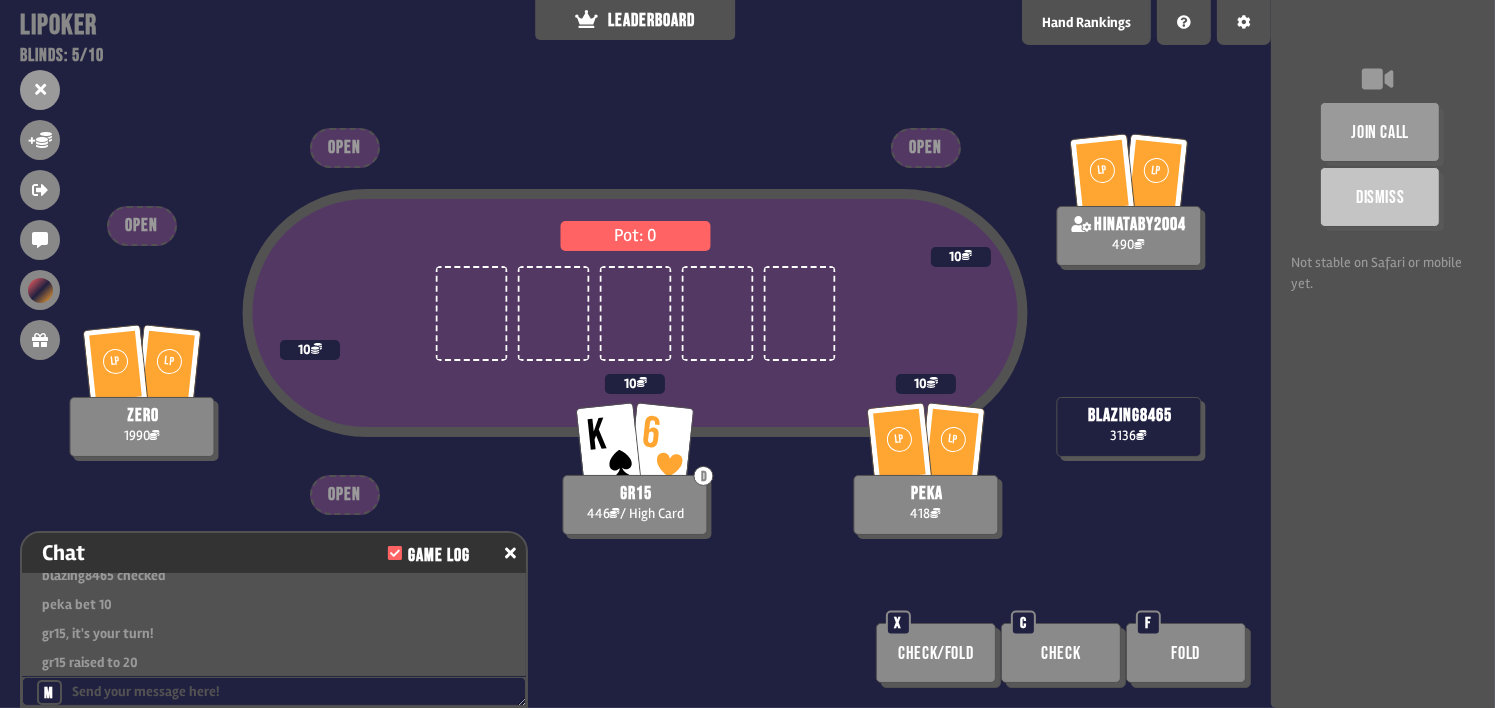 click on "join call Dismiss Not stable on Safari or mobile yet." at bounding box center [1383, 354] 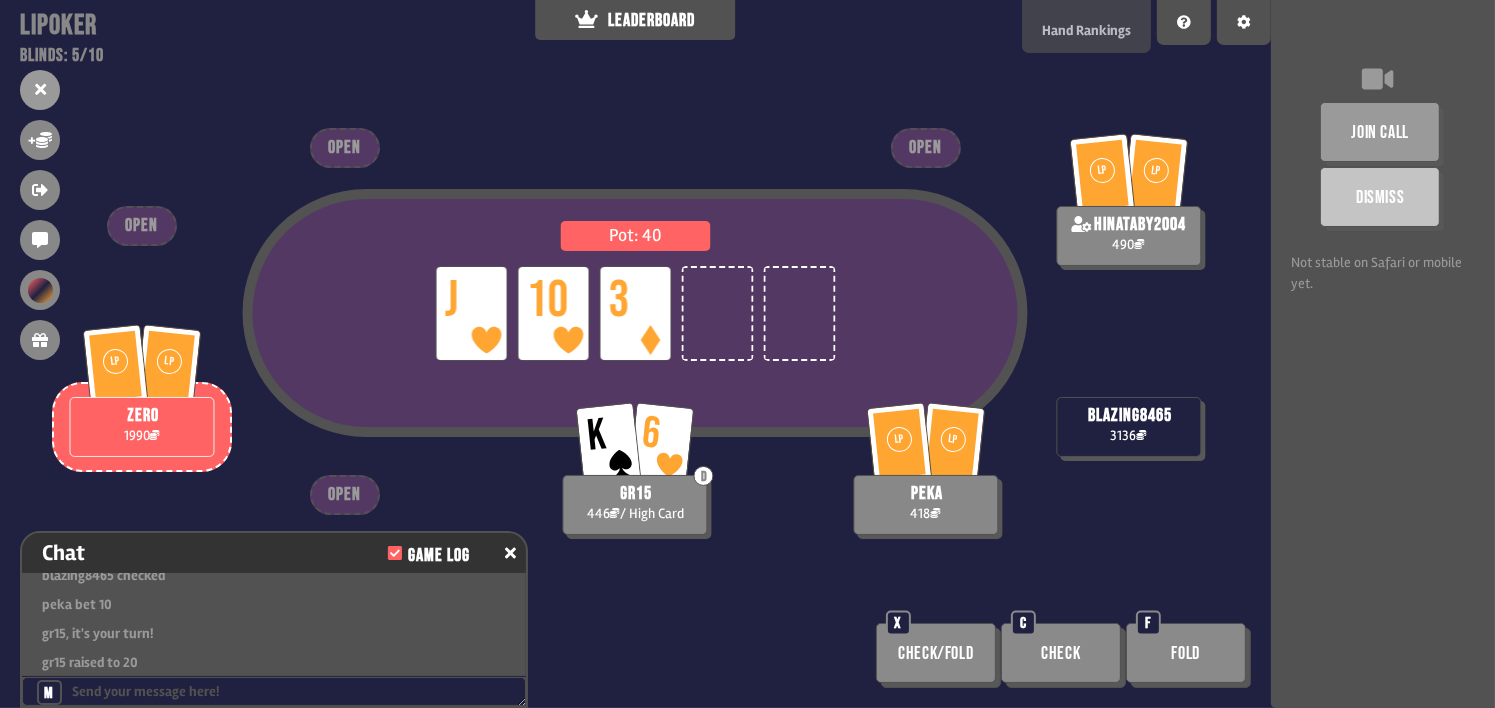 click on "Hand Rankings" at bounding box center (1086, 30) 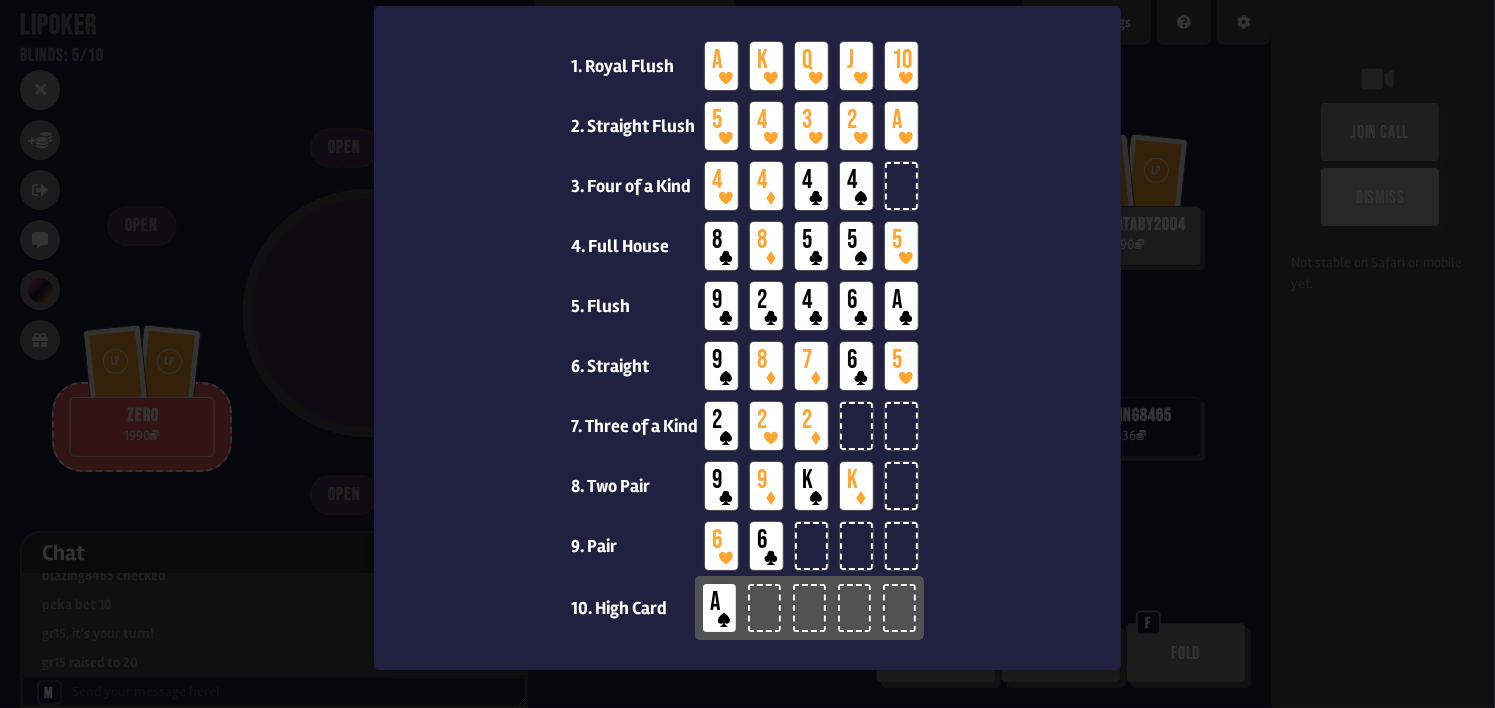 scroll, scrollTop: 117, scrollLeft: 0, axis: vertical 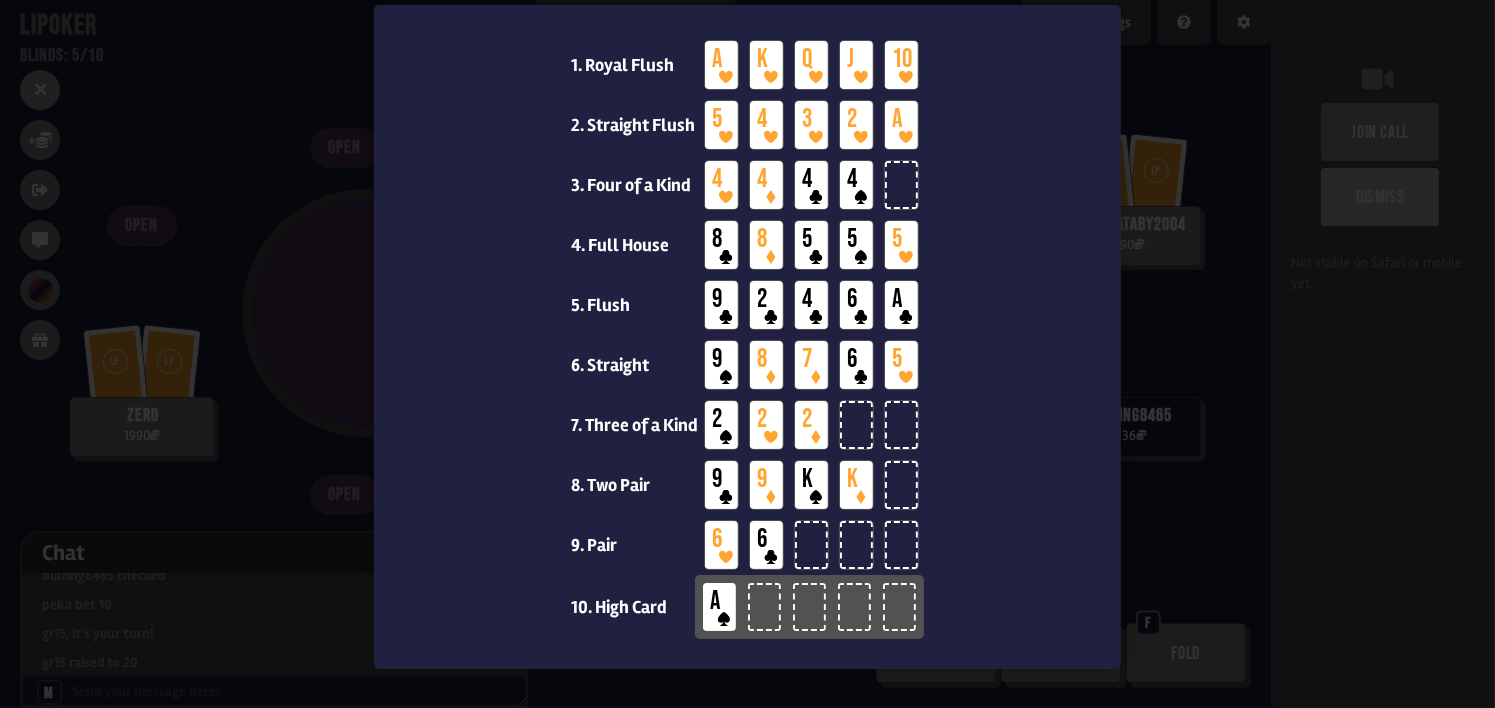 click at bounding box center (747, 354) 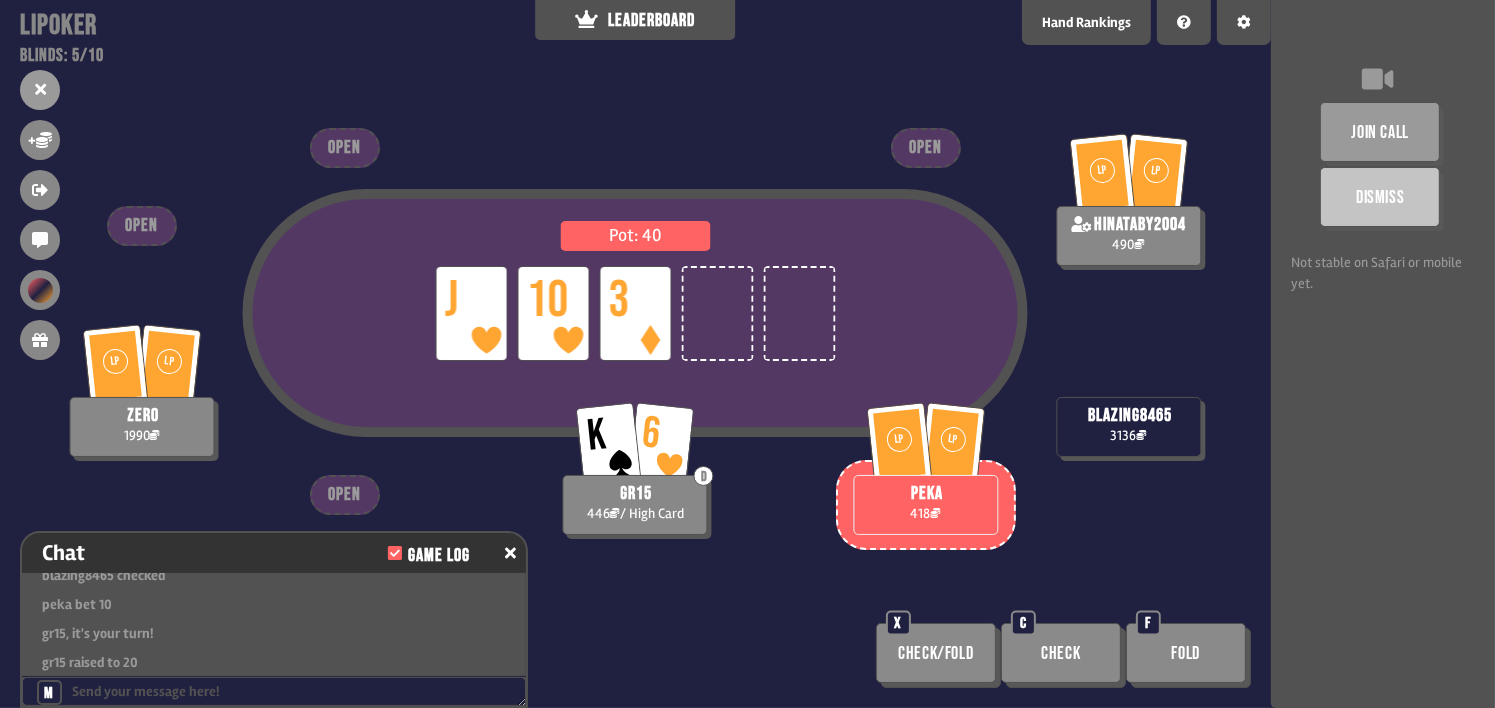 scroll, scrollTop: 68, scrollLeft: 0, axis: vertical 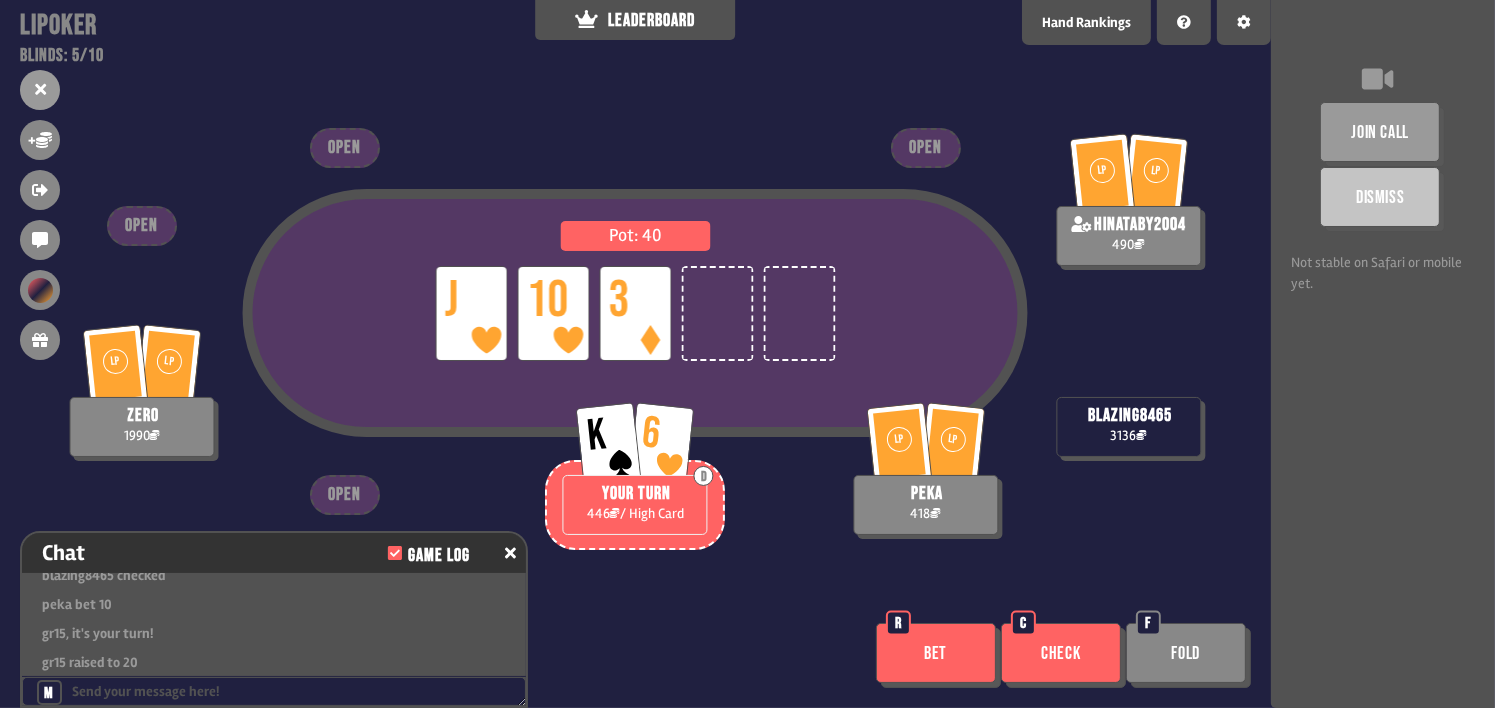 click on "Check" at bounding box center (1061, 653) 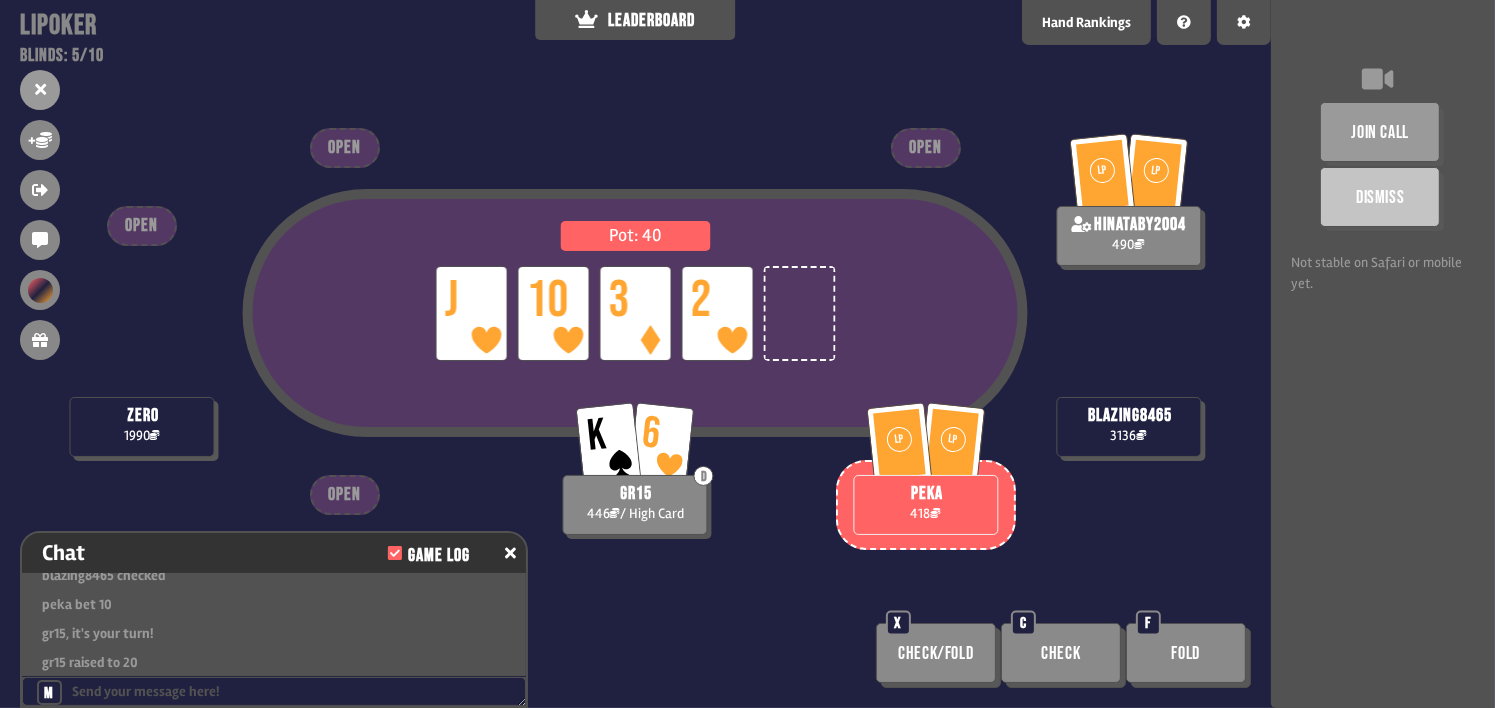 click on "join call Dismiss Not stable on Safari or mobile yet." at bounding box center (1383, 354) 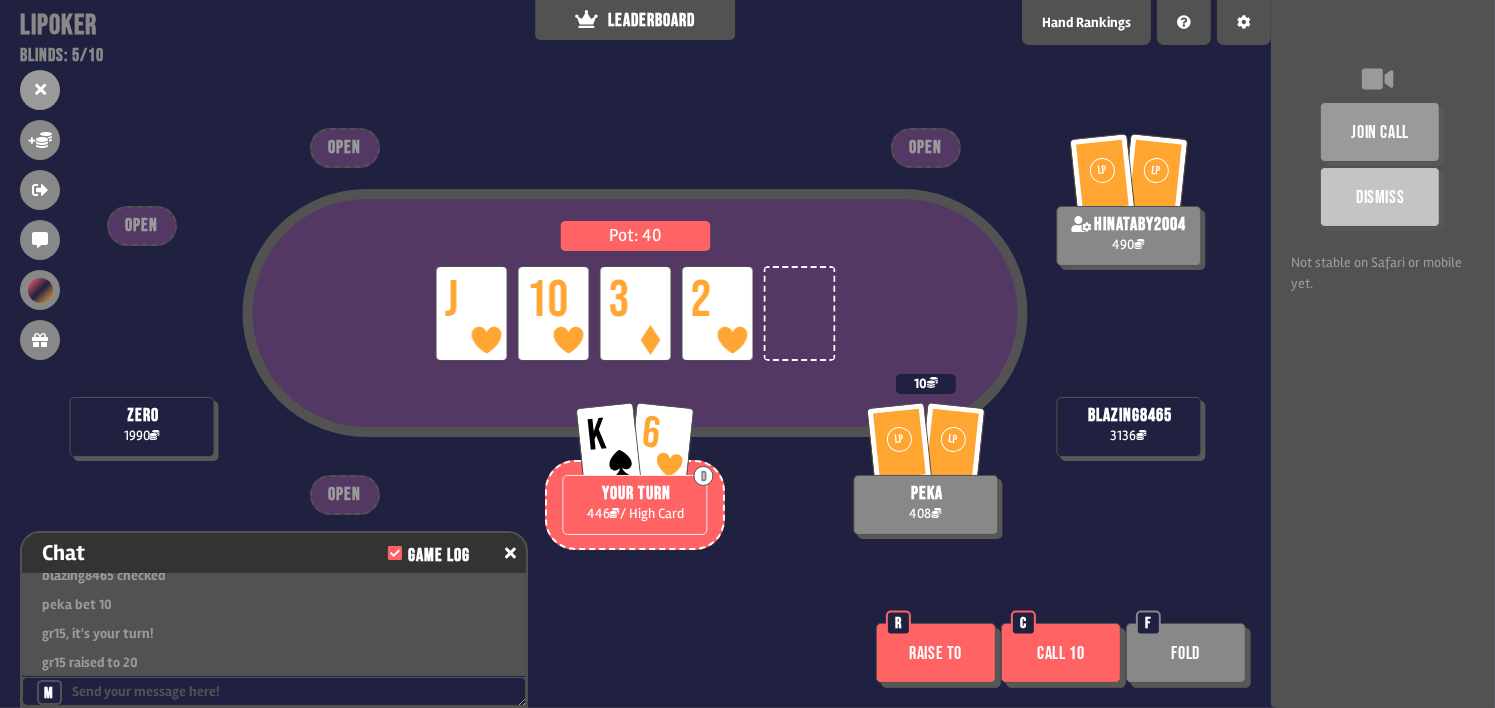 click on "Fold" at bounding box center [1186, 653] 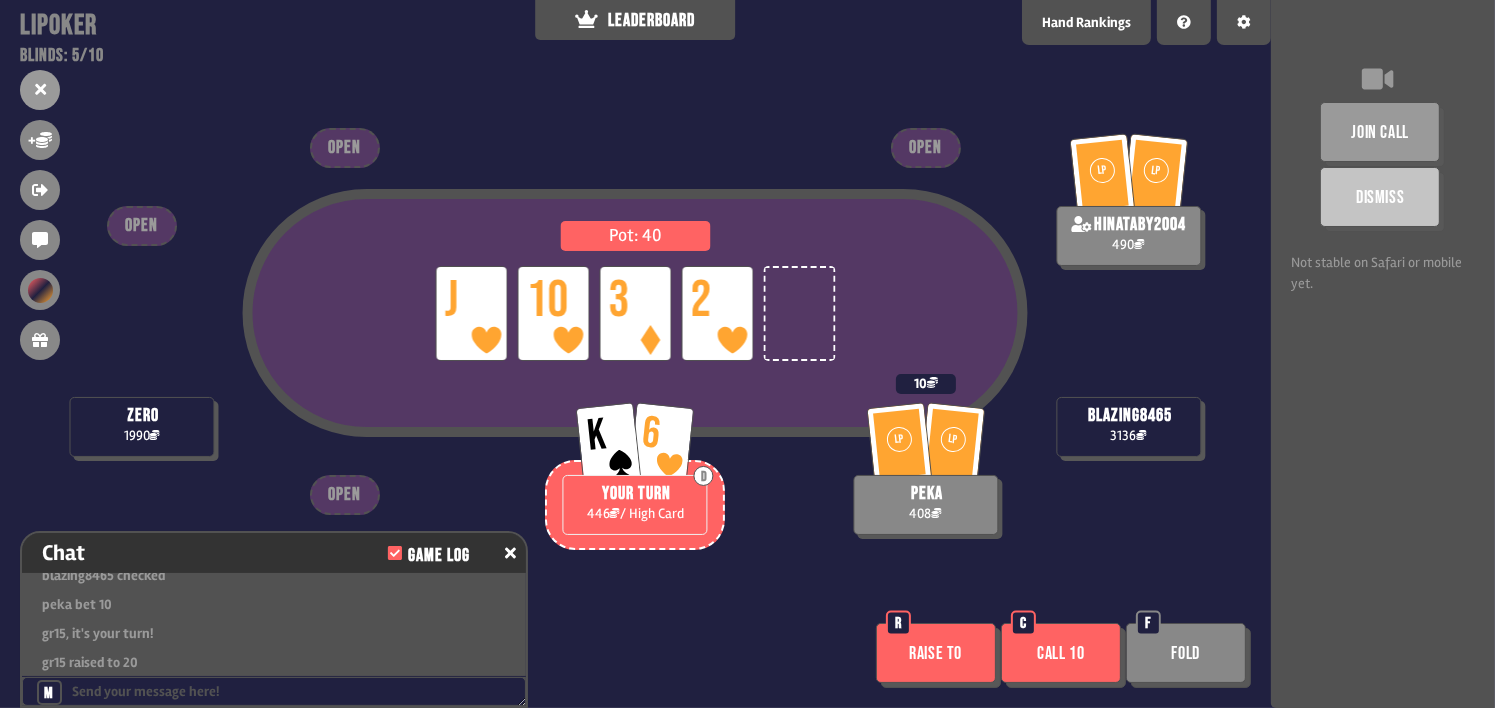 scroll, scrollTop: 69, scrollLeft: 0, axis: vertical 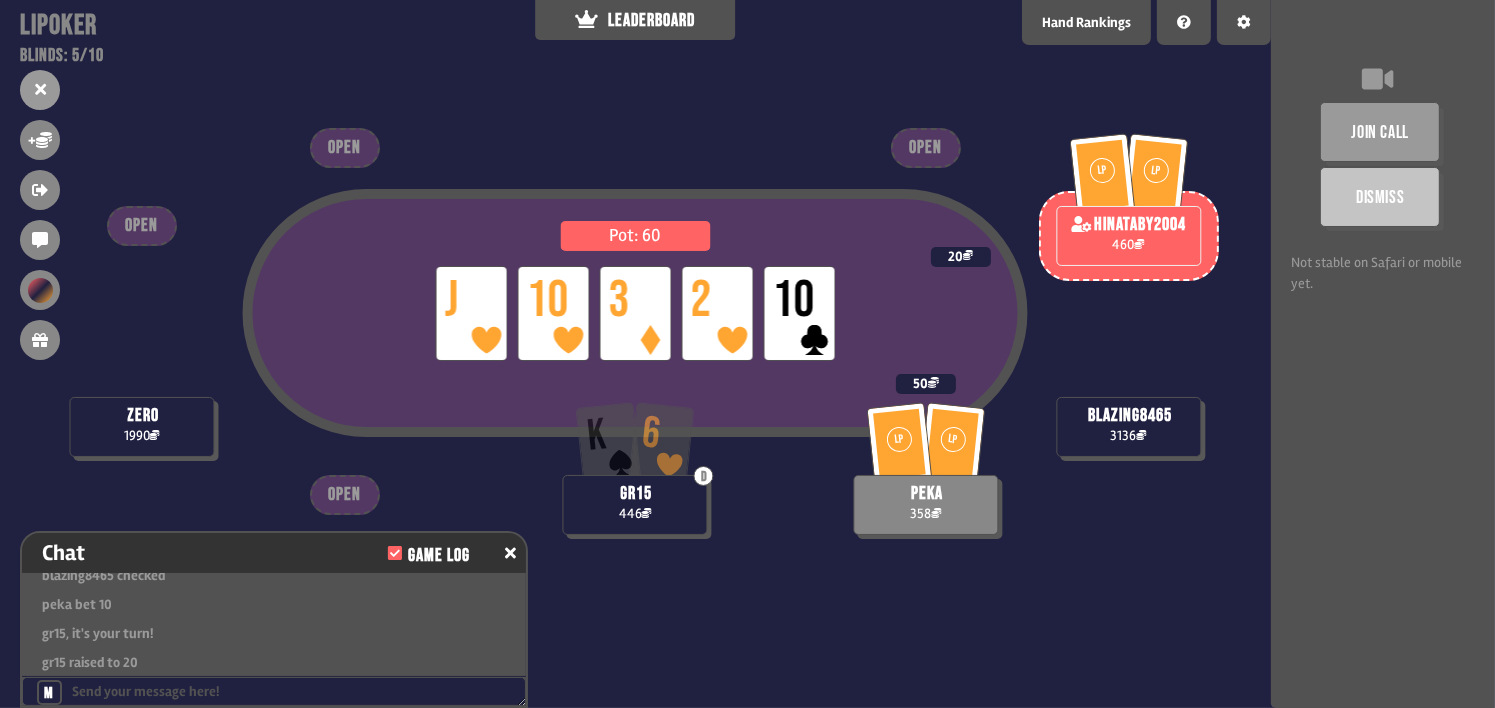 click on "join call Dismiss Not stable on Safari or mobile yet." at bounding box center (1383, 354) 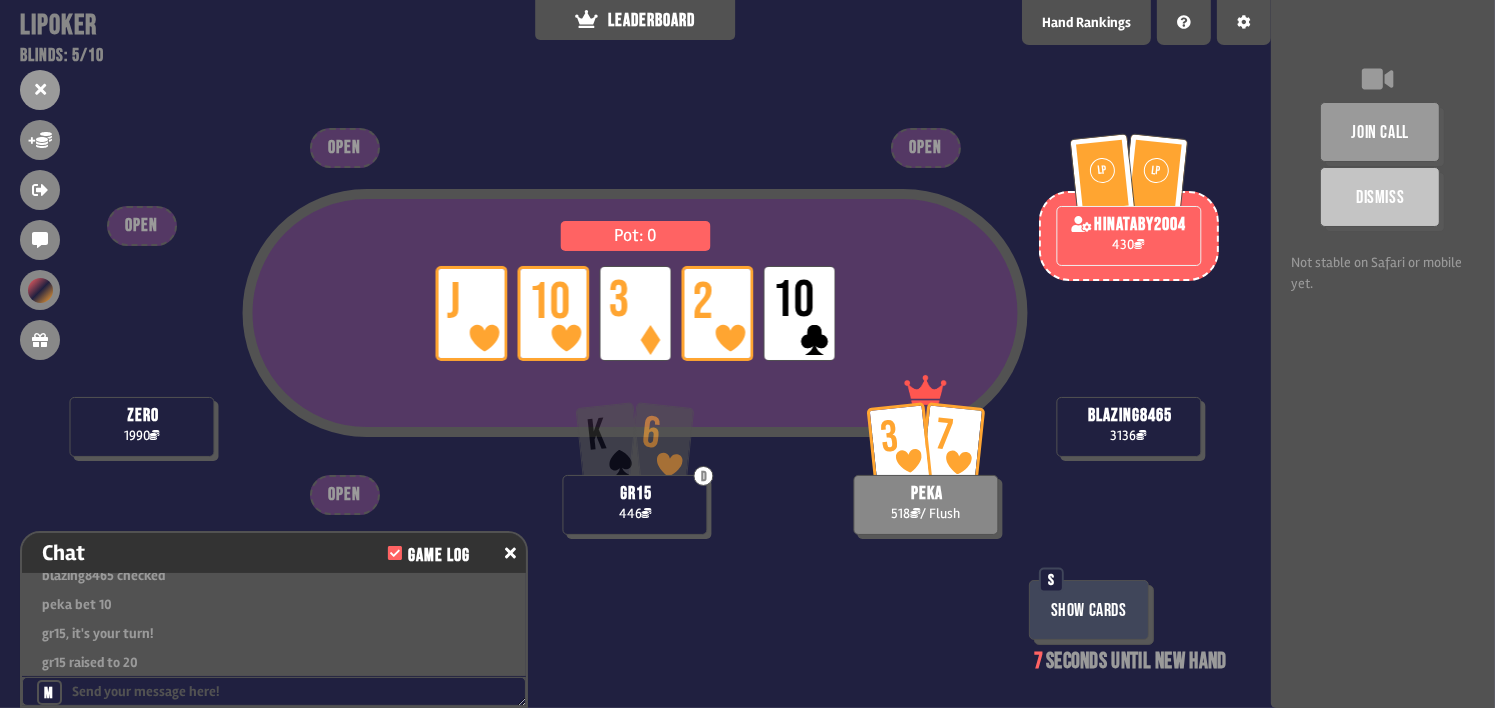 click on "join call Dismiss Not stable on Safari or mobile yet." at bounding box center [1383, 354] 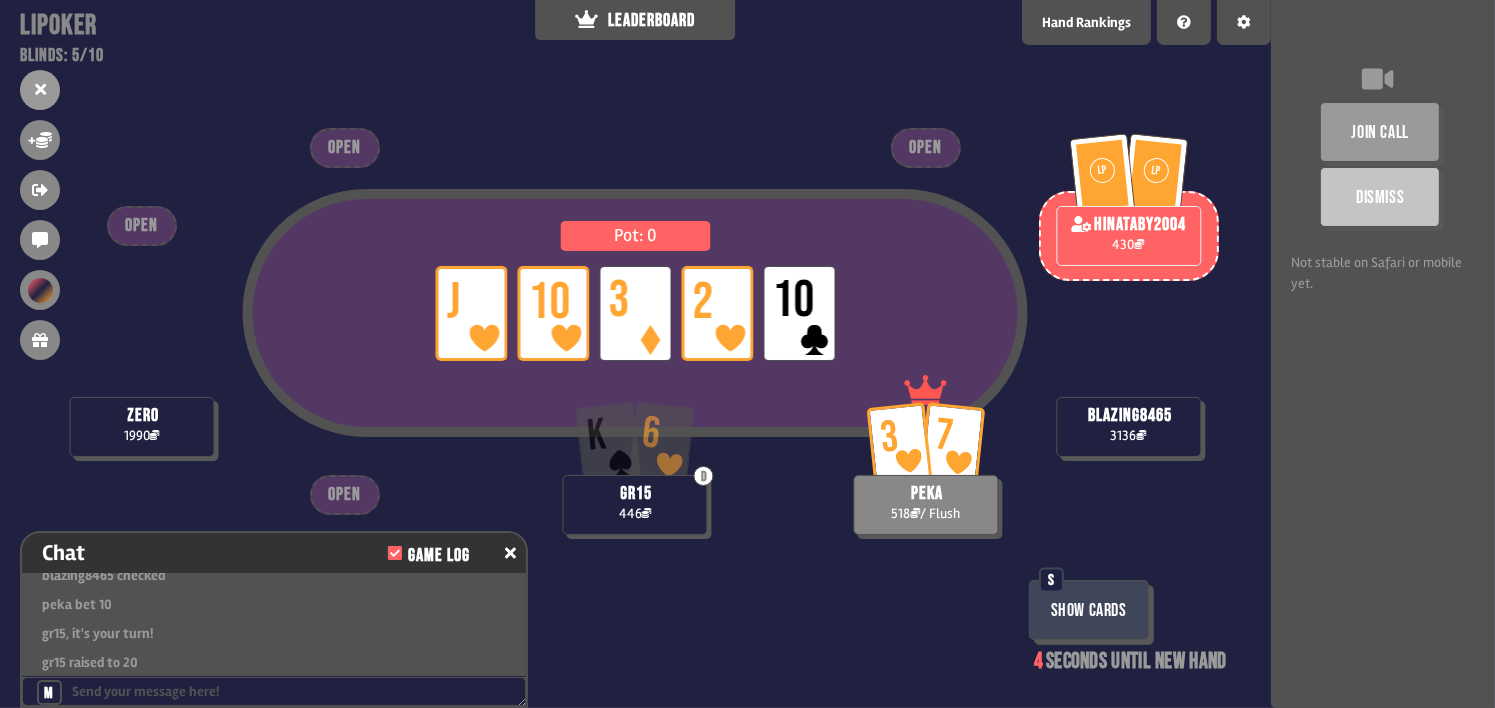 click on "join call Dismiss Not stable on Safari or mobile yet." at bounding box center (1383, 354) 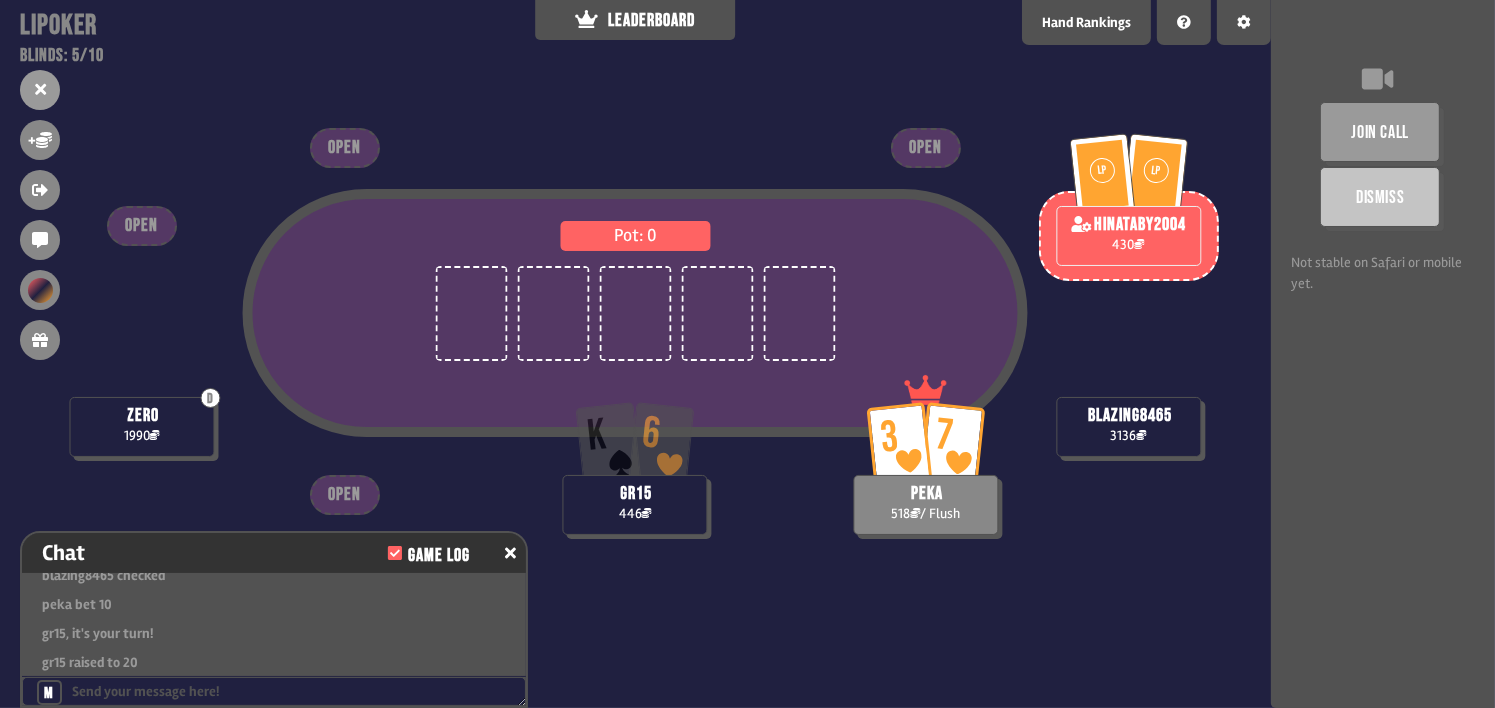 scroll, scrollTop: 68, scrollLeft: 0, axis: vertical 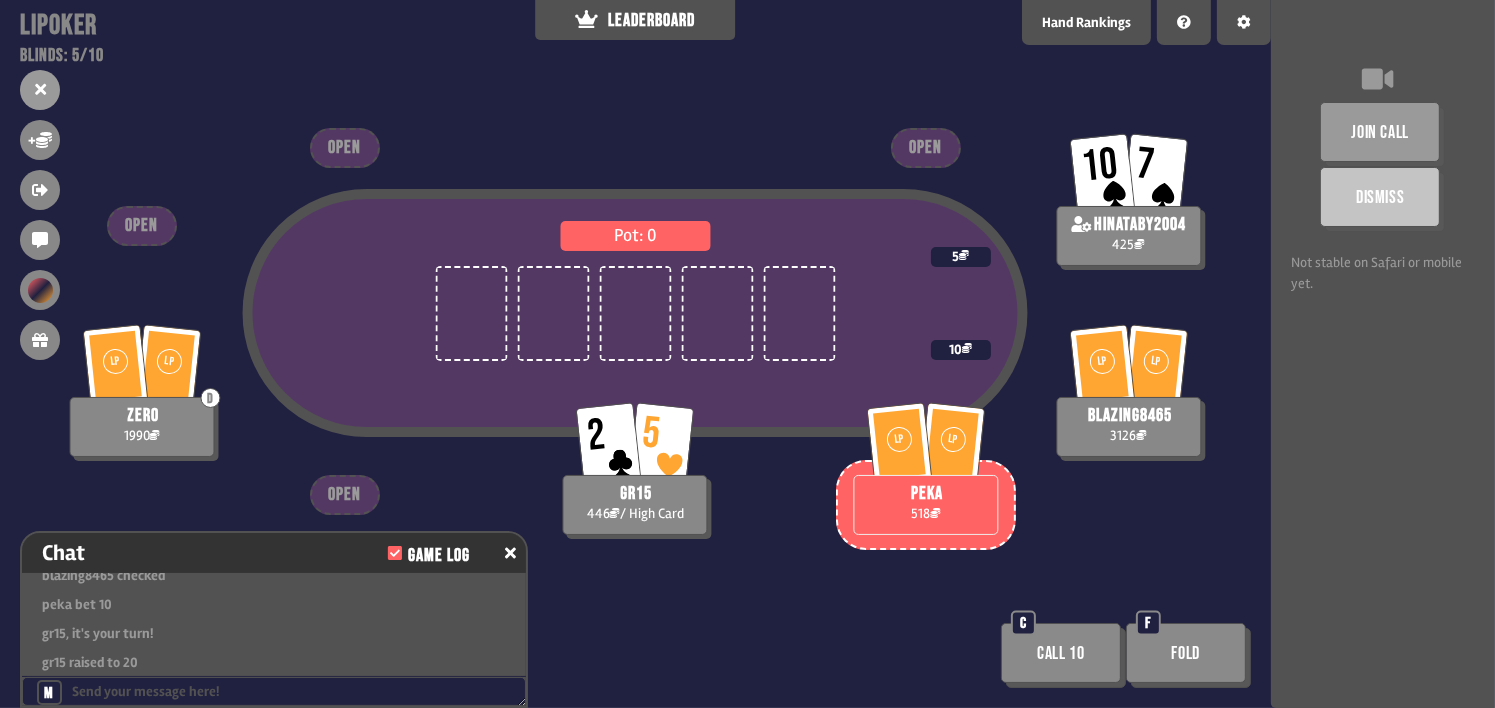 click on "join call Dismiss Not stable on Safari or mobile yet." at bounding box center (1383, 354) 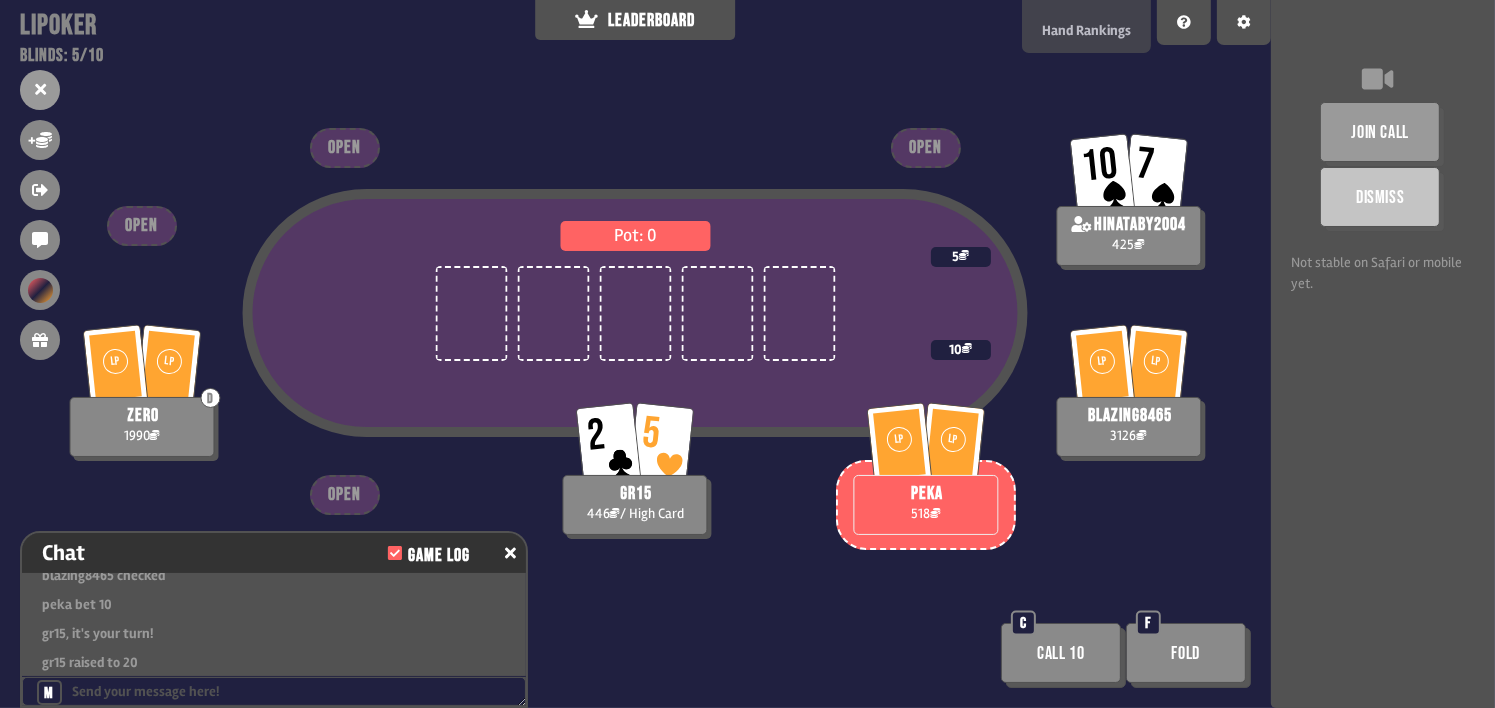 click on "Hand Rankings" at bounding box center (1086, 26) 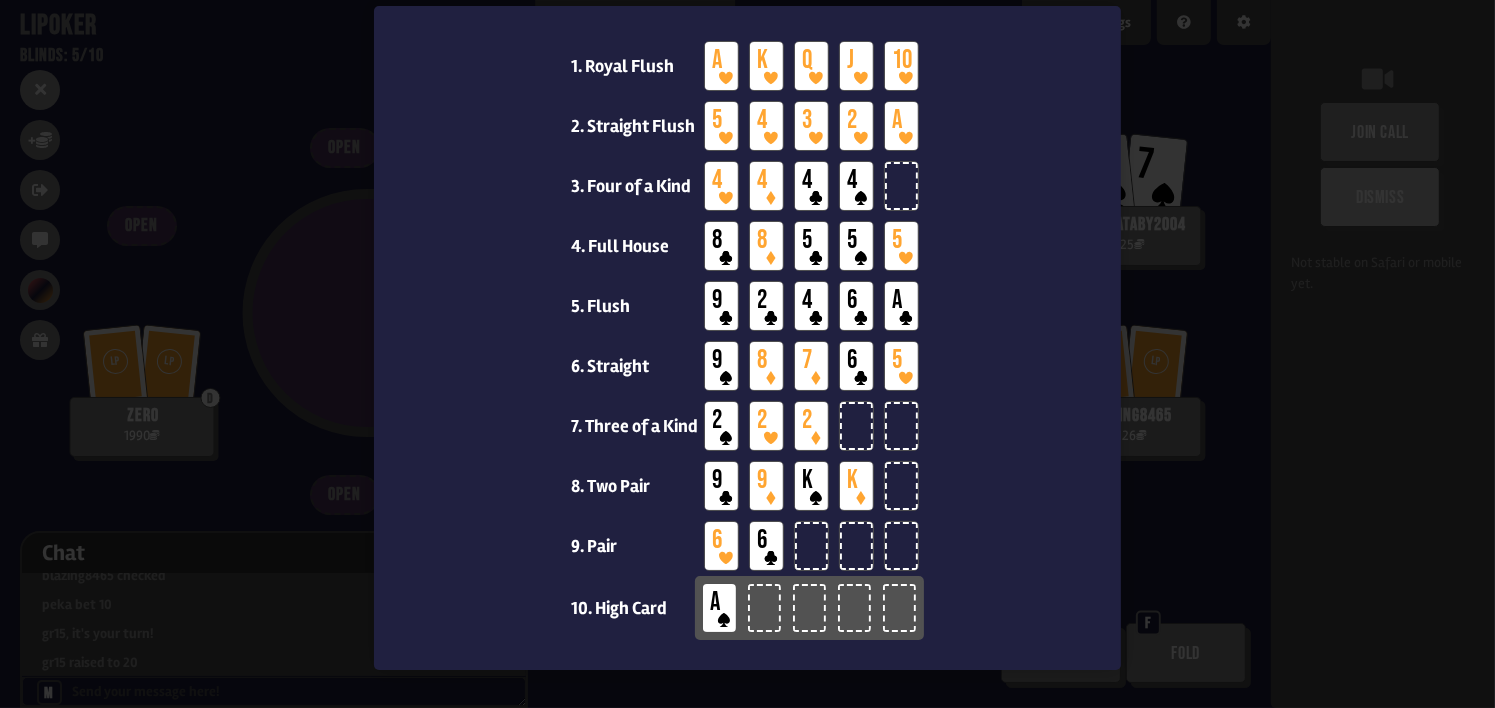 scroll, scrollTop: 117, scrollLeft: 0, axis: vertical 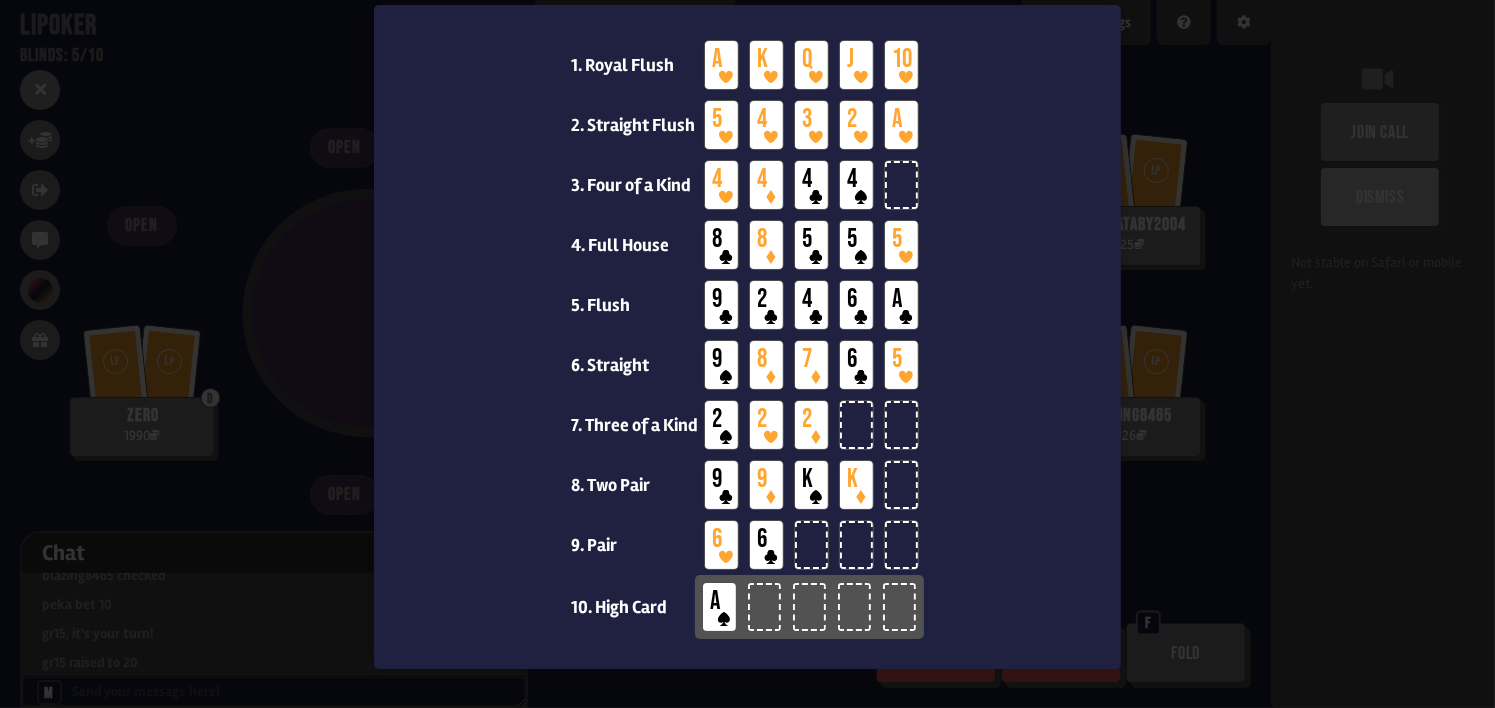click at bounding box center (747, 354) 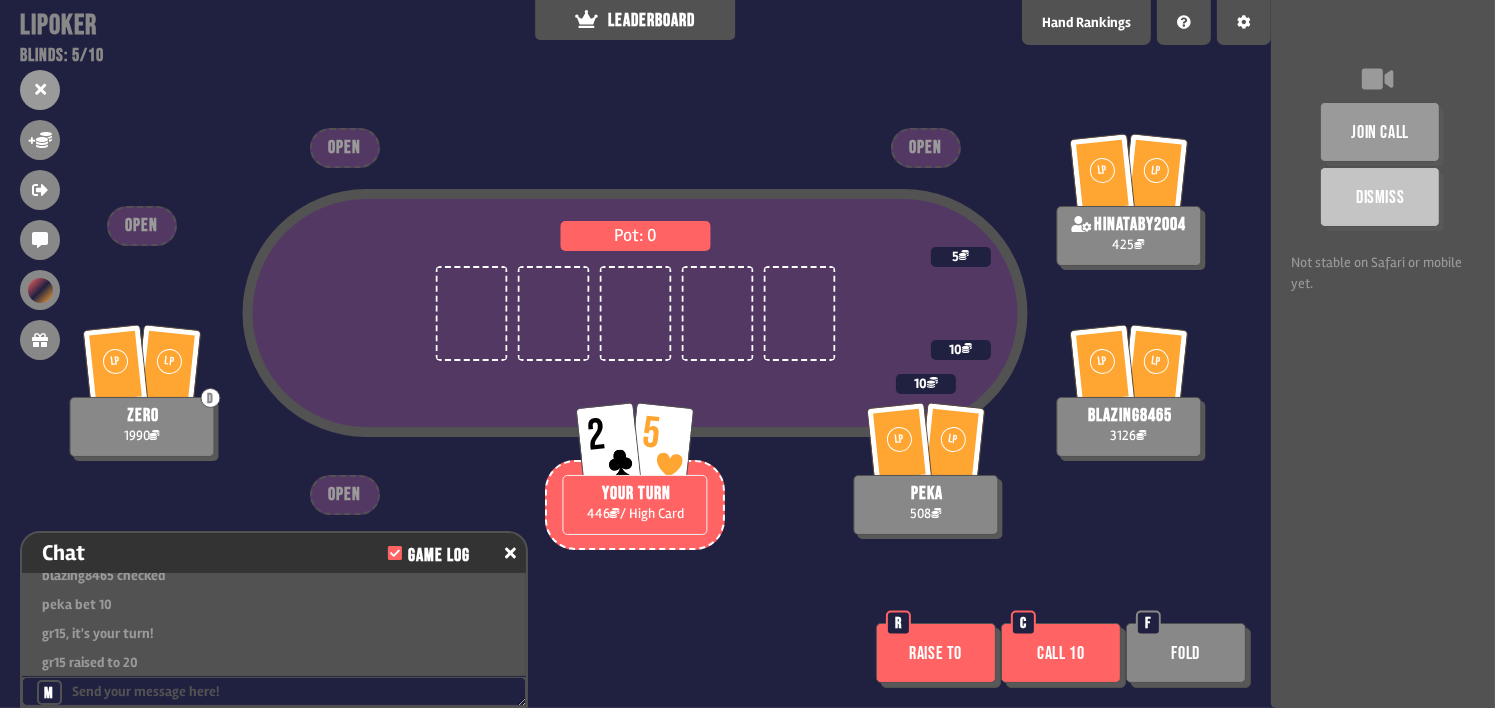 scroll, scrollTop: 68, scrollLeft: 0, axis: vertical 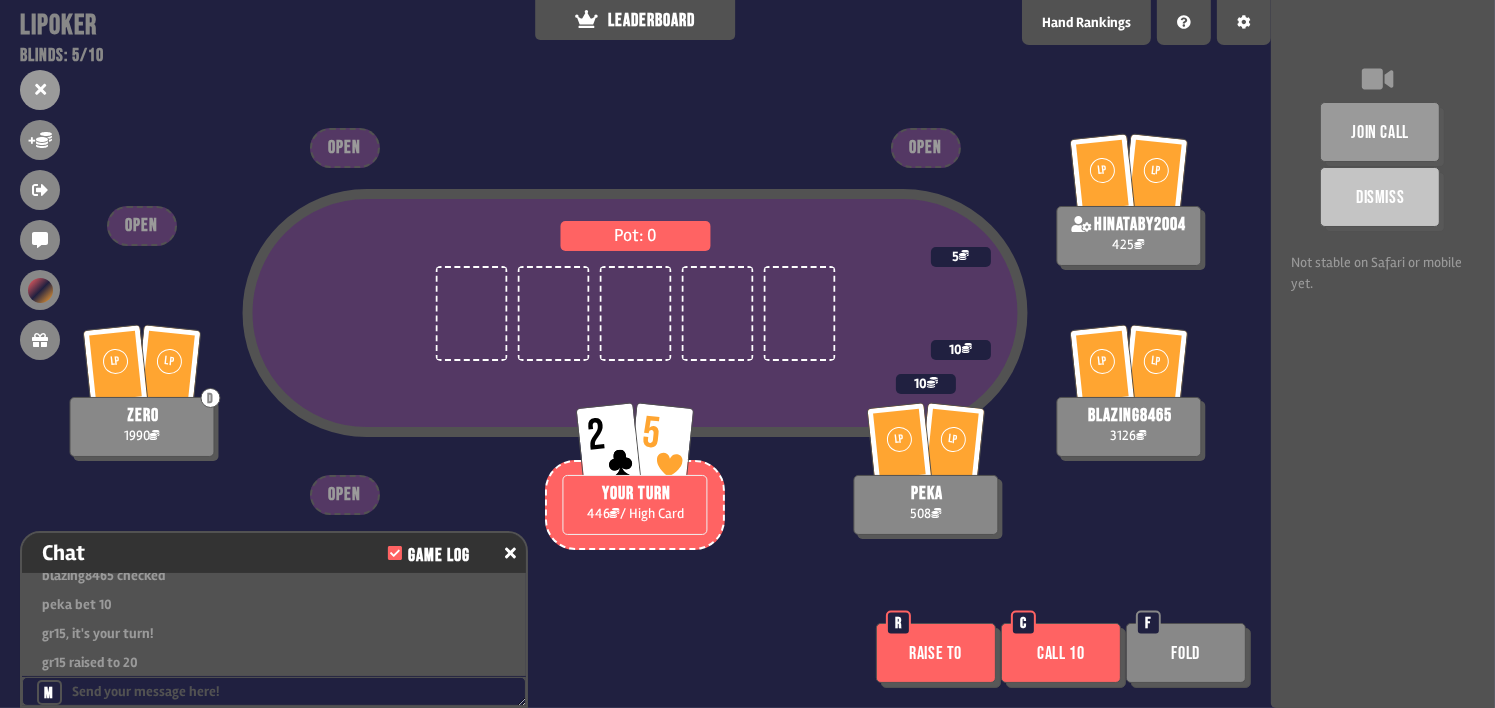 click on "Call 10" at bounding box center (1061, 653) 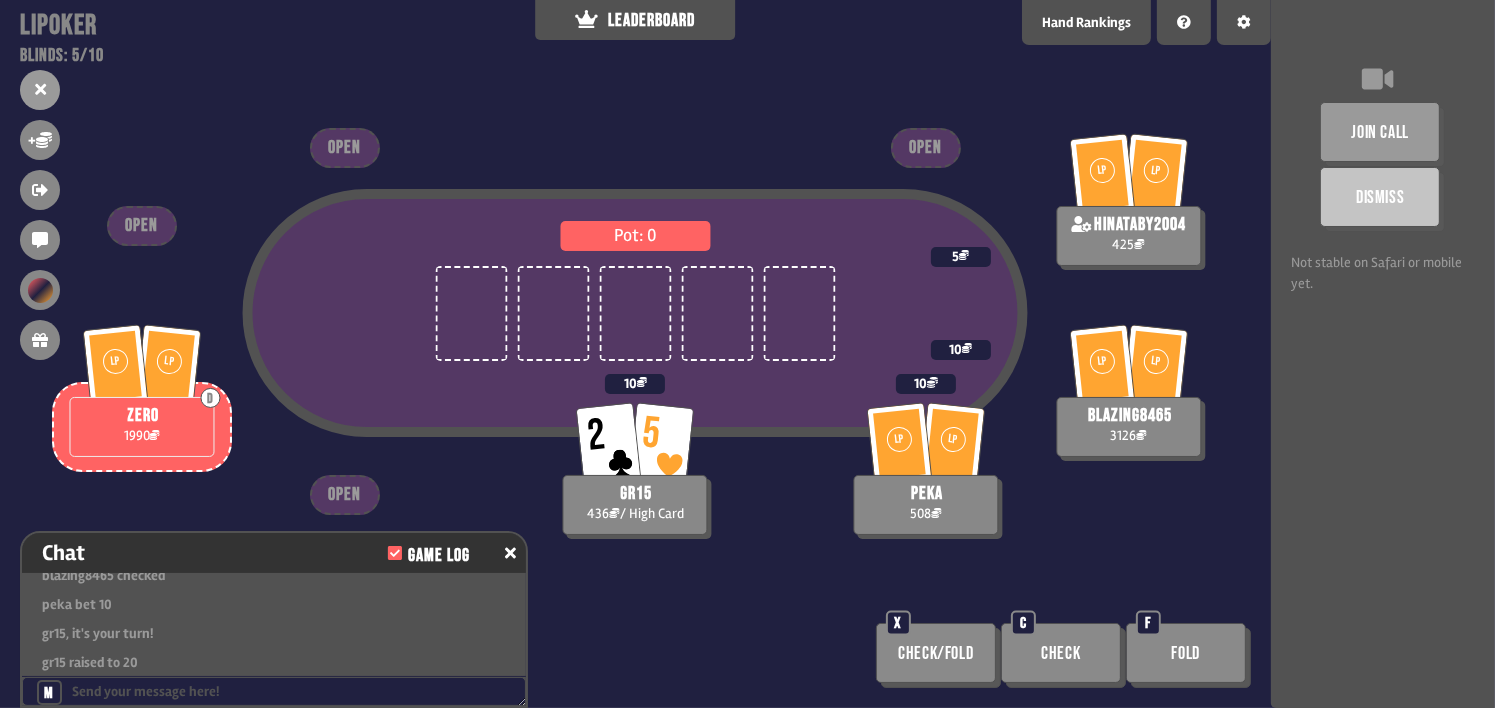 drag, startPoint x: 1468, startPoint y: 548, endPoint x: 1435, endPoint y: 556, distance: 33.955853 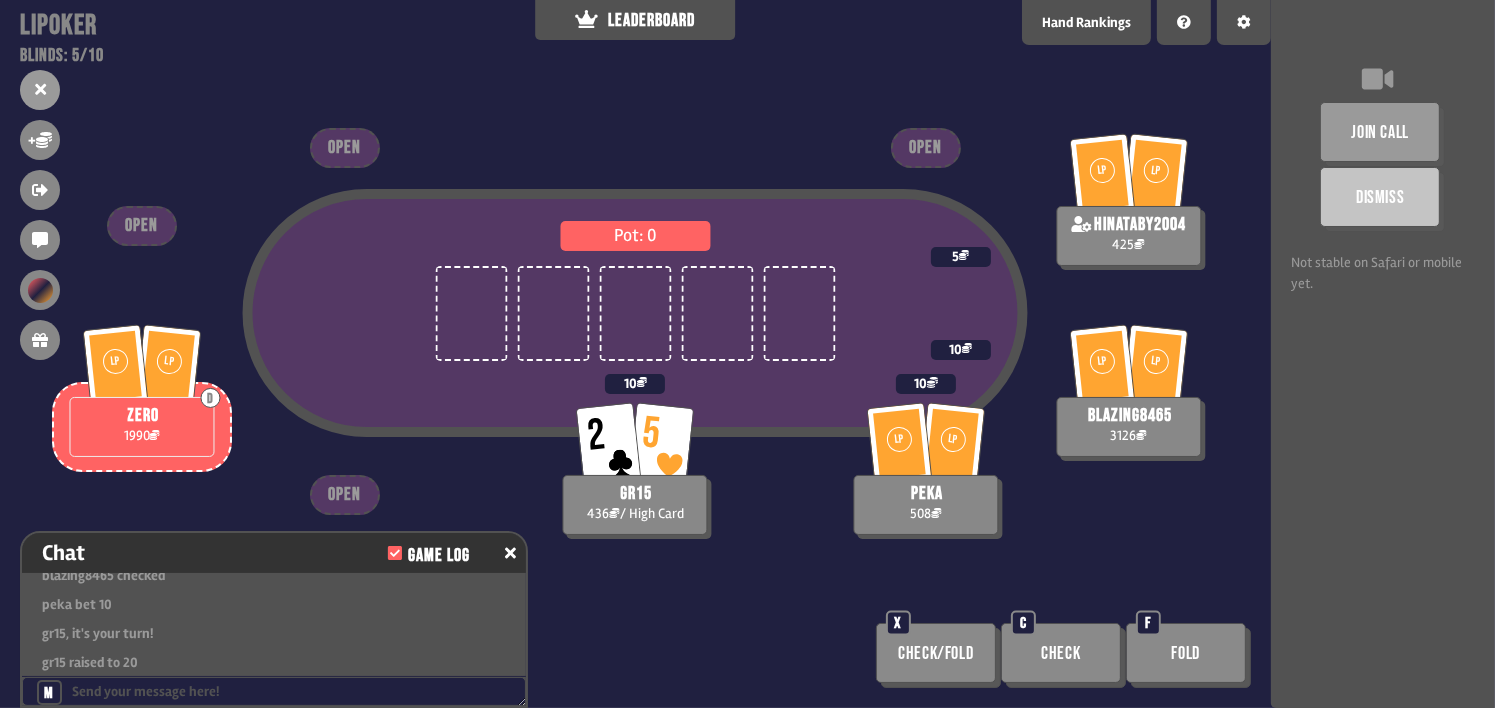 click on "join call Dismiss Not stable on Safari or mobile yet." at bounding box center [1383, 354] 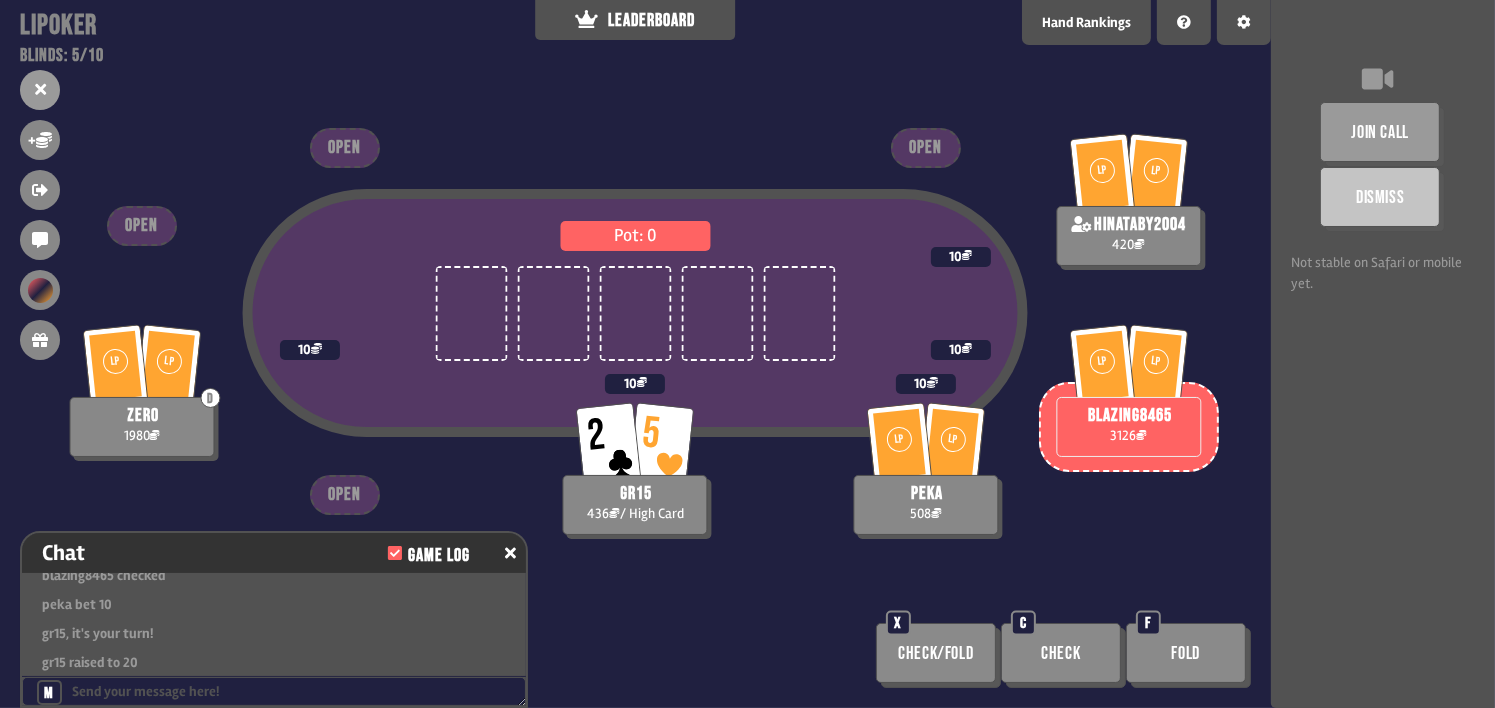 click on "join call Dismiss Not stable on Safari or mobile yet." at bounding box center (1383, 354) 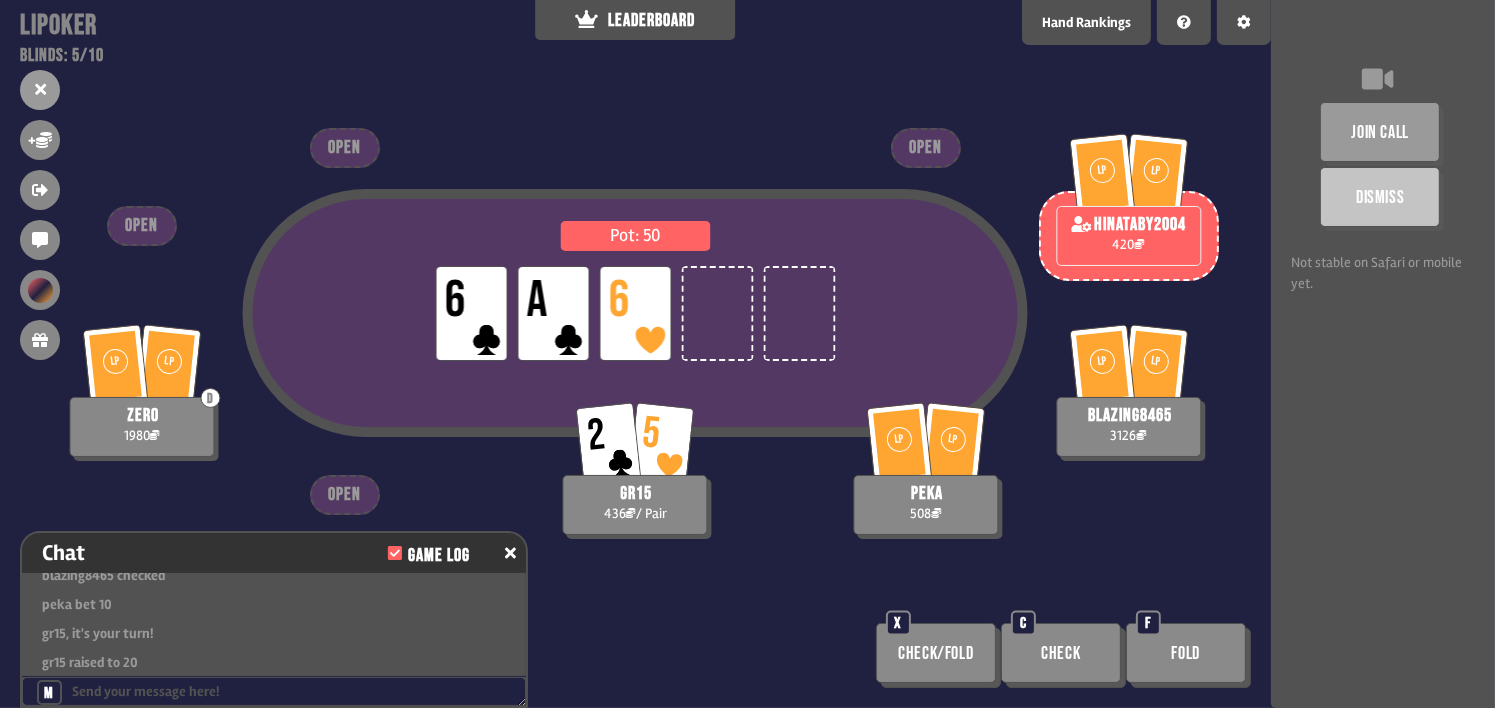 click on "join call Dismiss Not stable on Safari or mobile yet." at bounding box center [1383, 354] 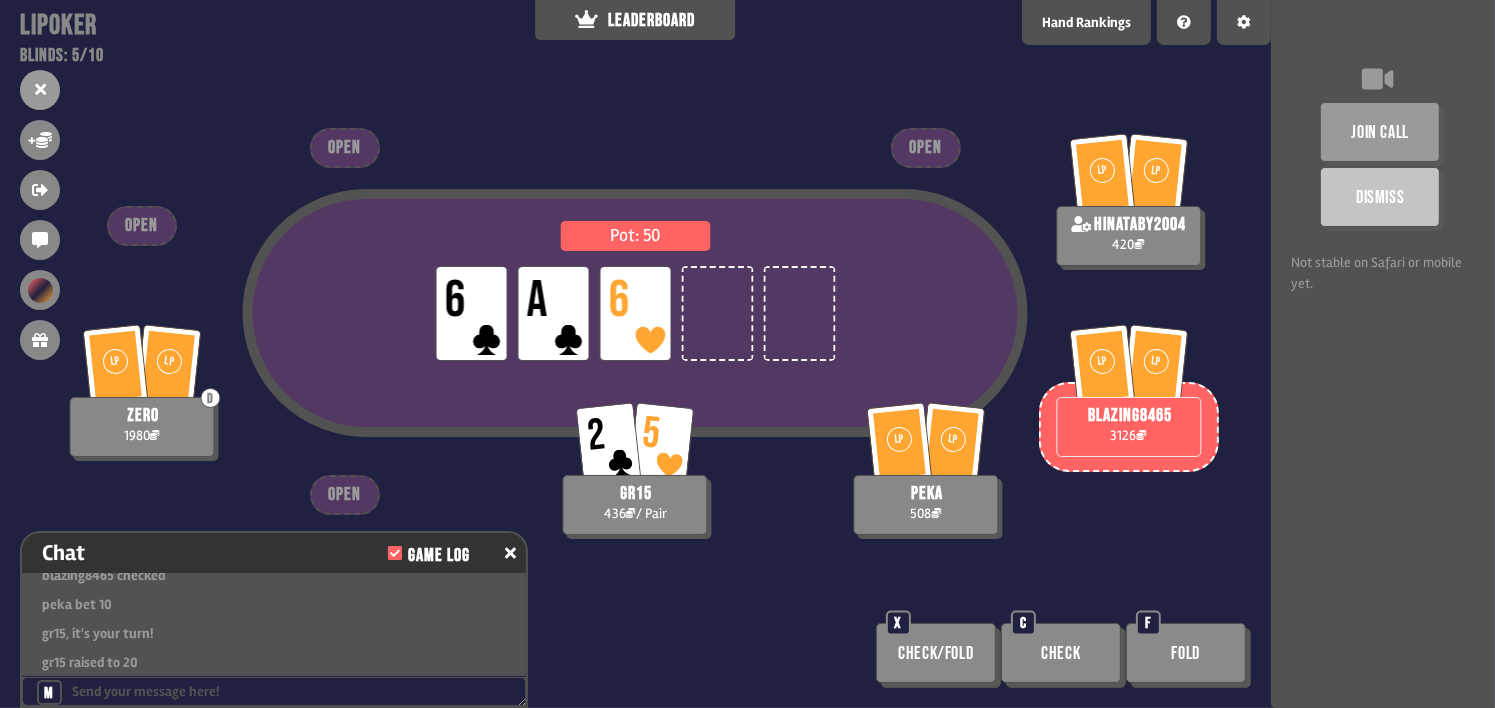 click on "join call Dismiss Not stable on Safari or mobile yet." at bounding box center (1383, 354) 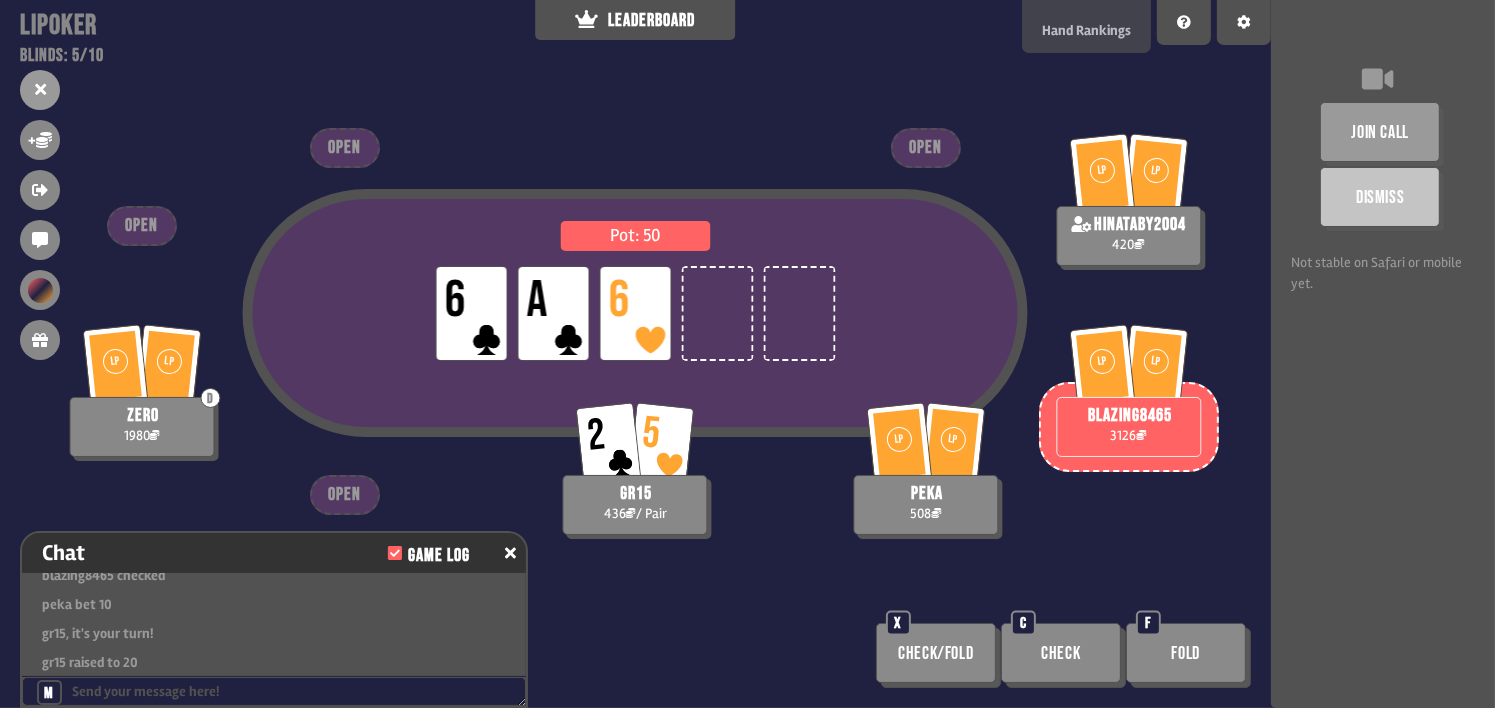 click on "Hand Rankings" at bounding box center (1086, 30) 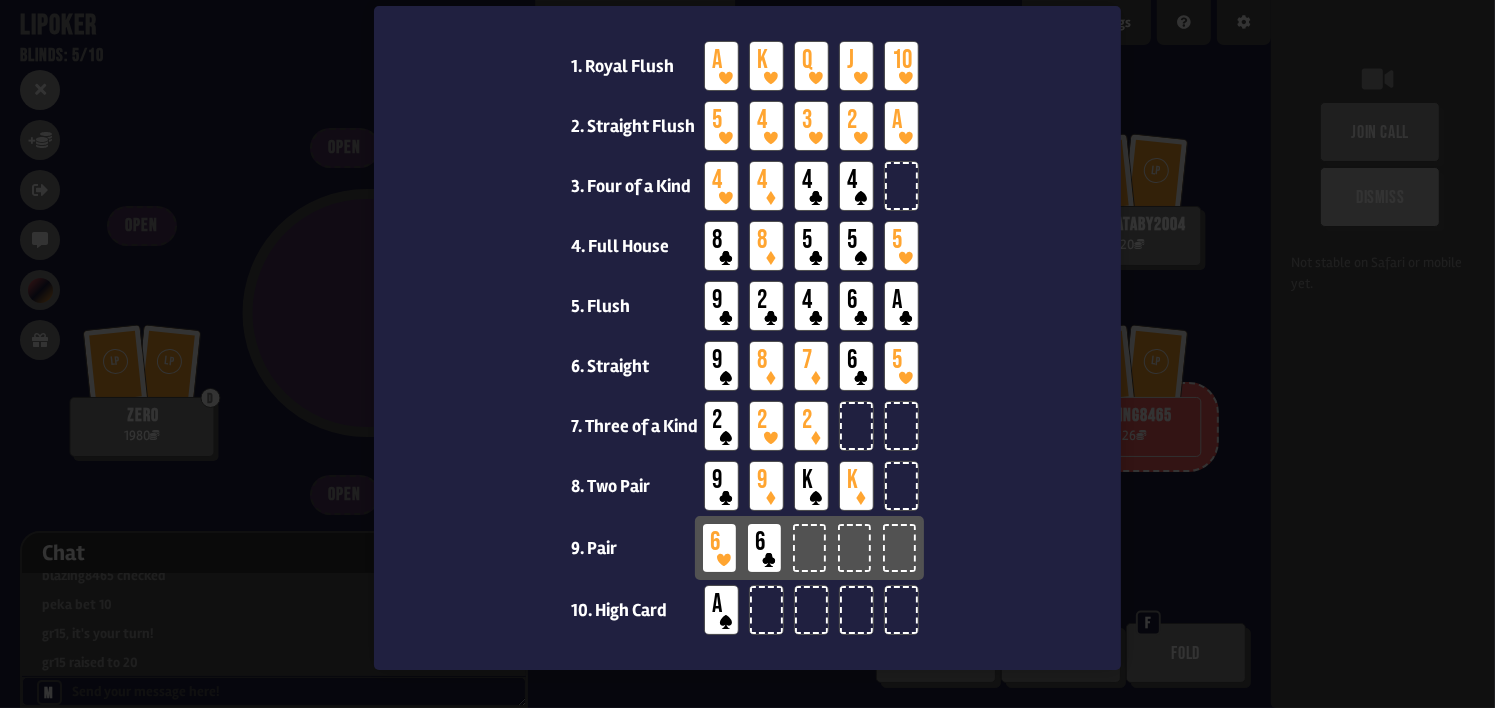scroll, scrollTop: 117, scrollLeft: 0, axis: vertical 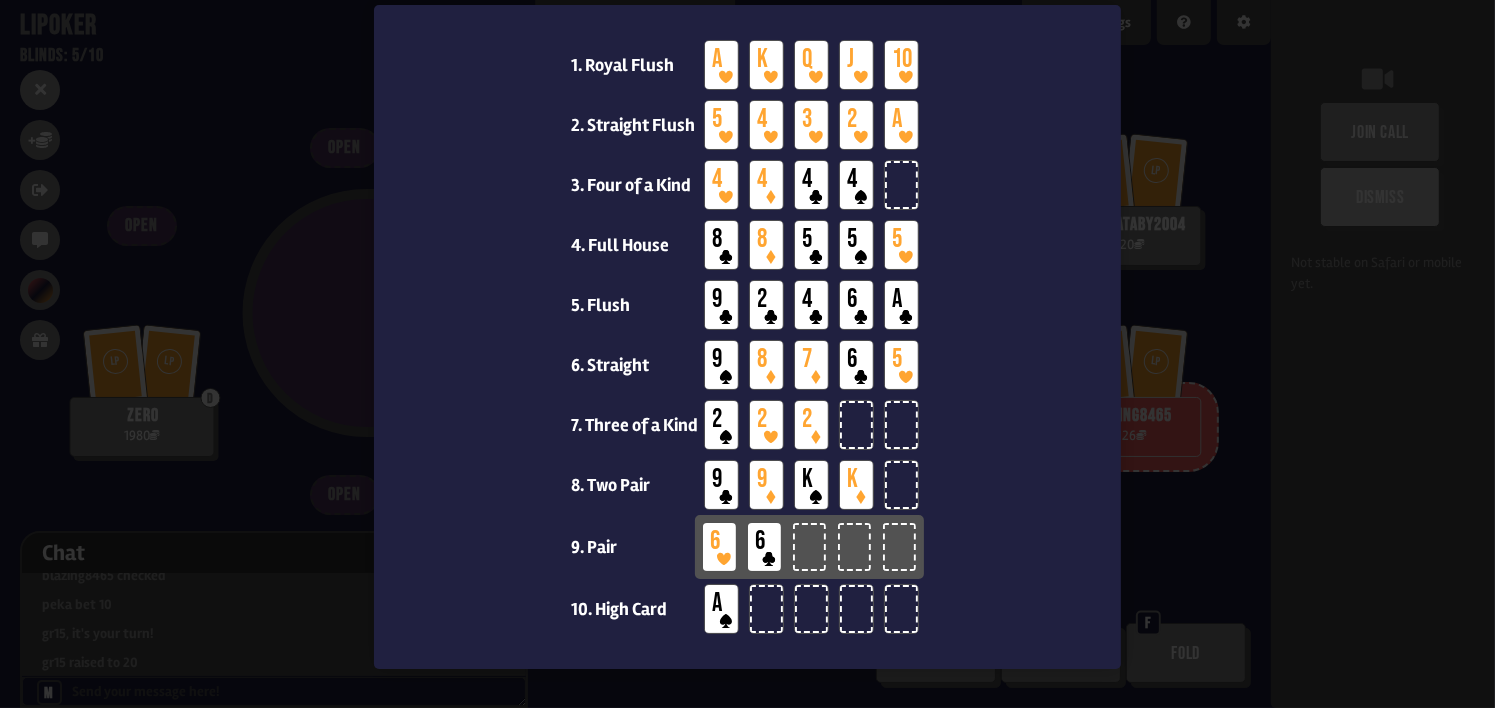 click at bounding box center [747, 354] 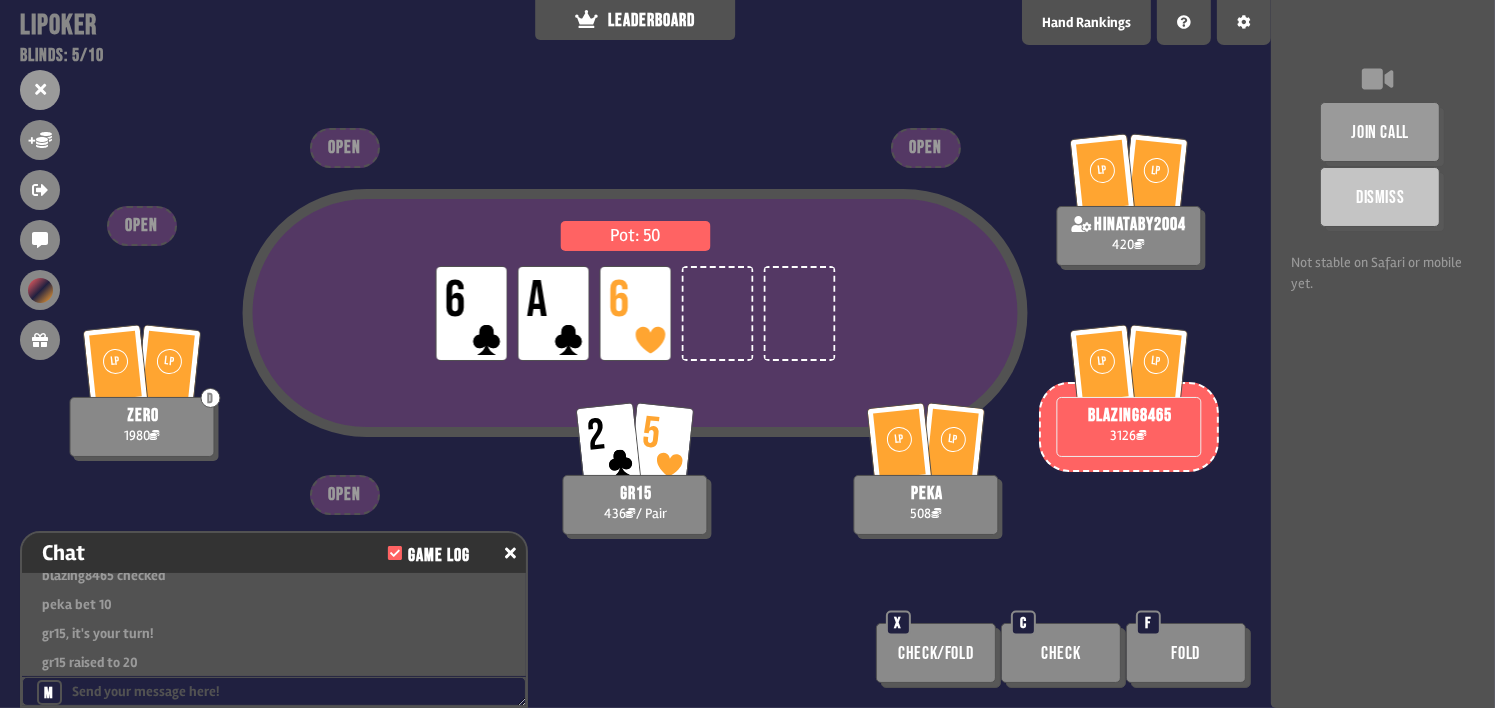 scroll, scrollTop: 68, scrollLeft: 0, axis: vertical 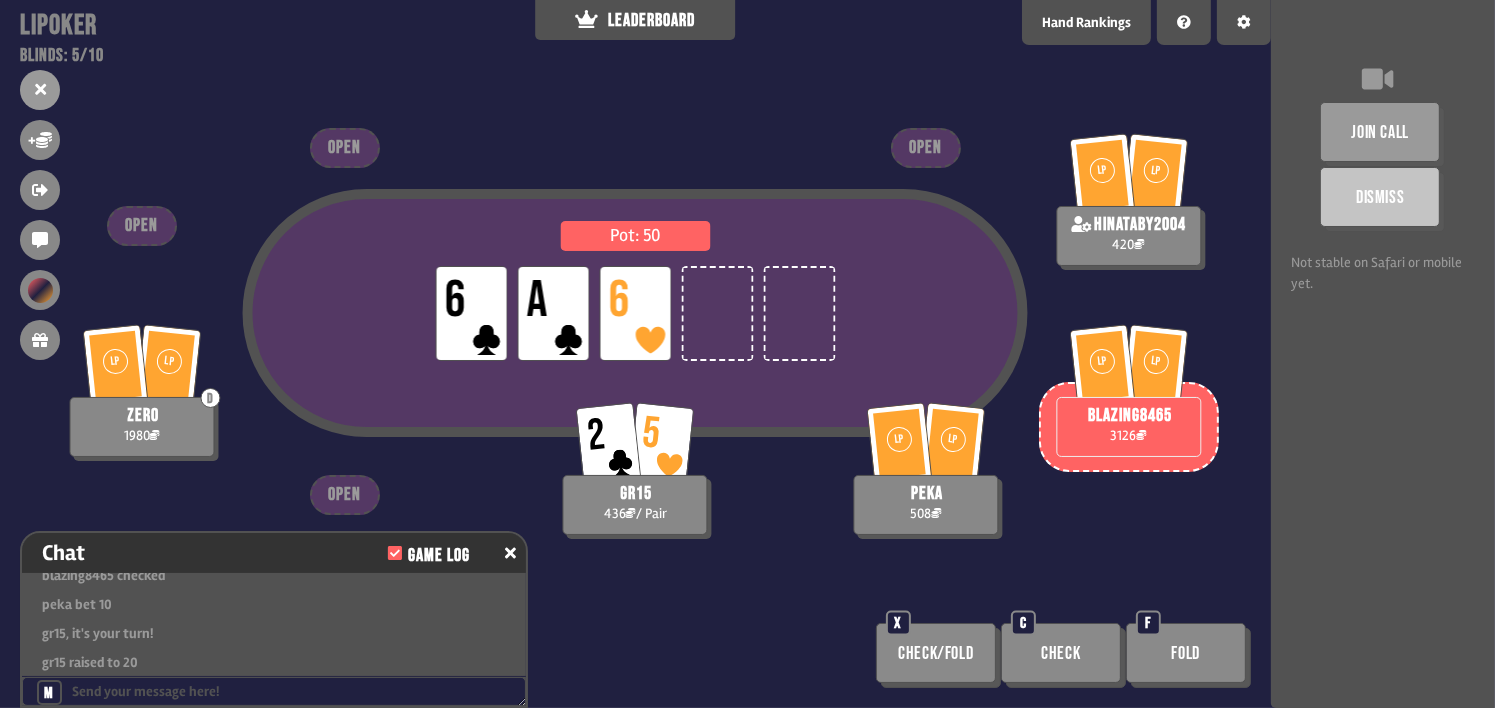 click on "join call Dismiss Not stable on Safari or mobile yet." at bounding box center (1383, 354) 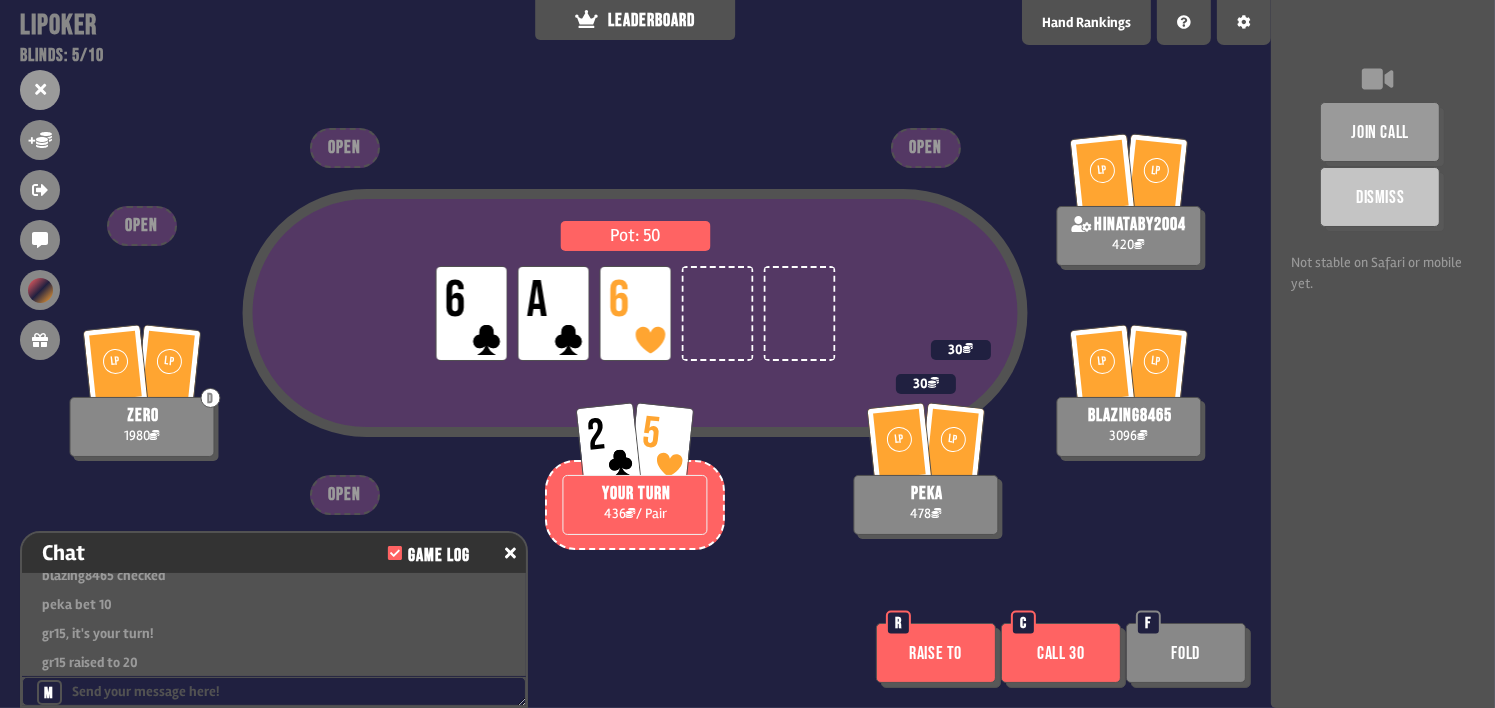 click on "Call 30" at bounding box center (1061, 653) 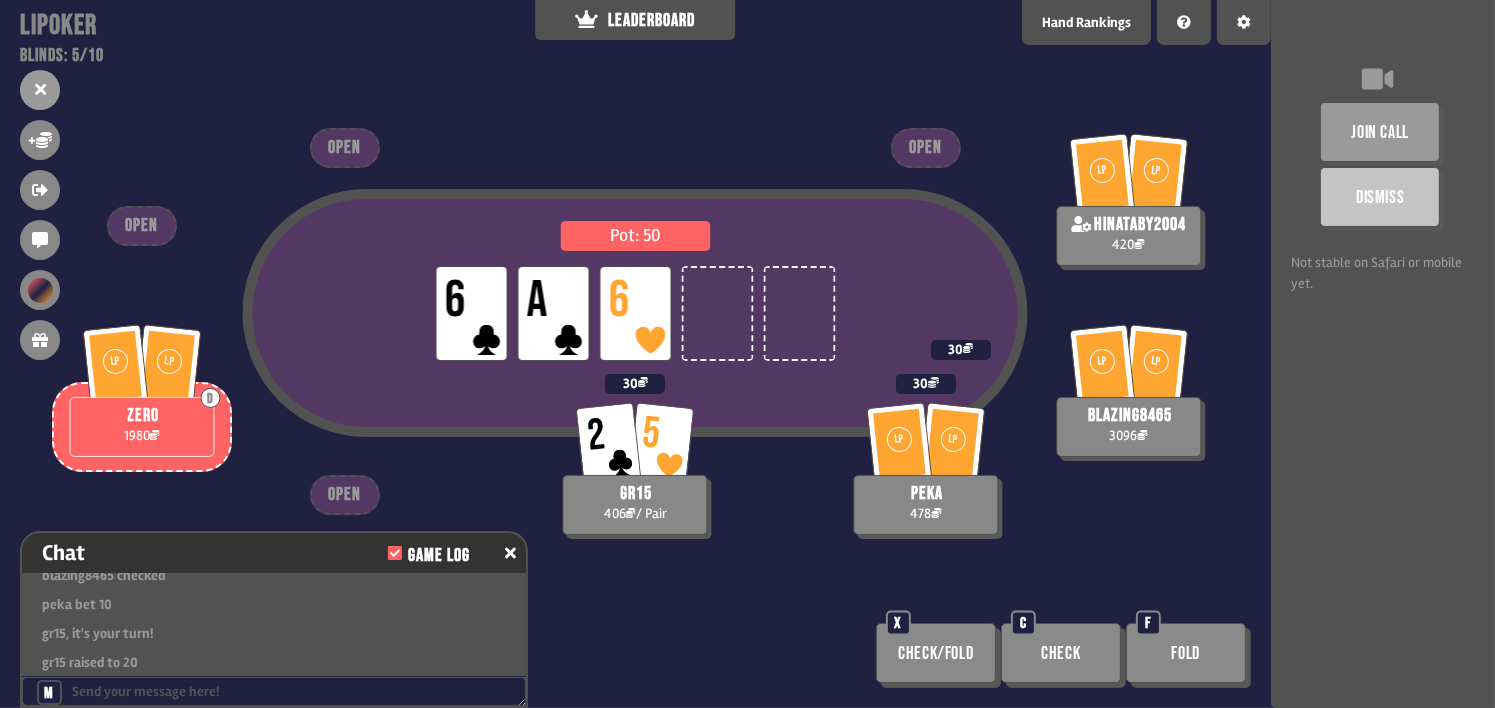click on "join call Dismiss Not stable on Safari or mobile yet." at bounding box center (1383, 354) 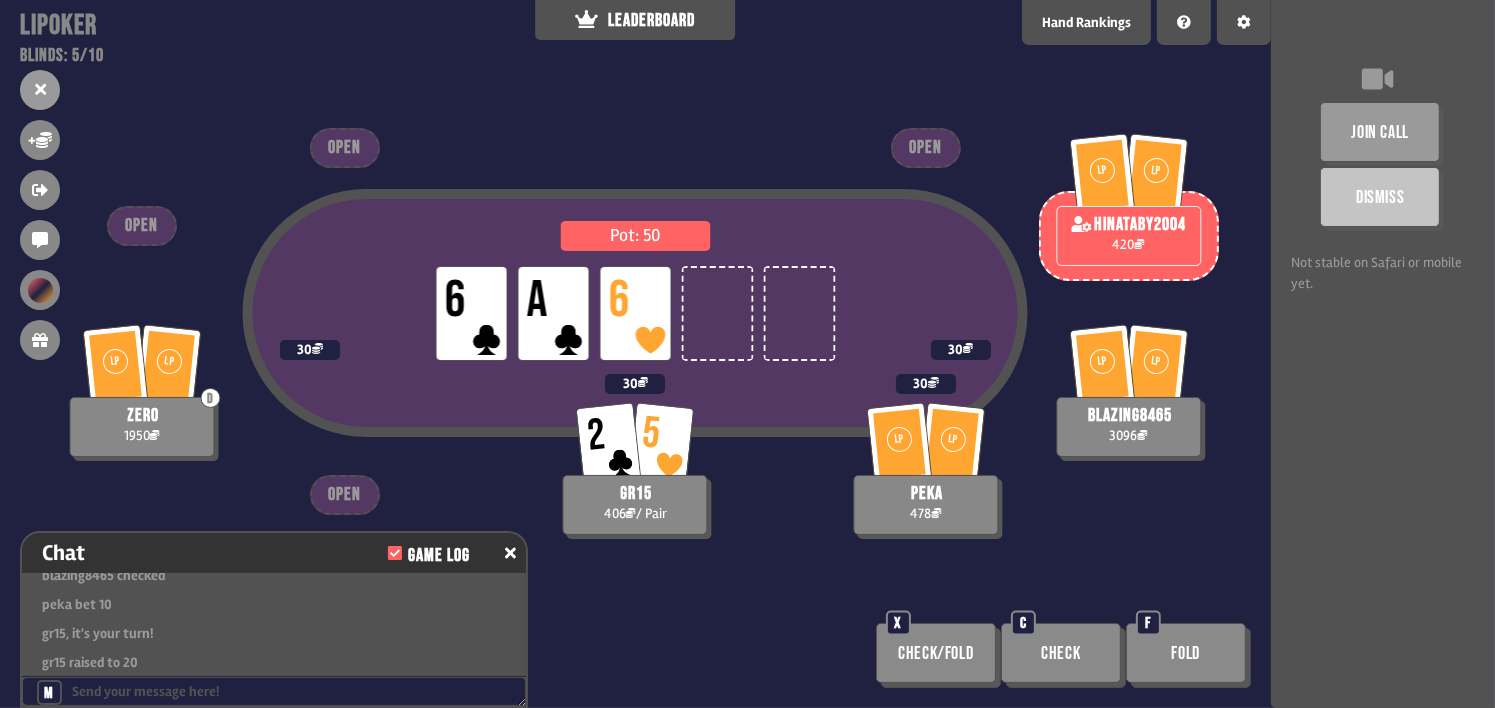 click on "join call Dismiss Not stable on Safari or mobile yet." at bounding box center [1383, 354] 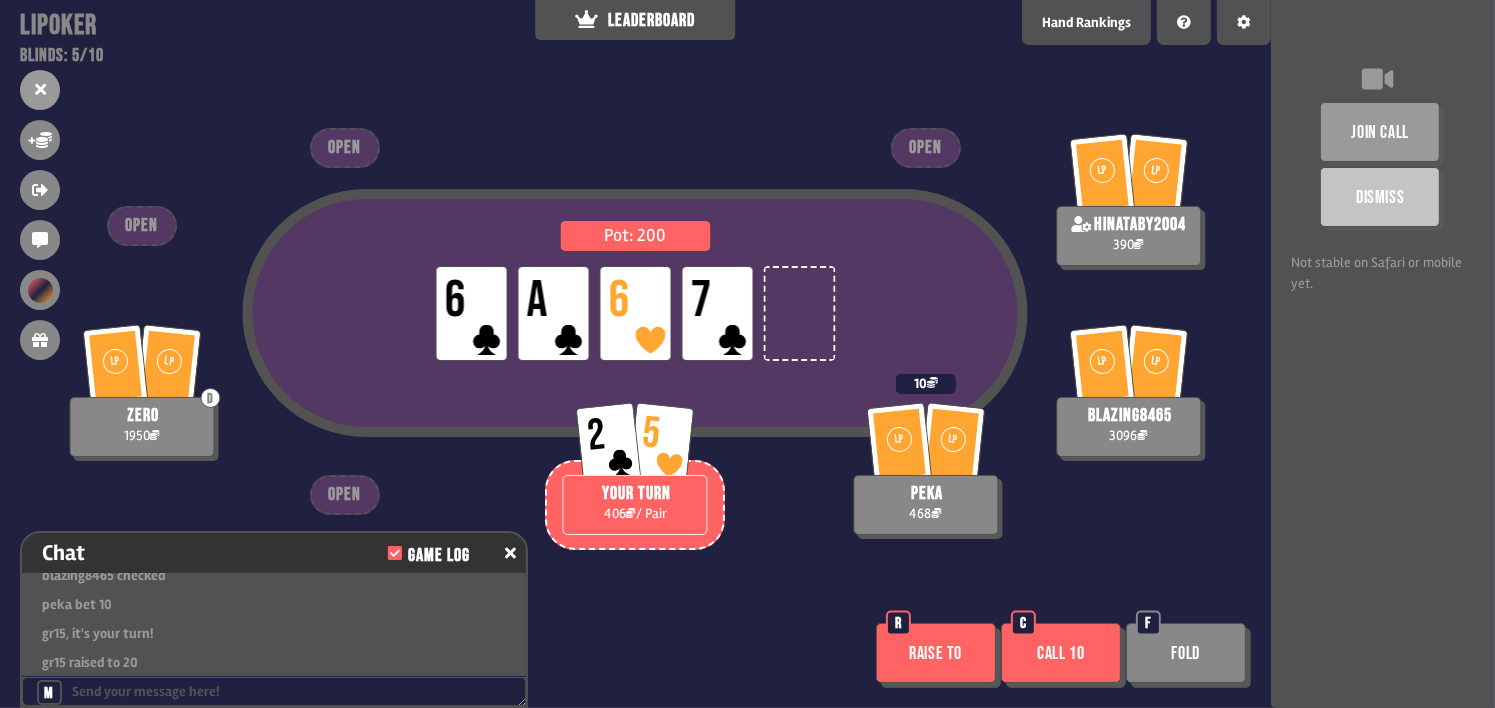 click on "Fold" at bounding box center [1186, 653] 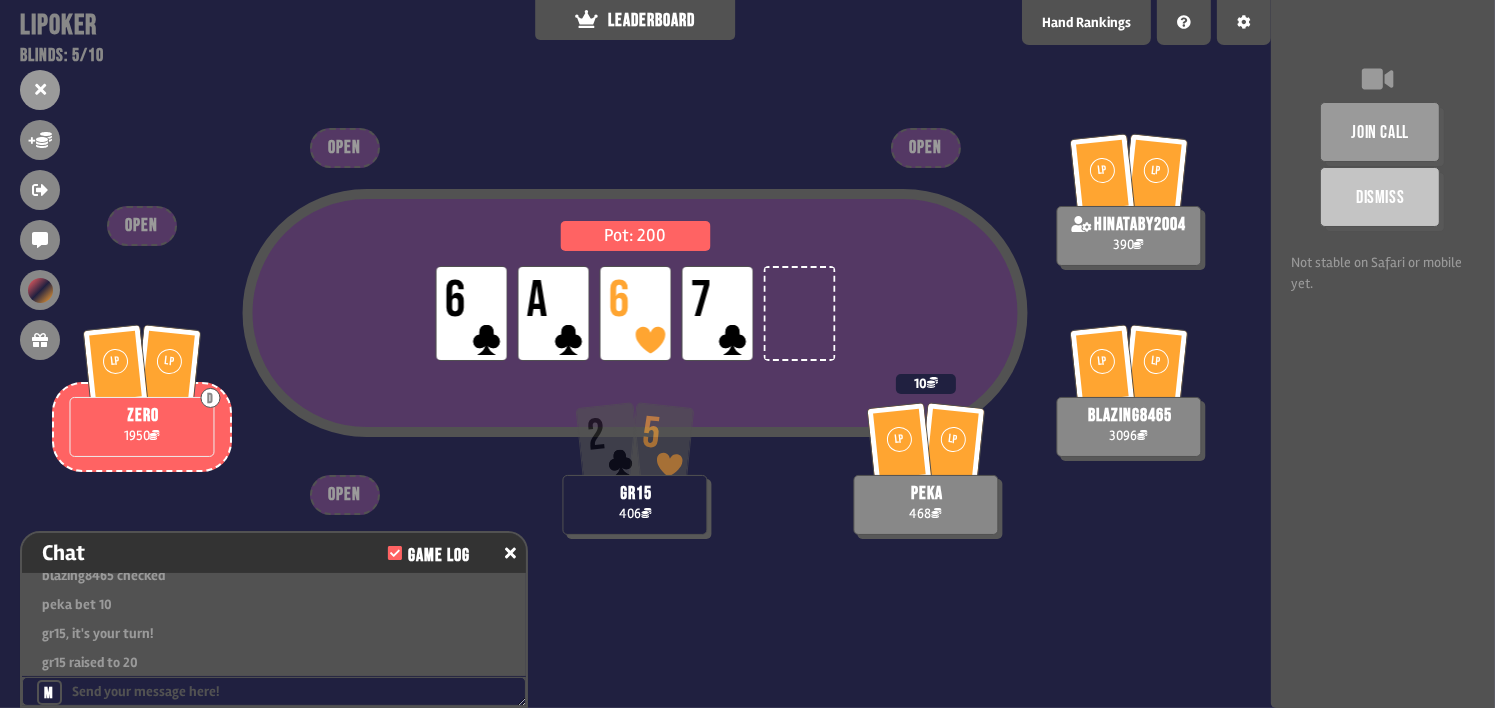 scroll, scrollTop: 69, scrollLeft: 0, axis: vertical 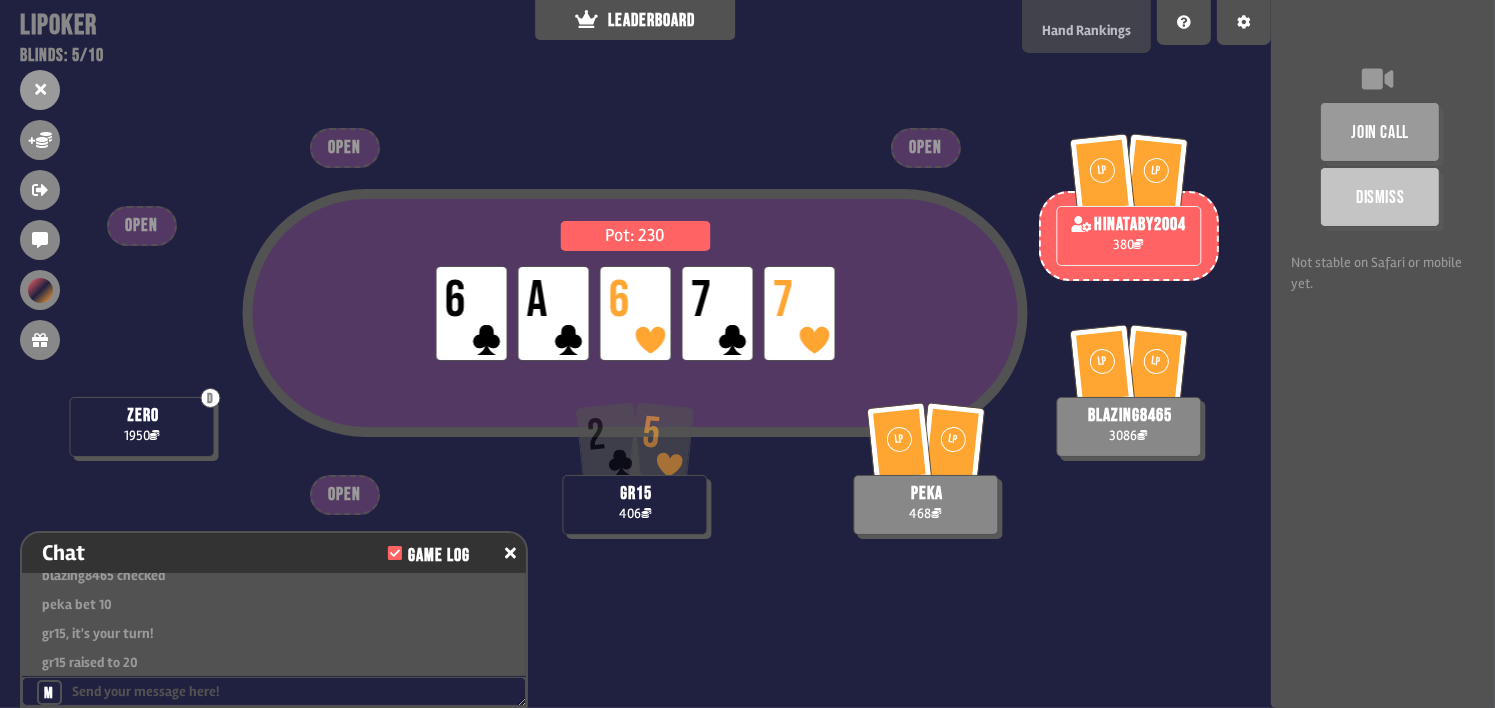 click on "Hand Rankings" at bounding box center (1086, 30) 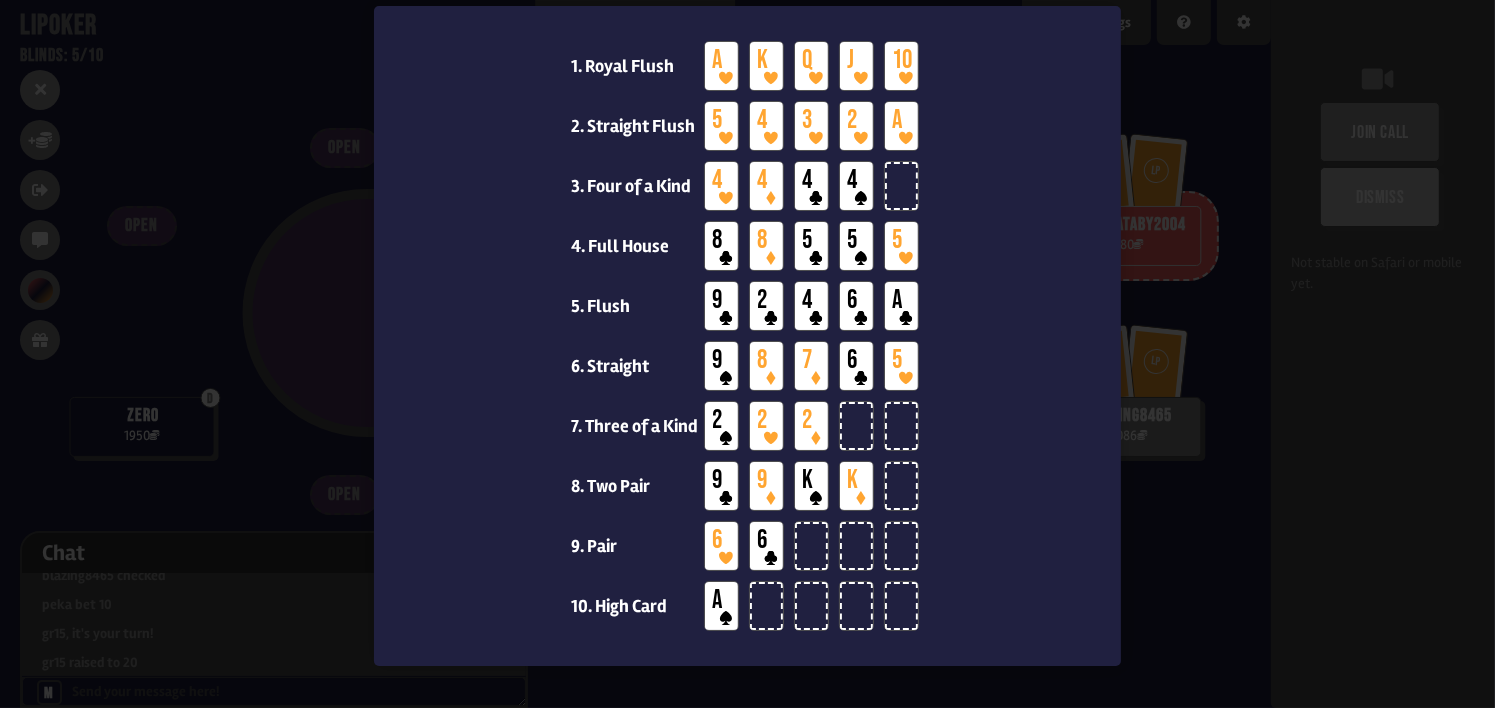 scroll, scrollTop: 119, scrollLeft: 0, axis: vertical 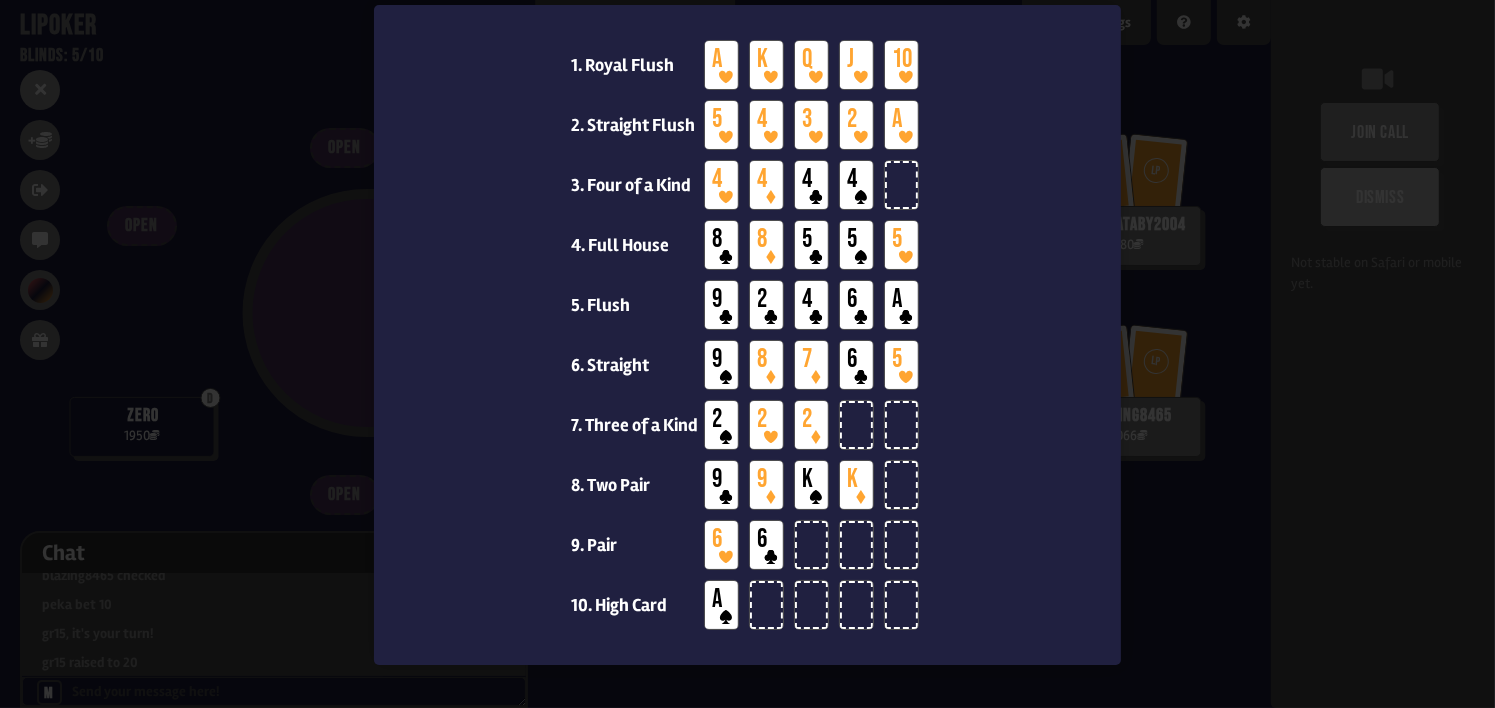 click at bounding box center [747, 354] 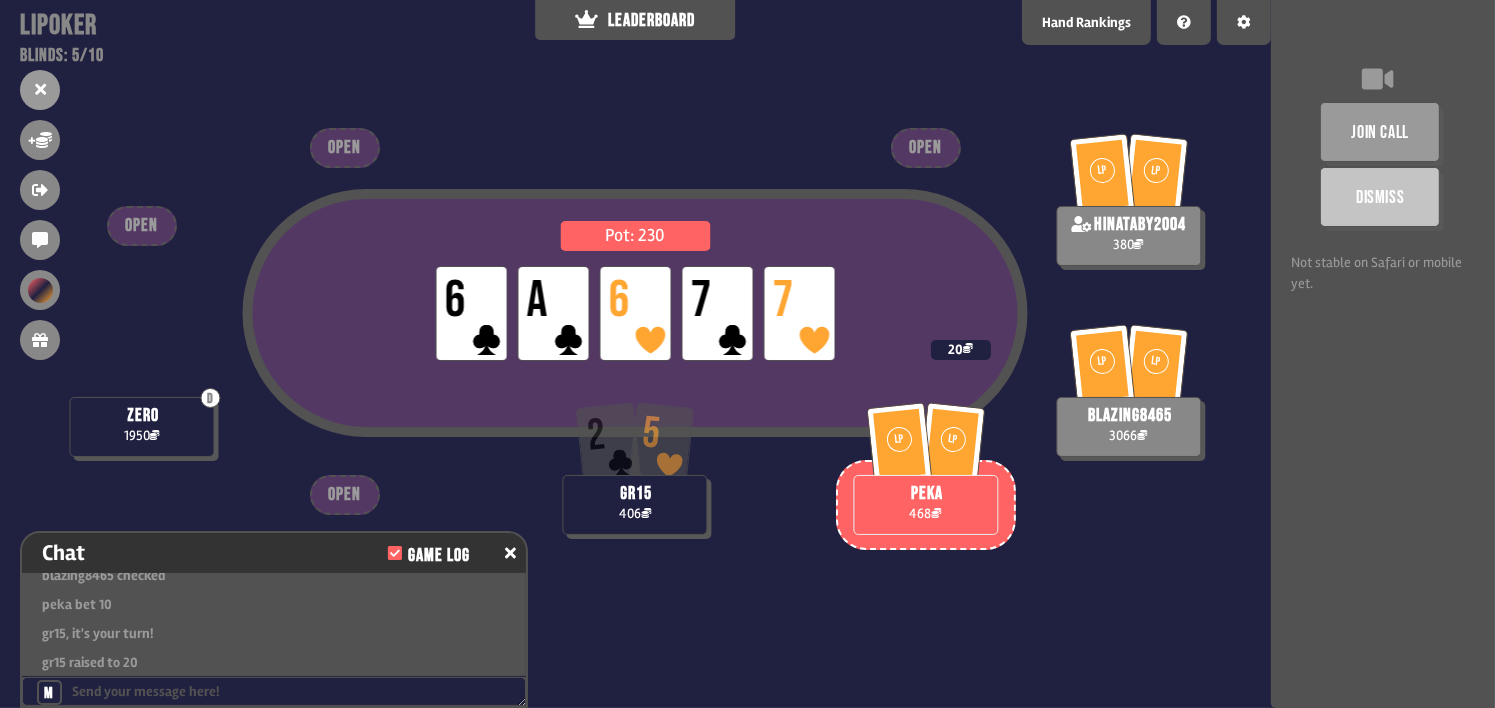 scroll, scrollTop: 69, scrollLeft: 0, axis: vertical 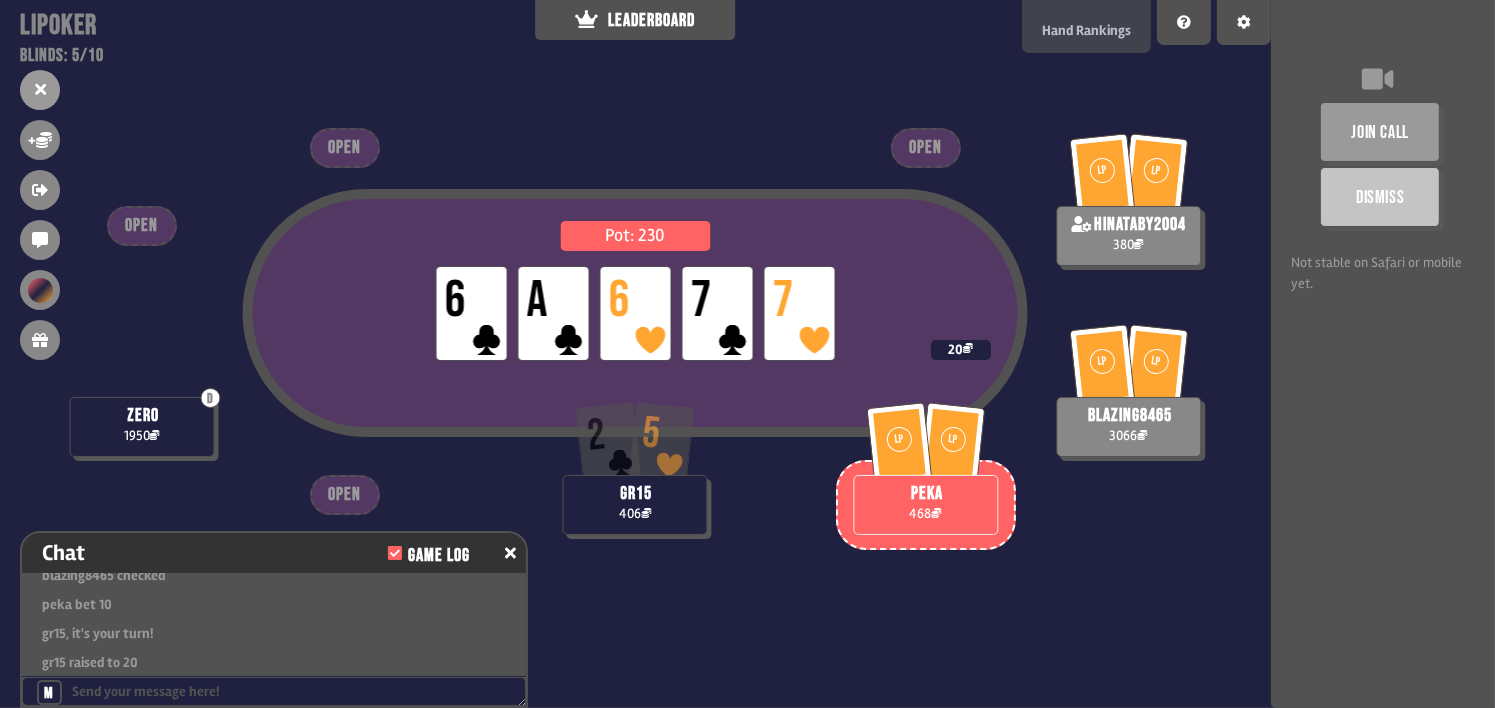 click on "Hand Rankings" at bounding box center (1086, 30) 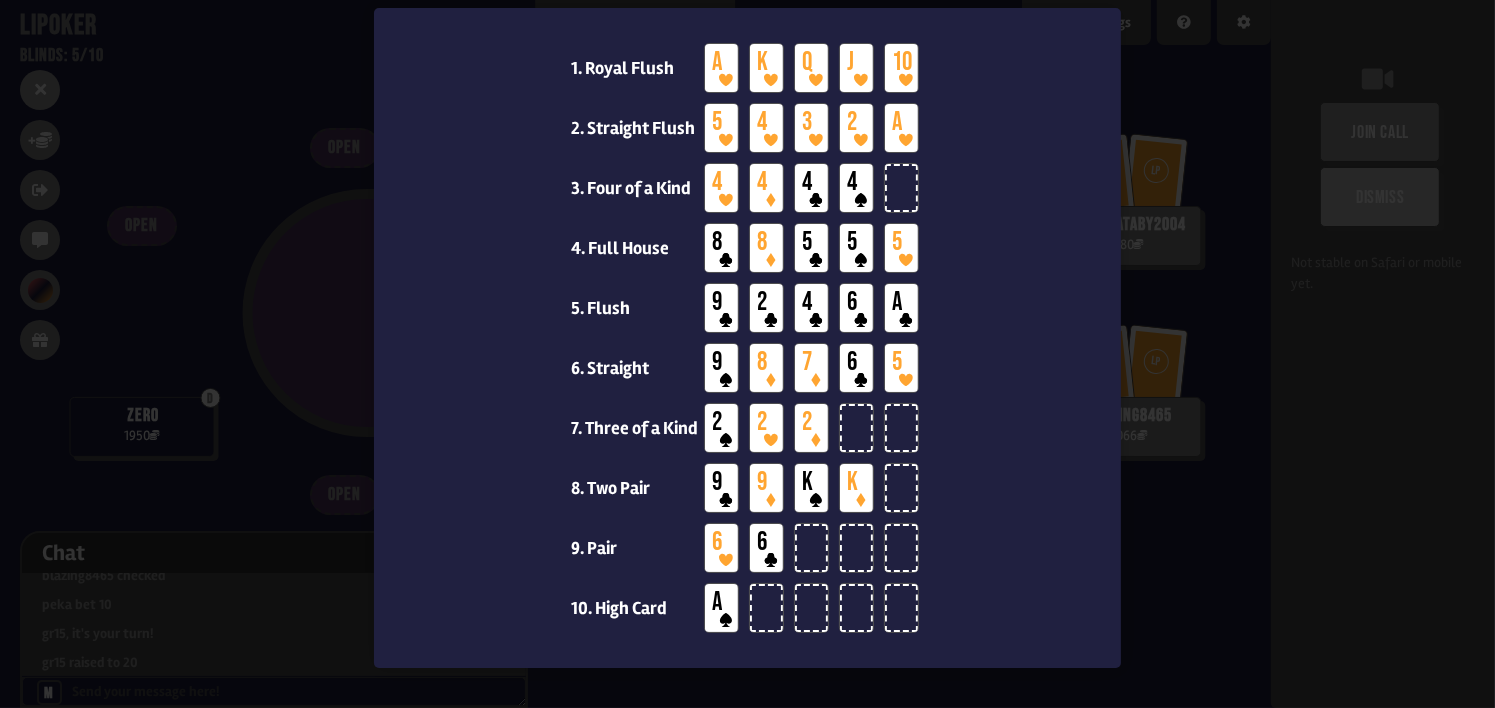 scroll, scrollTop: 119, scrollLeft: 0, axis: vertical 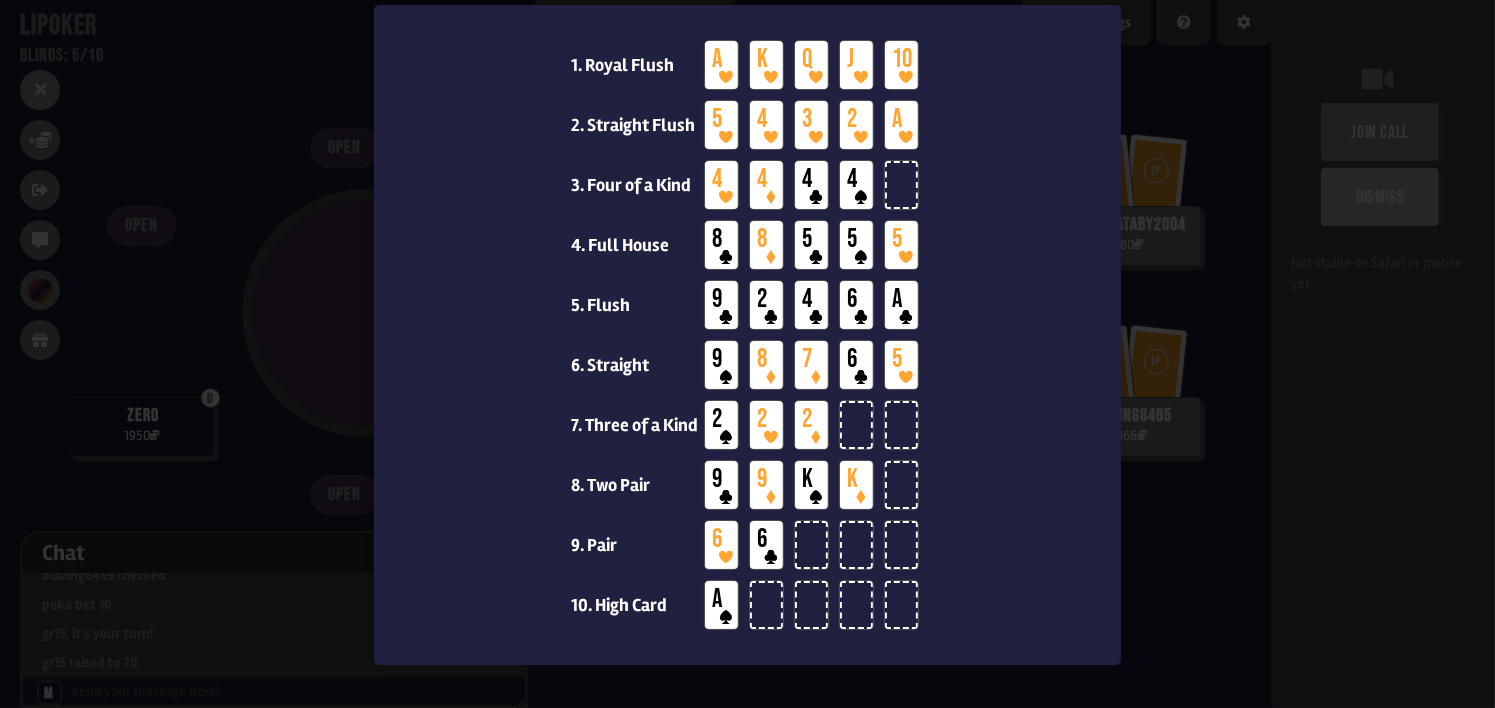 click at bounding box center [747, 354] 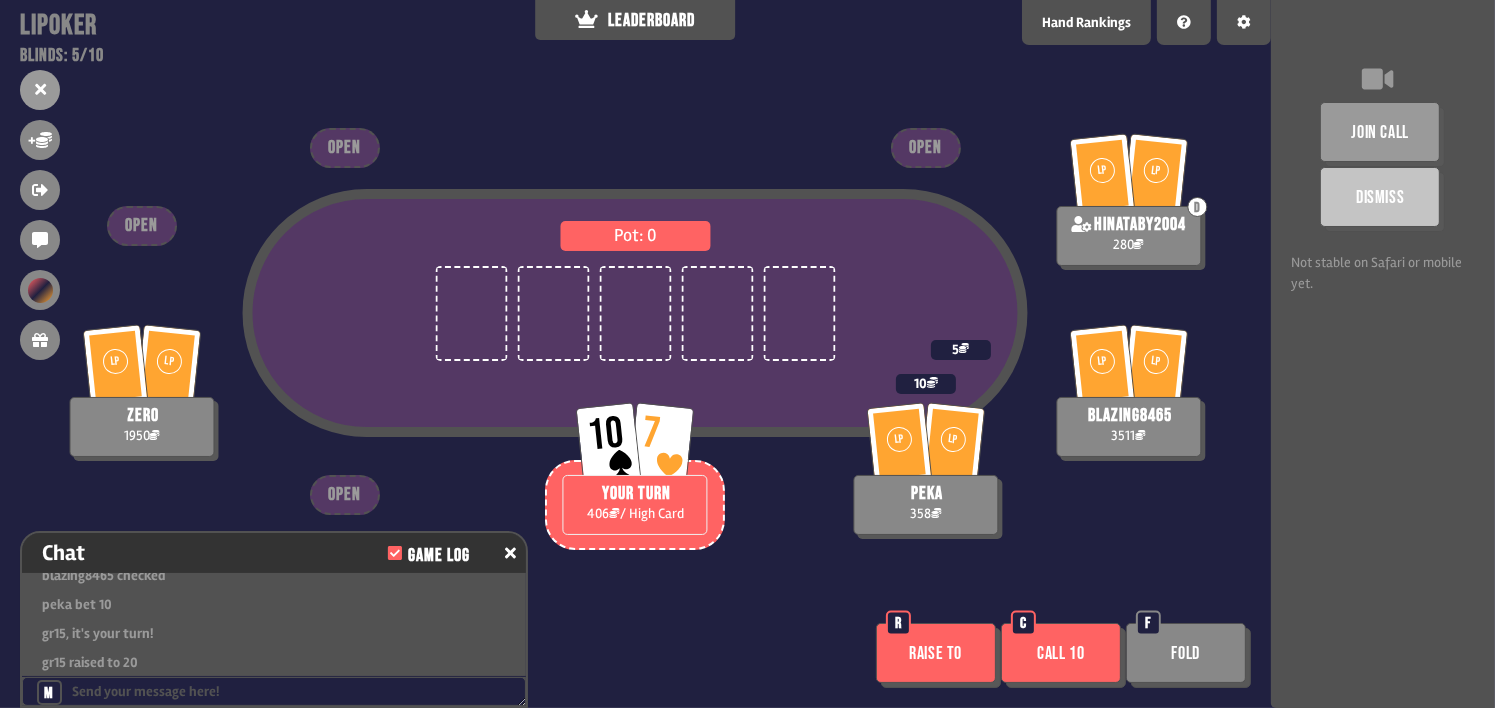 scroll, scrollTop: 68, scrollLeft: 0, axis: vertical 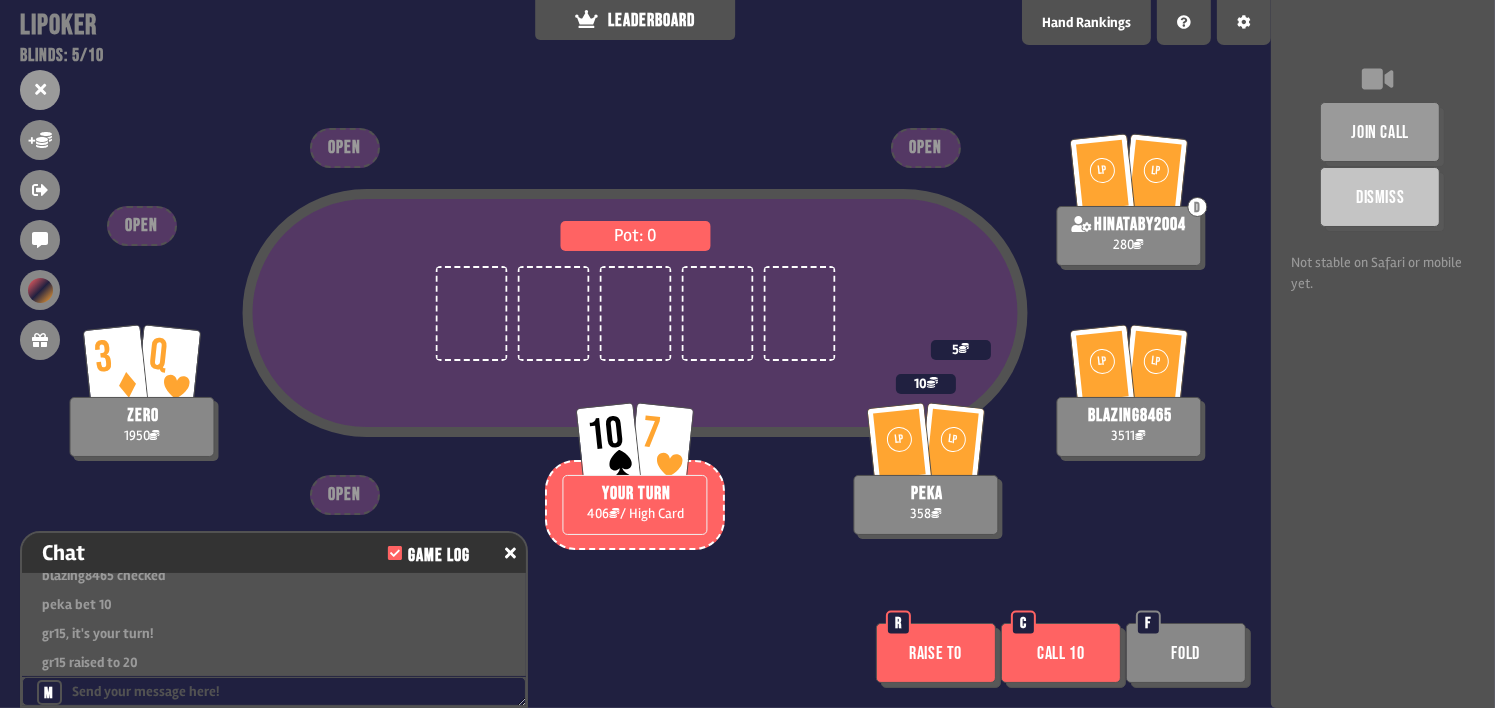 click on "Call 10" at bounding box center [1061, 653] 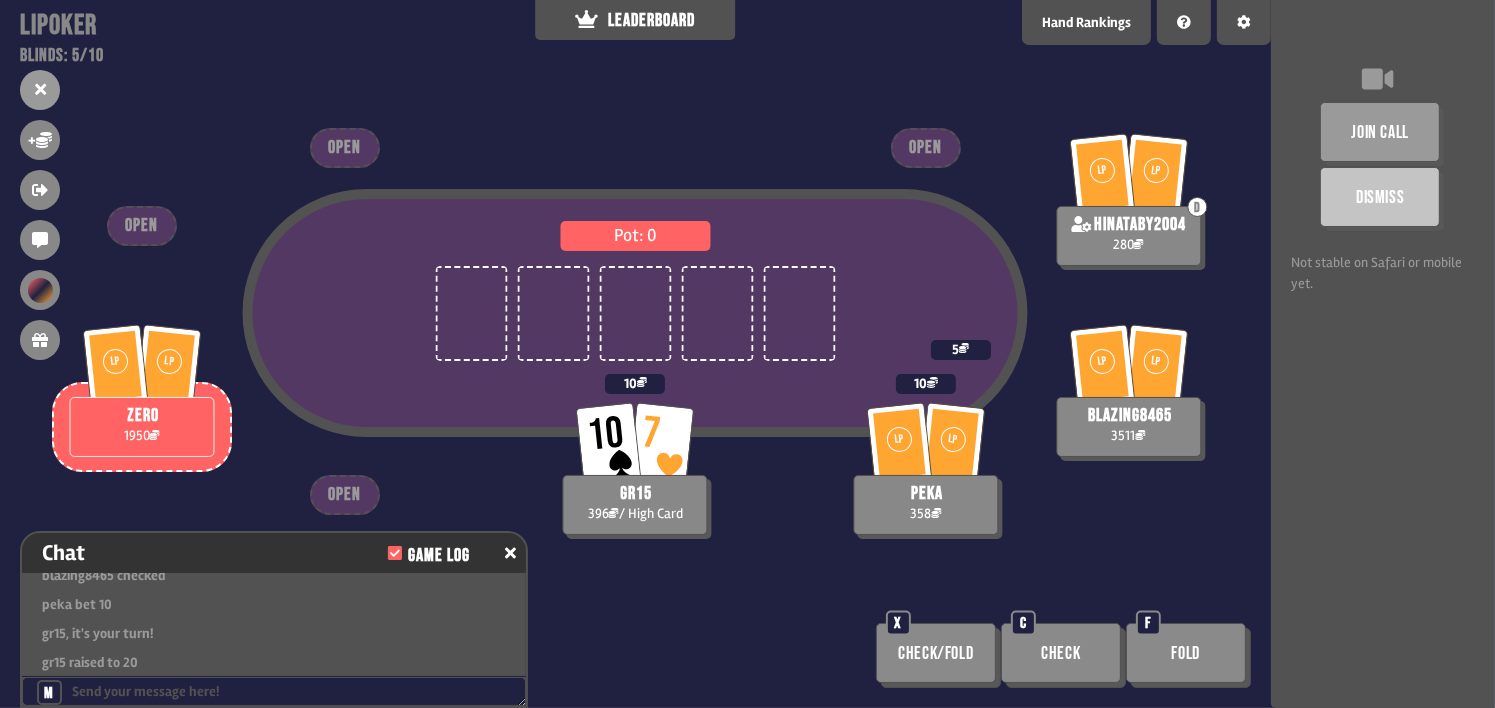click on "join call Dismiss Not stable on Safari or mobile yet." at bounding box center [1383, 354] 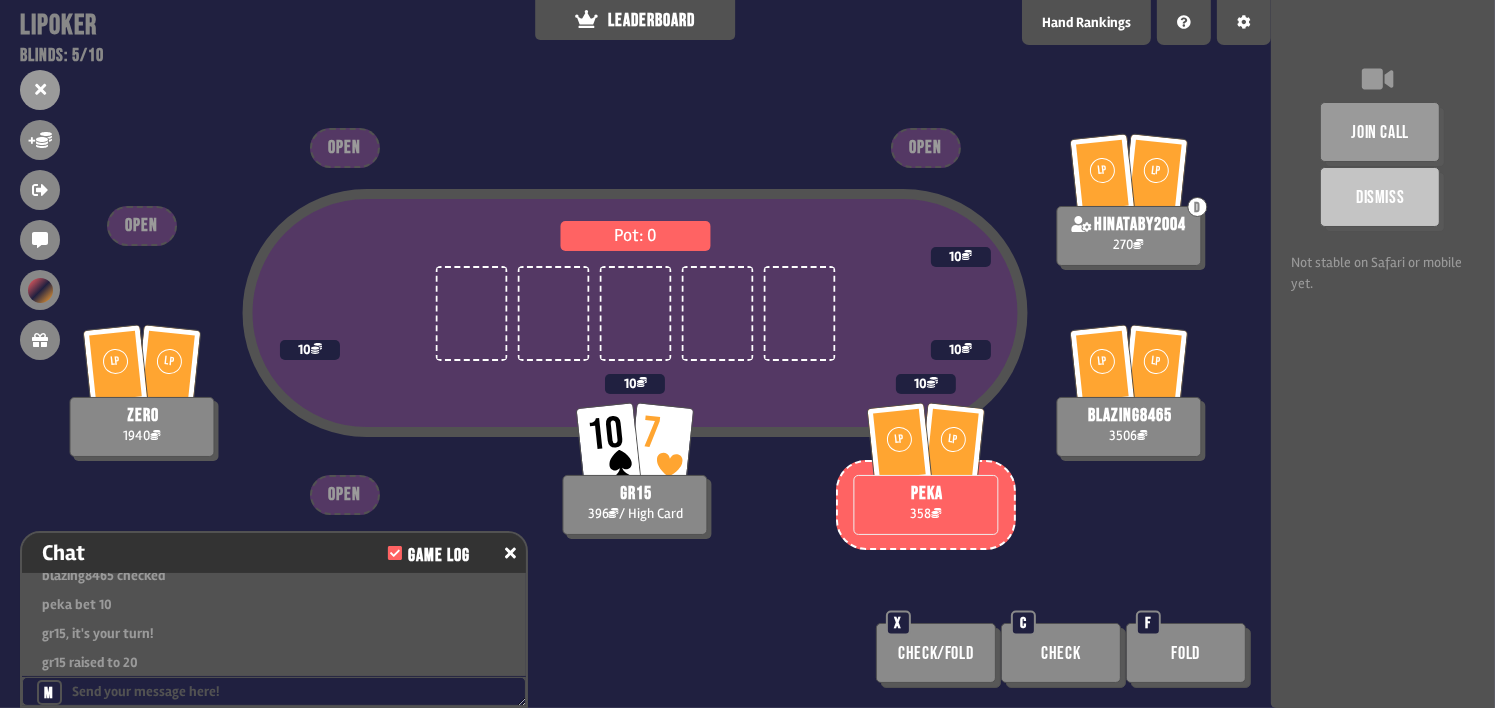 drag, startPoint x: 1249, startPoint y: 518, endPoint x: 1227, endPoint y: 524, distance: 22.803509 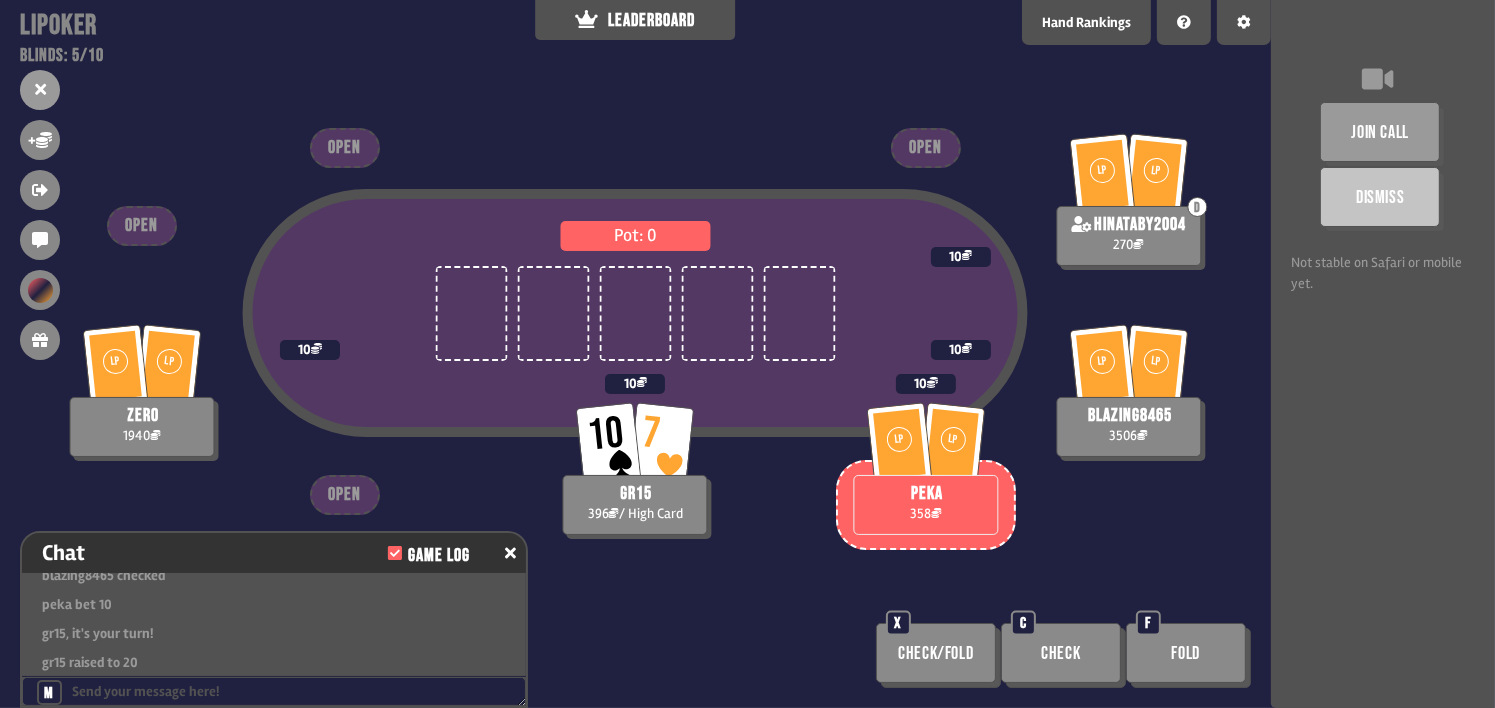 click on "join call Dismiss Not stable on Safari or mobile yet." at bounding box center [1383, 354] 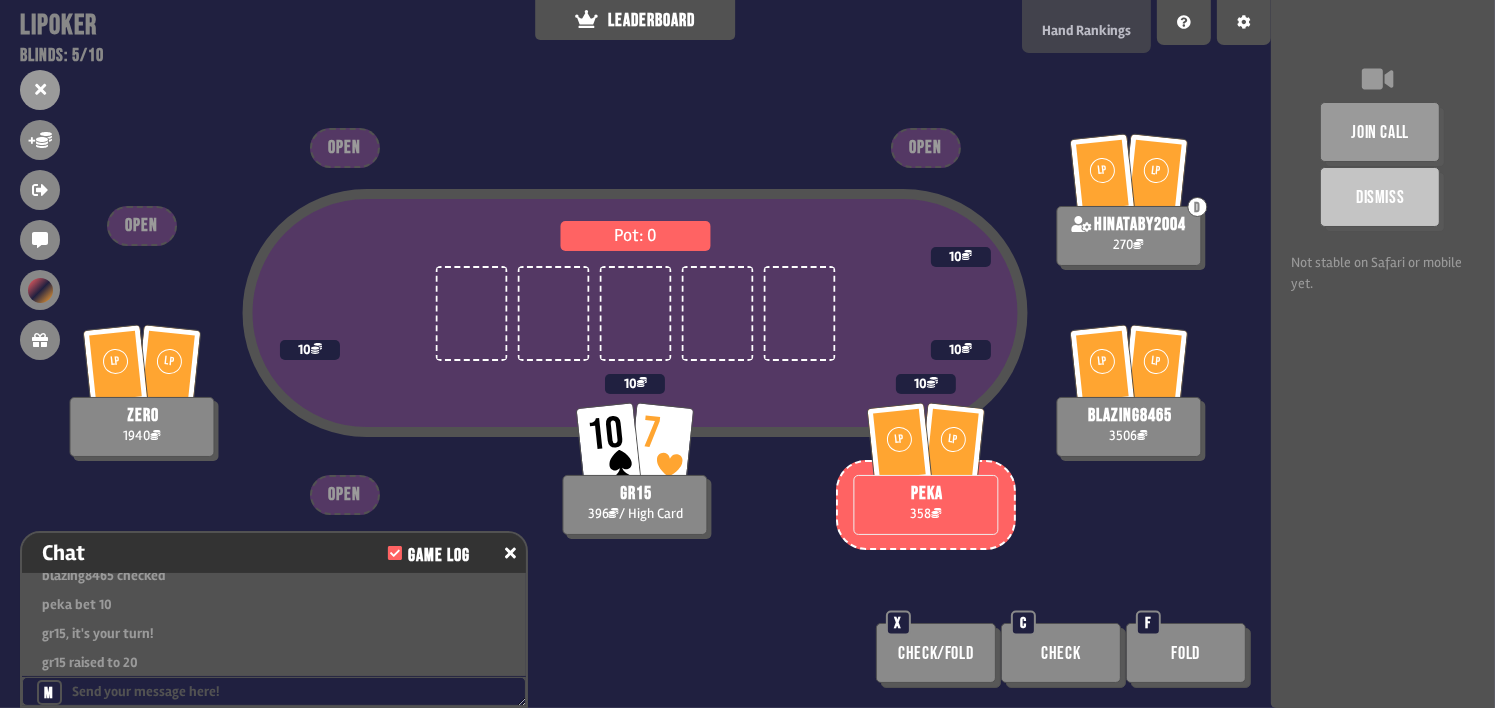click on "Hand Rankings" at bounding box center [1086, 30] 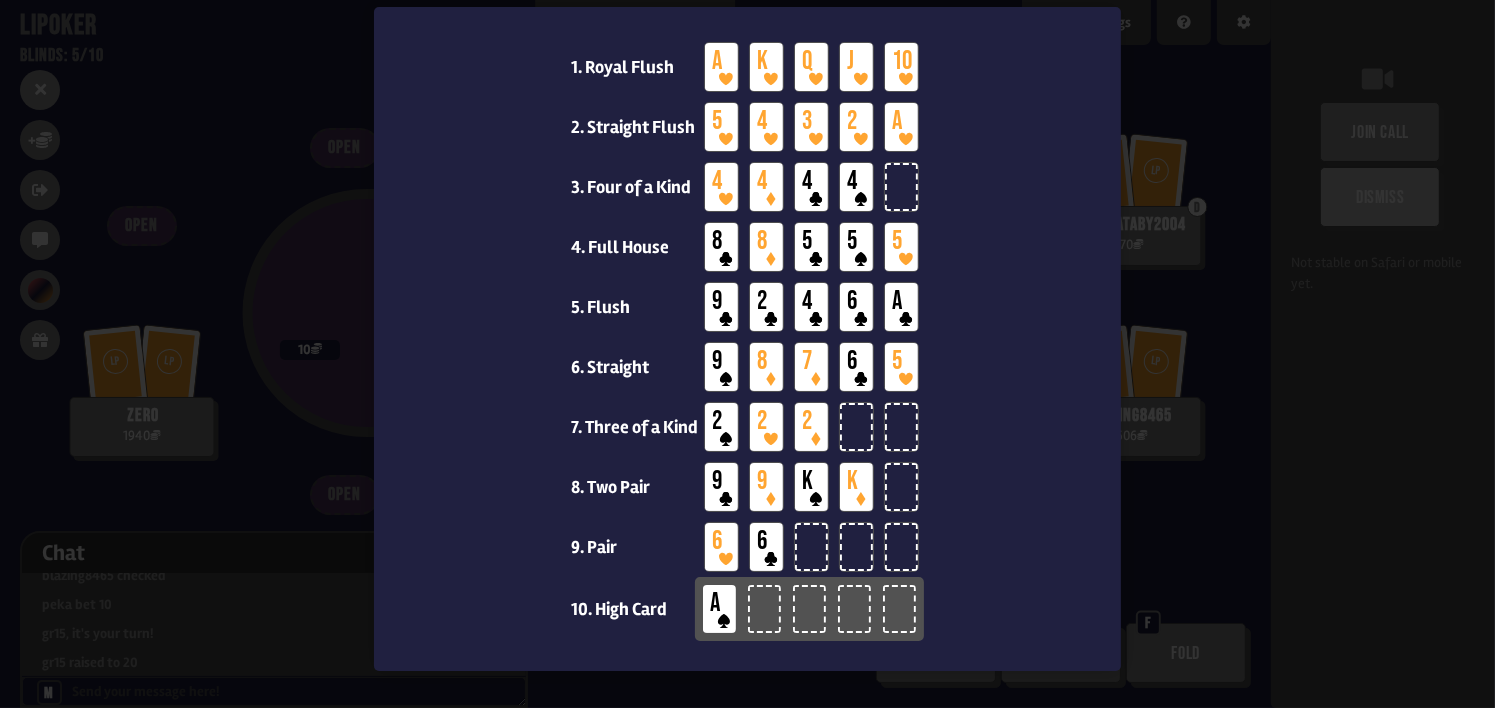scroll, scrollTop: 117, scrollLeft: 0, axis: vertical 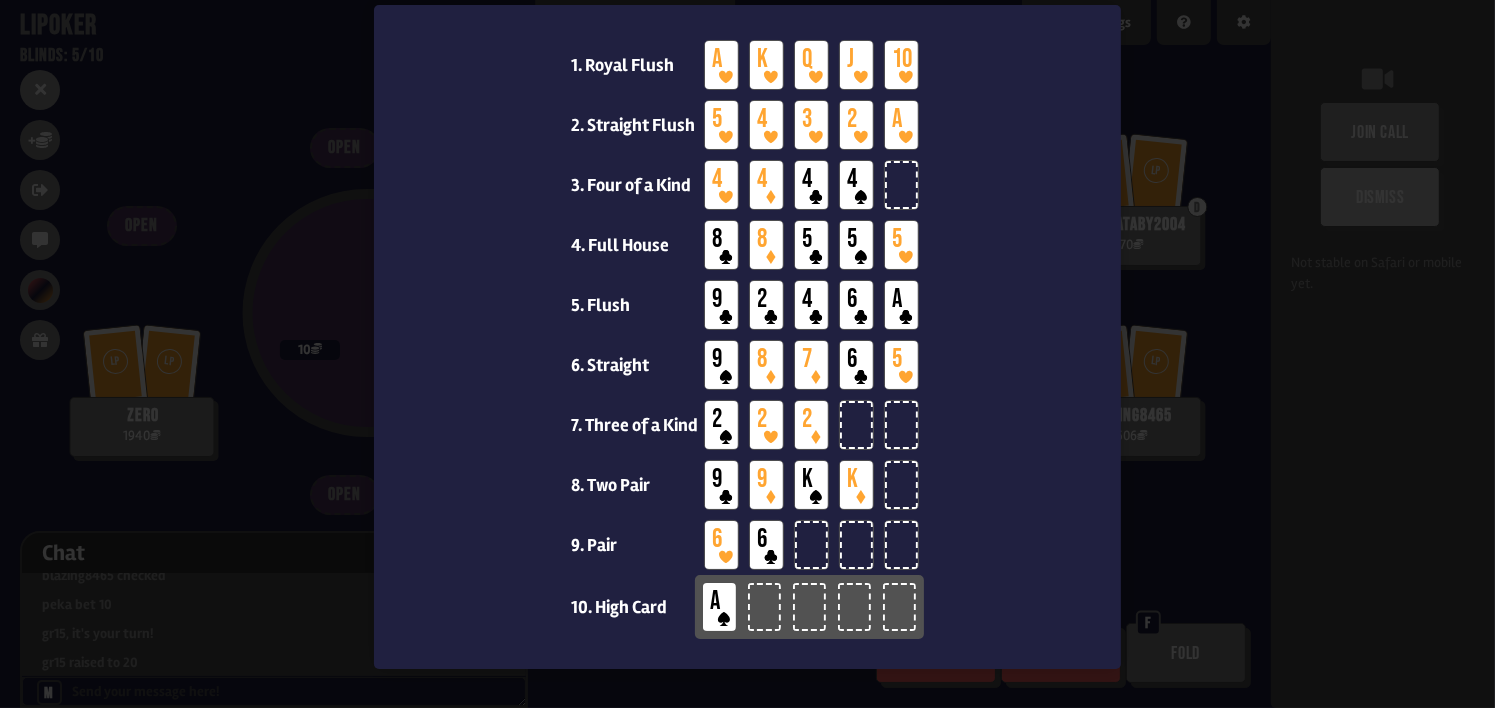 click at bounding box center [747, 354] 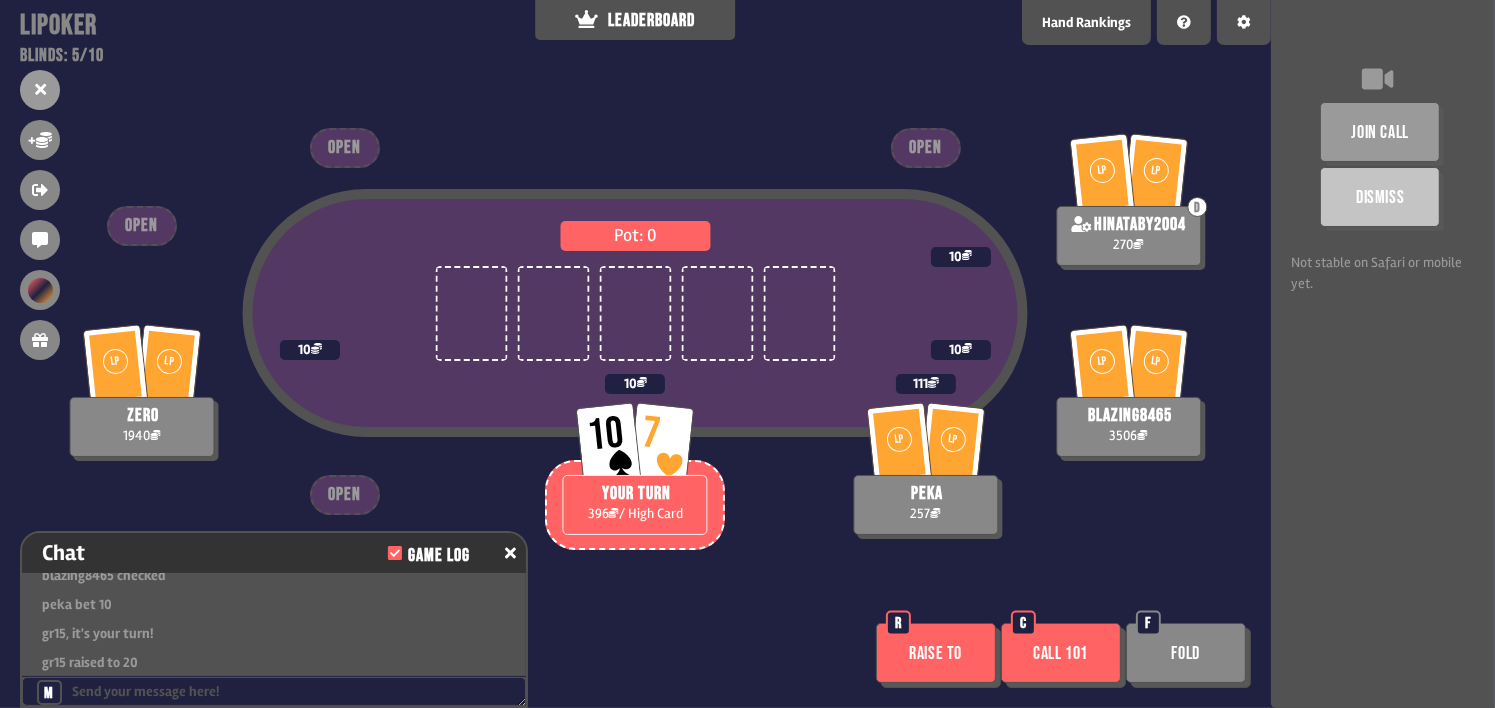 scroll, scrollTop: 68, scrollLeft: 0, axis: vertical 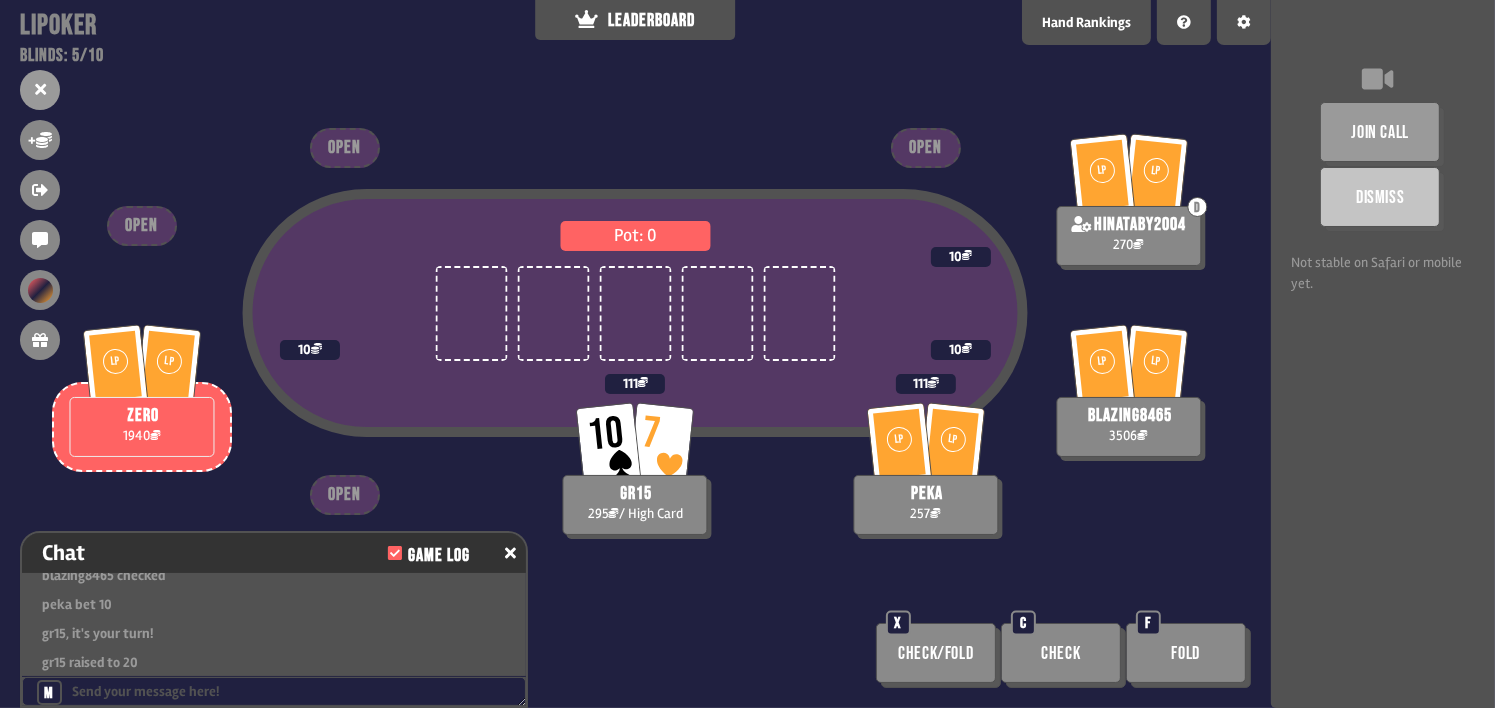 click on "join call Dismiss Not stable on Safari or mobile yet." at bounding box center [1383, 354] 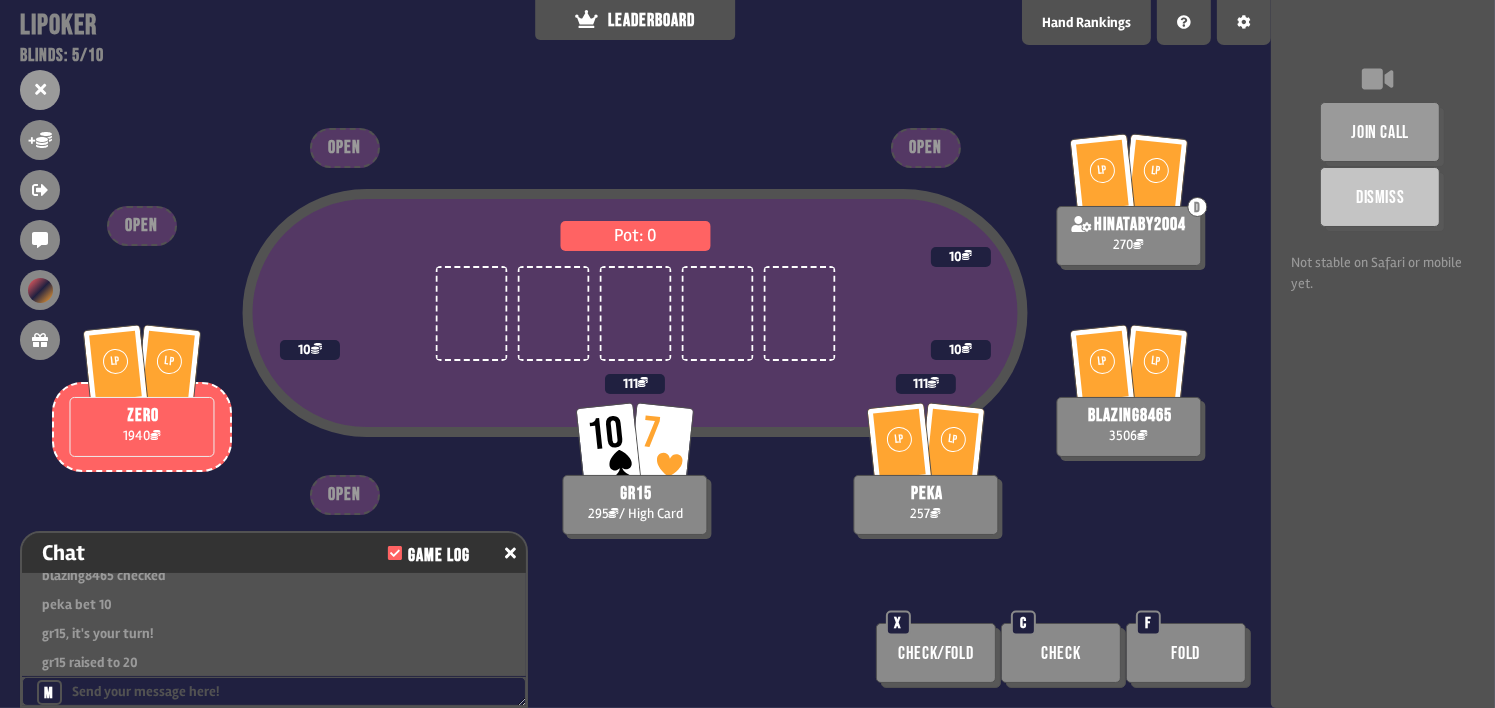 click on "join call Dismiss Not stable on Safari or mobile yet." at bounding box center [1383, 354] 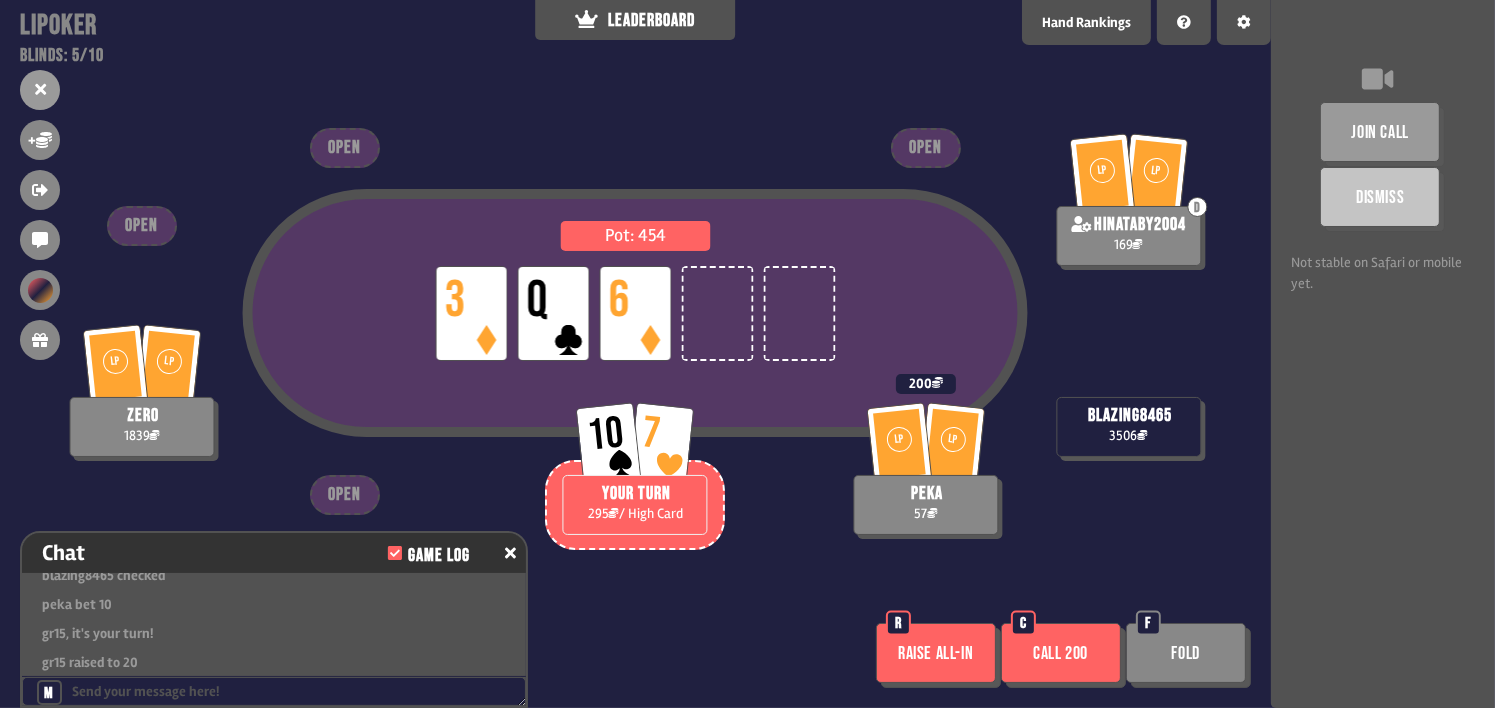 drag, startPoint x: 1242, startPoint y: 626, endPoint x: 1234, endPoint y: 654, distance: 29.12044 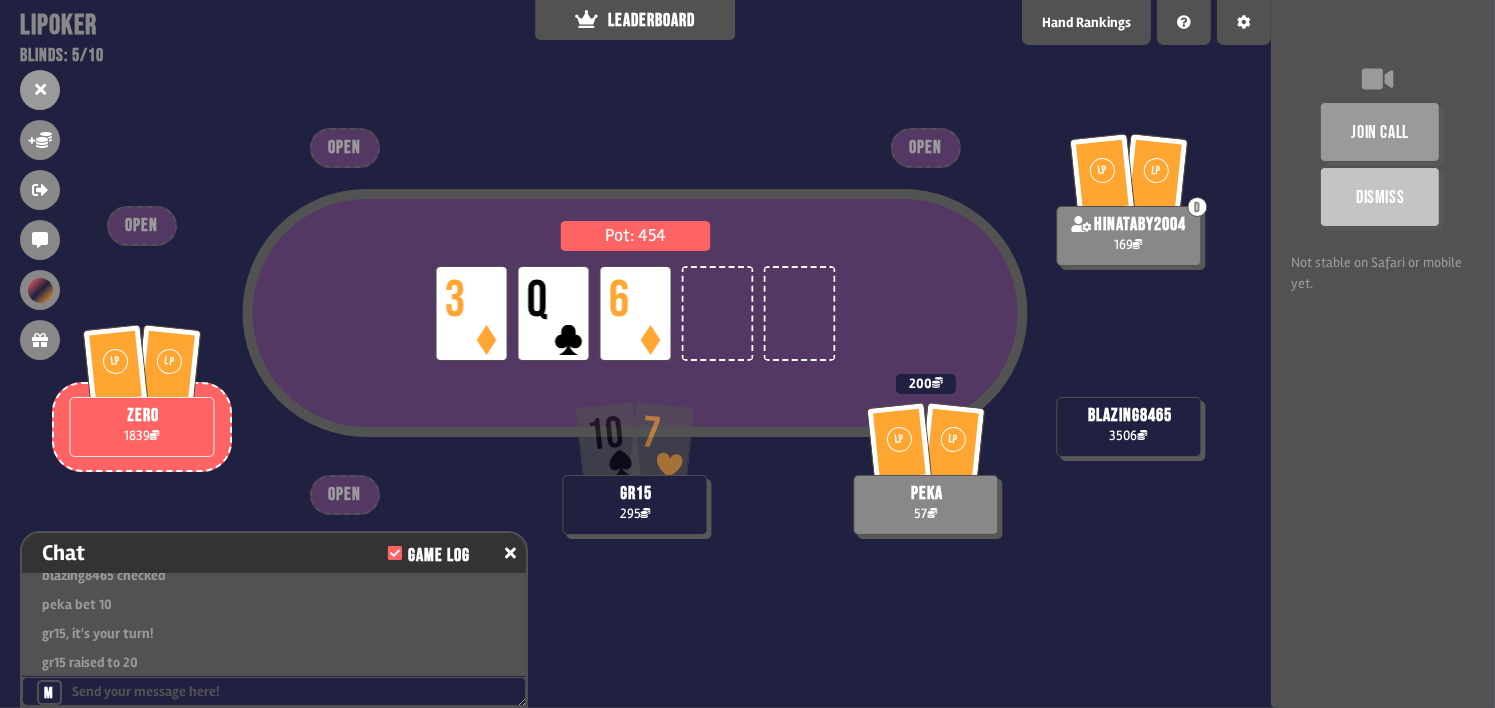 scroll, scrollTop: 69, scrollLeft: 0, axis: vertical 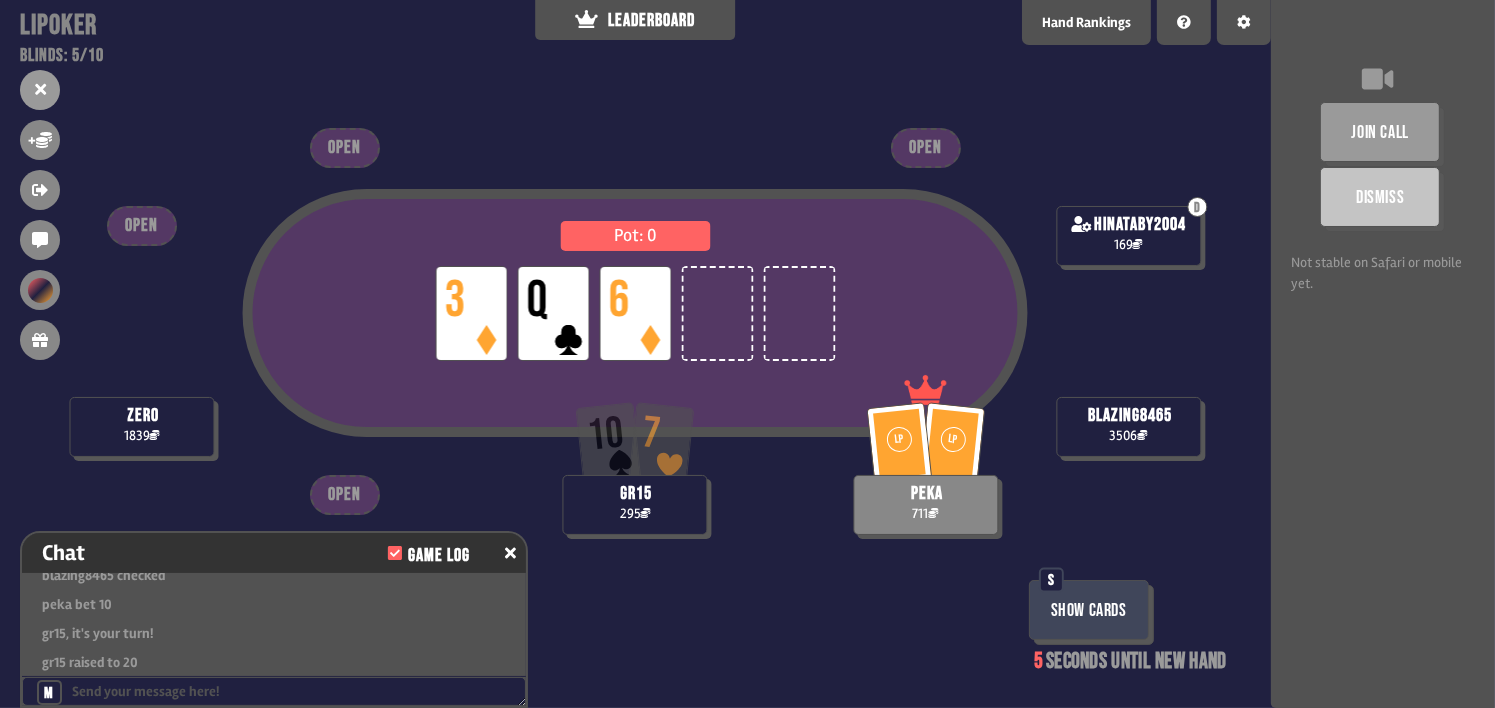 click on "Show Cards" at bounding box center (1089, 610) 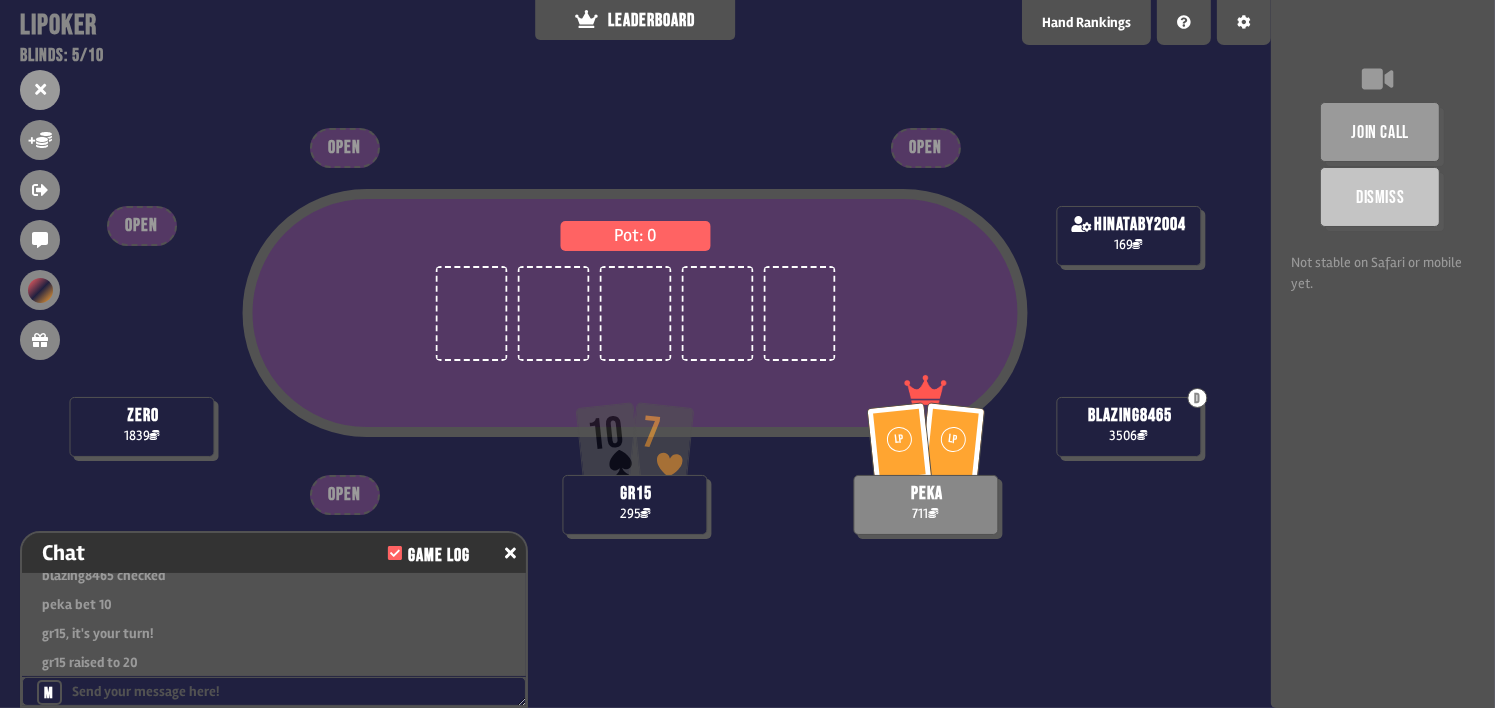 scroll, scrollTop: 68, scrollLeft: 0, axis: vertical 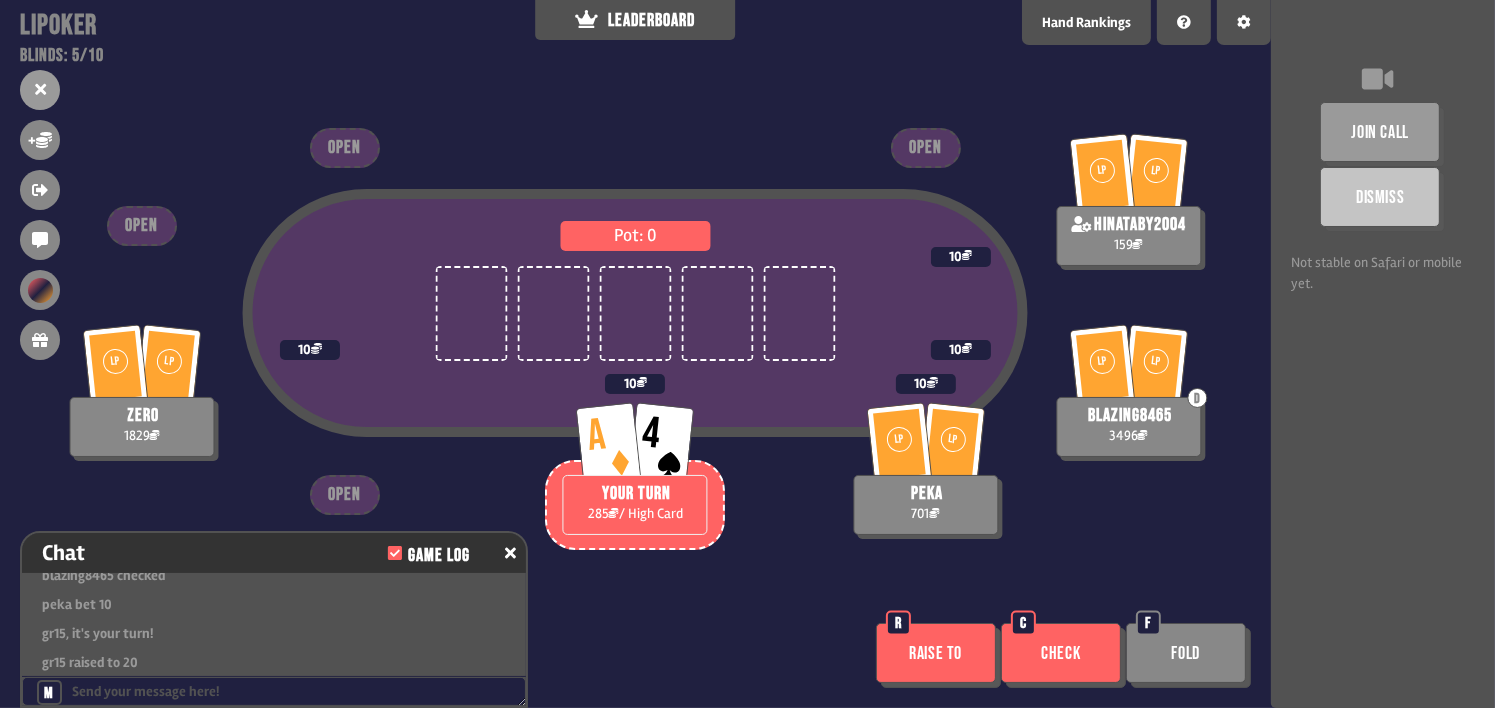 click on "Check" at bounding box center (1061, 653) 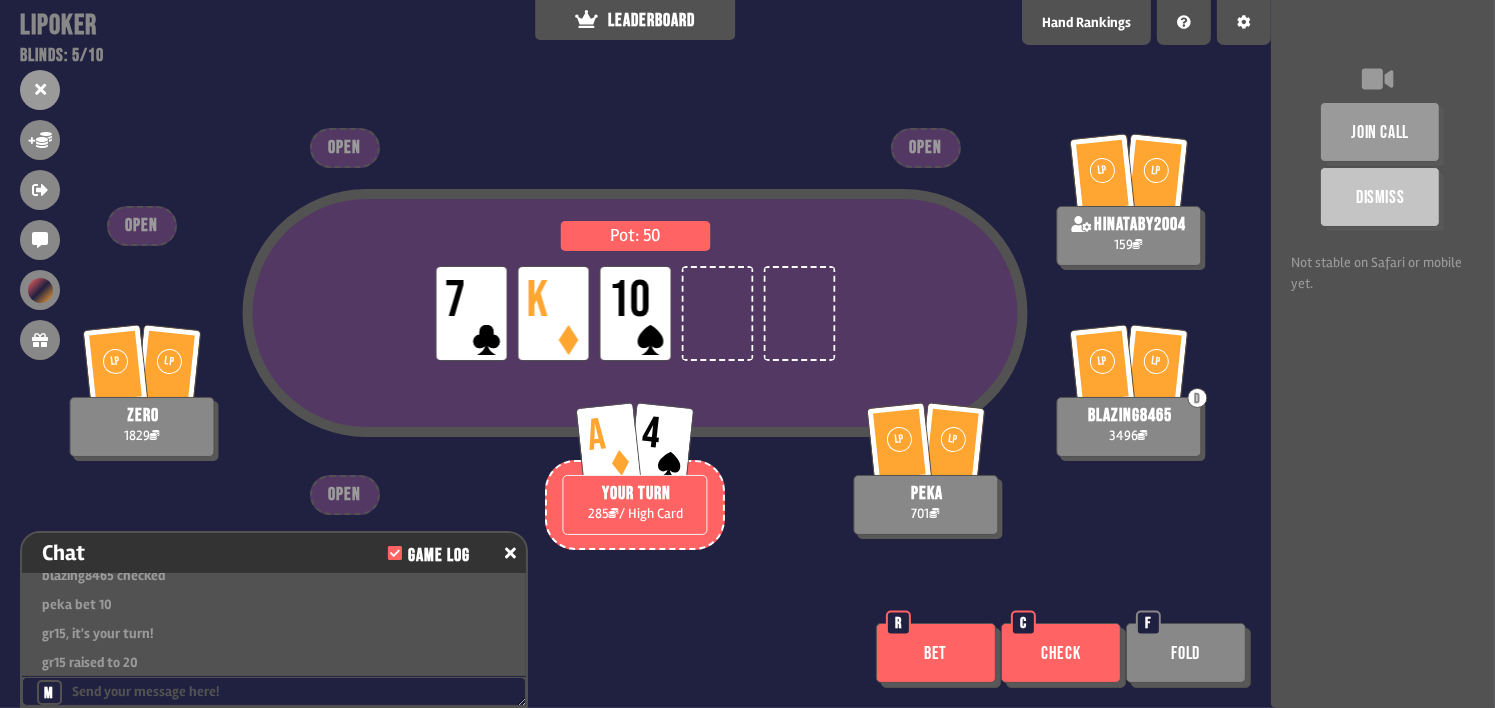 click on "Check" at bounding box center [1061, 653] 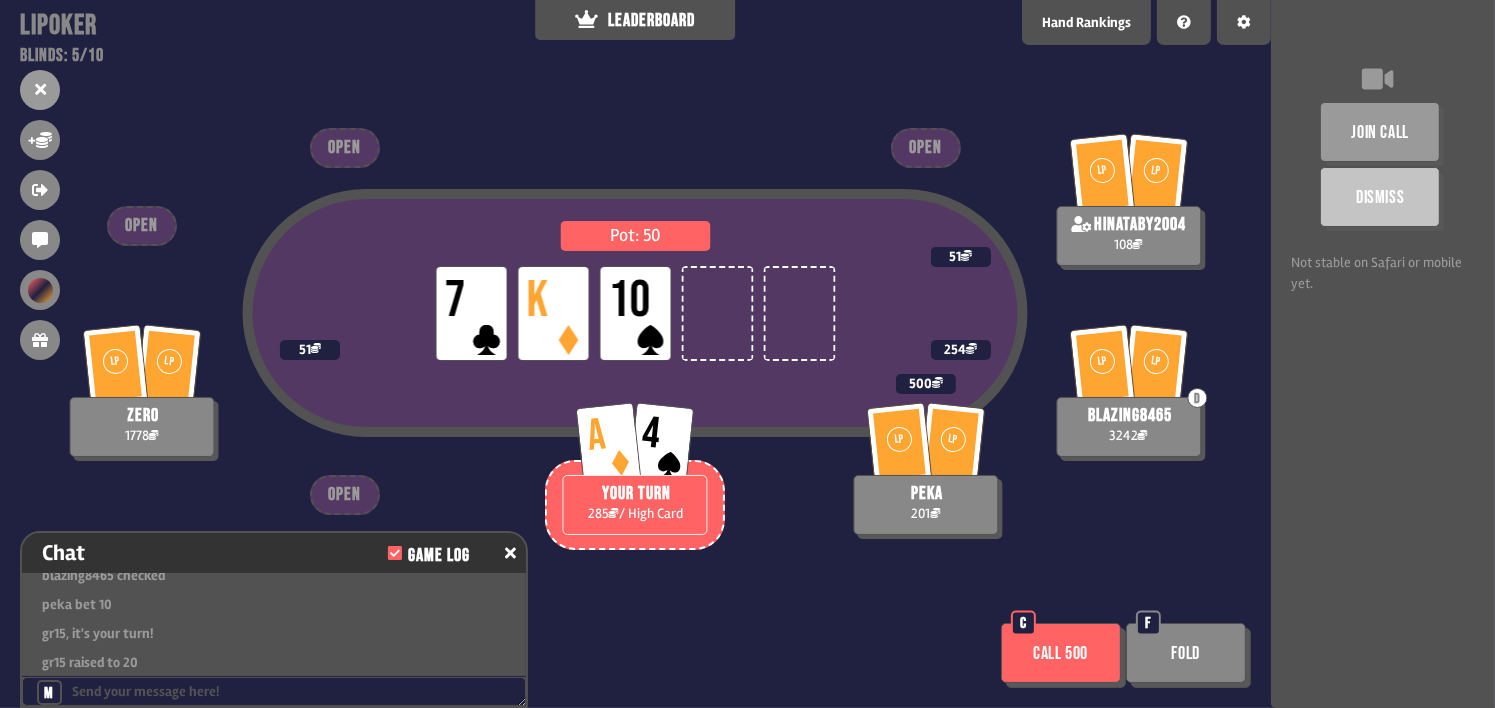 click on "join call Dismiss Not stable on Safari or mobile yet." at bounding box center (1383, 354) 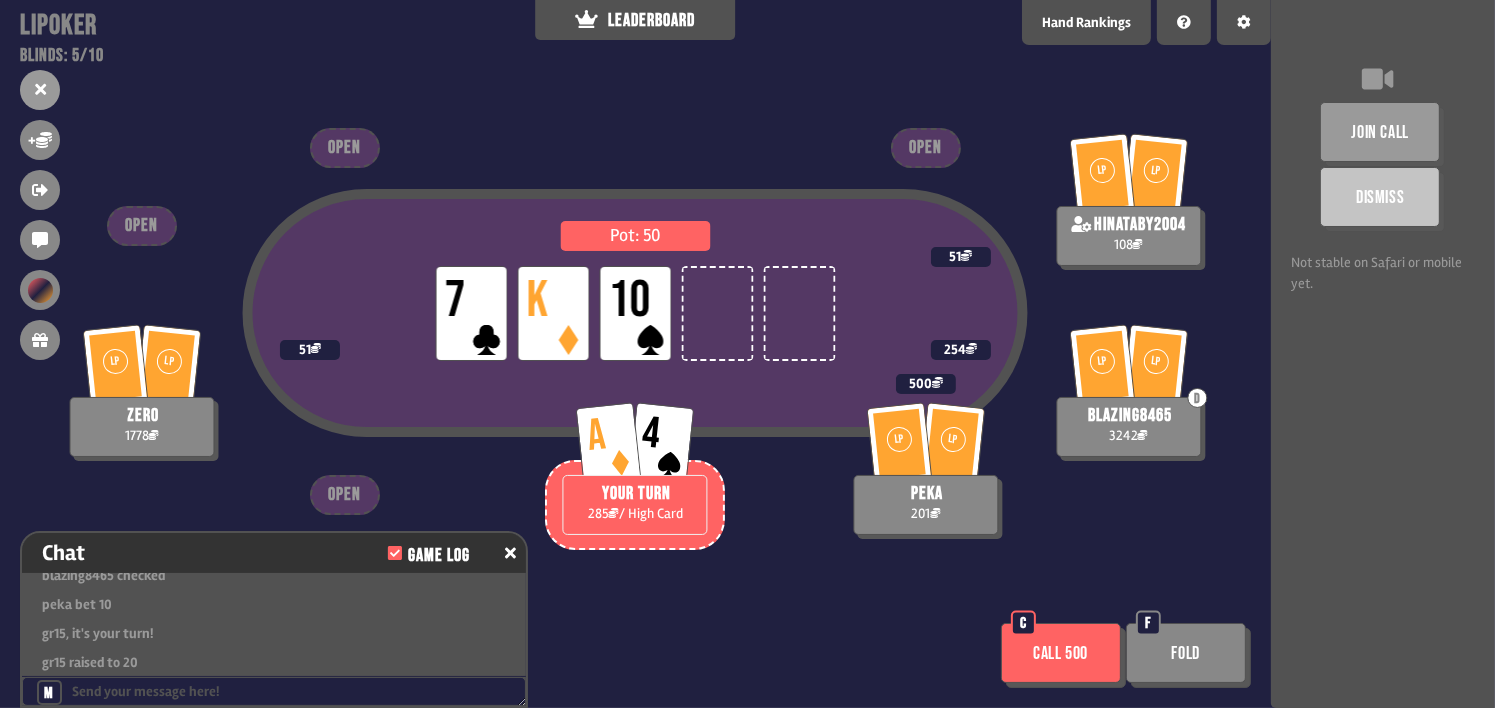 click on "join call Dismiss Not stable on Safari or mobile yet." at bounding box center [1383, 354] 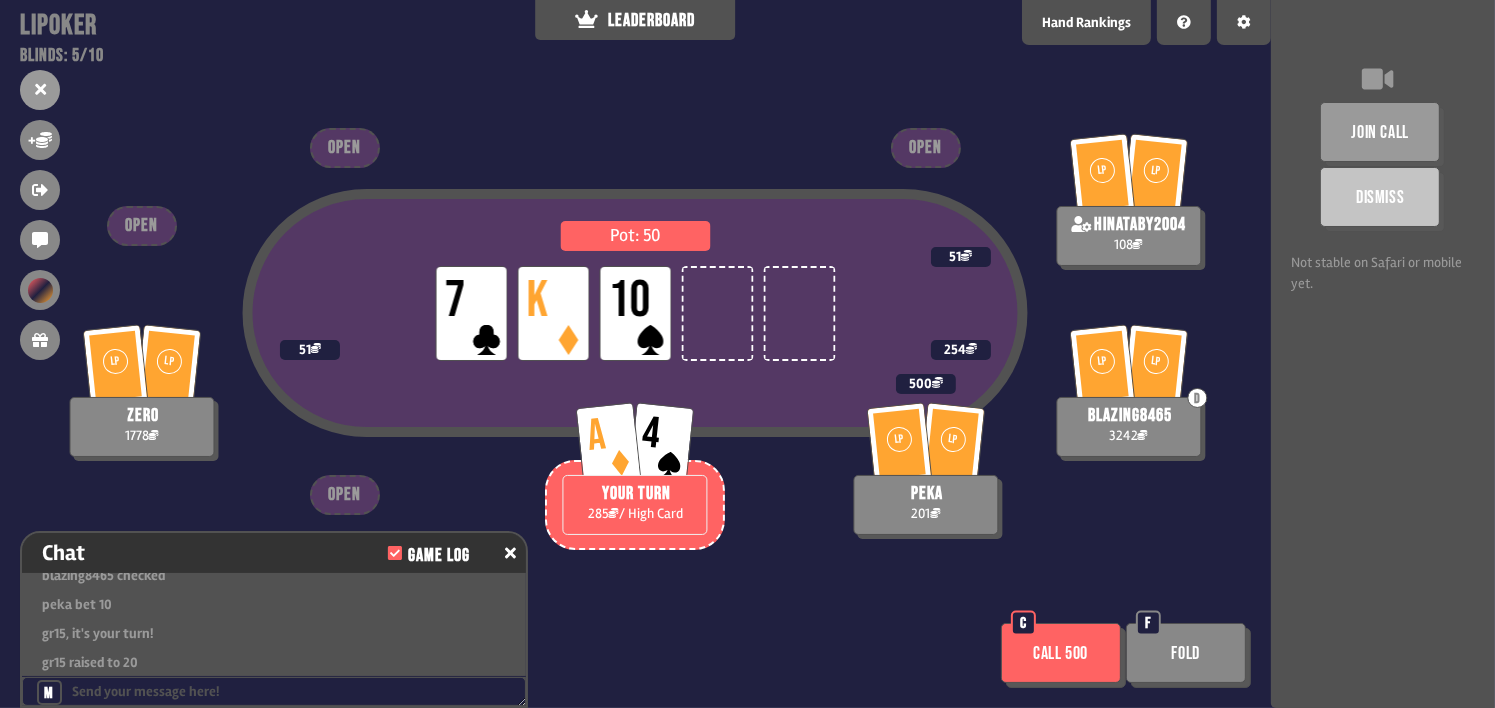 click on "Call 500" at bounding box center [1061, 653] 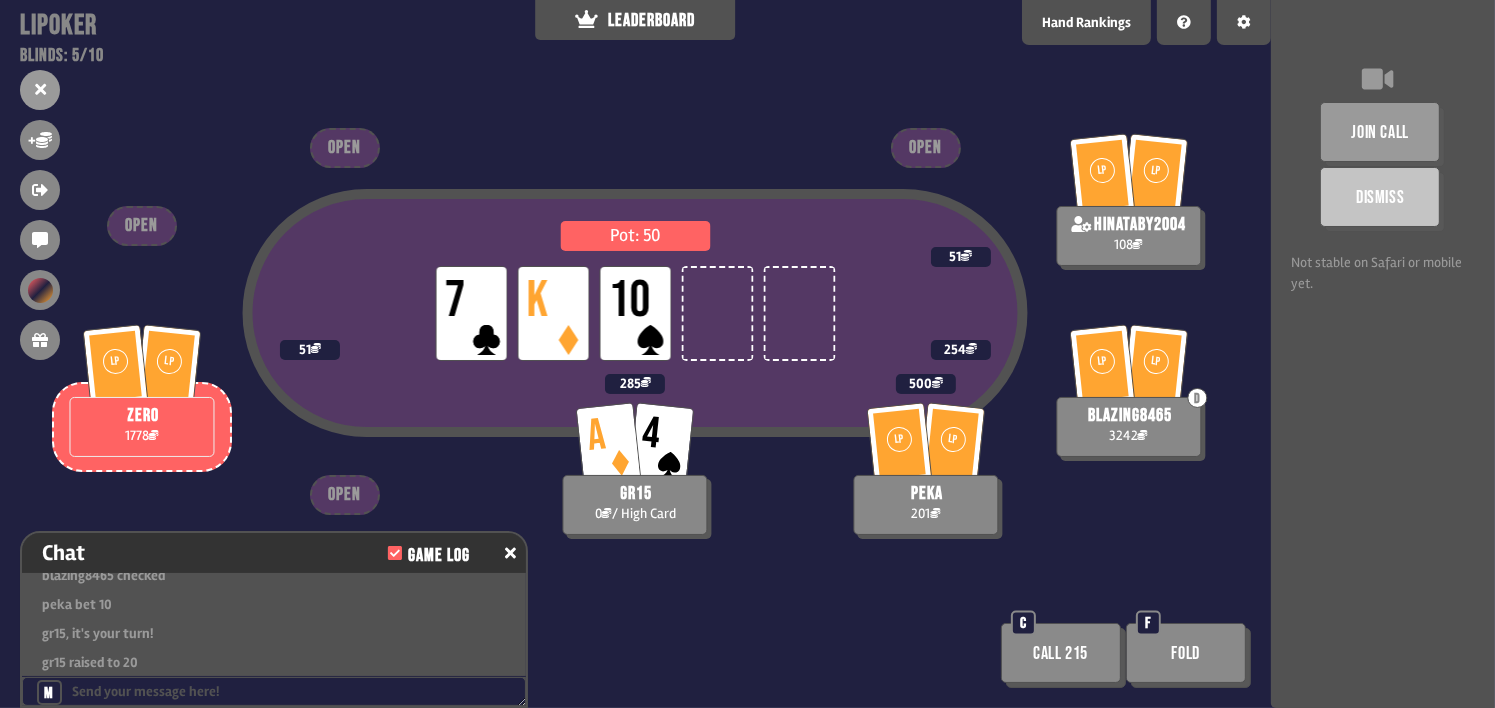 click on "join call Dismiss Not stable on Safari or mobile yet." at bounding box center [1383, 354] 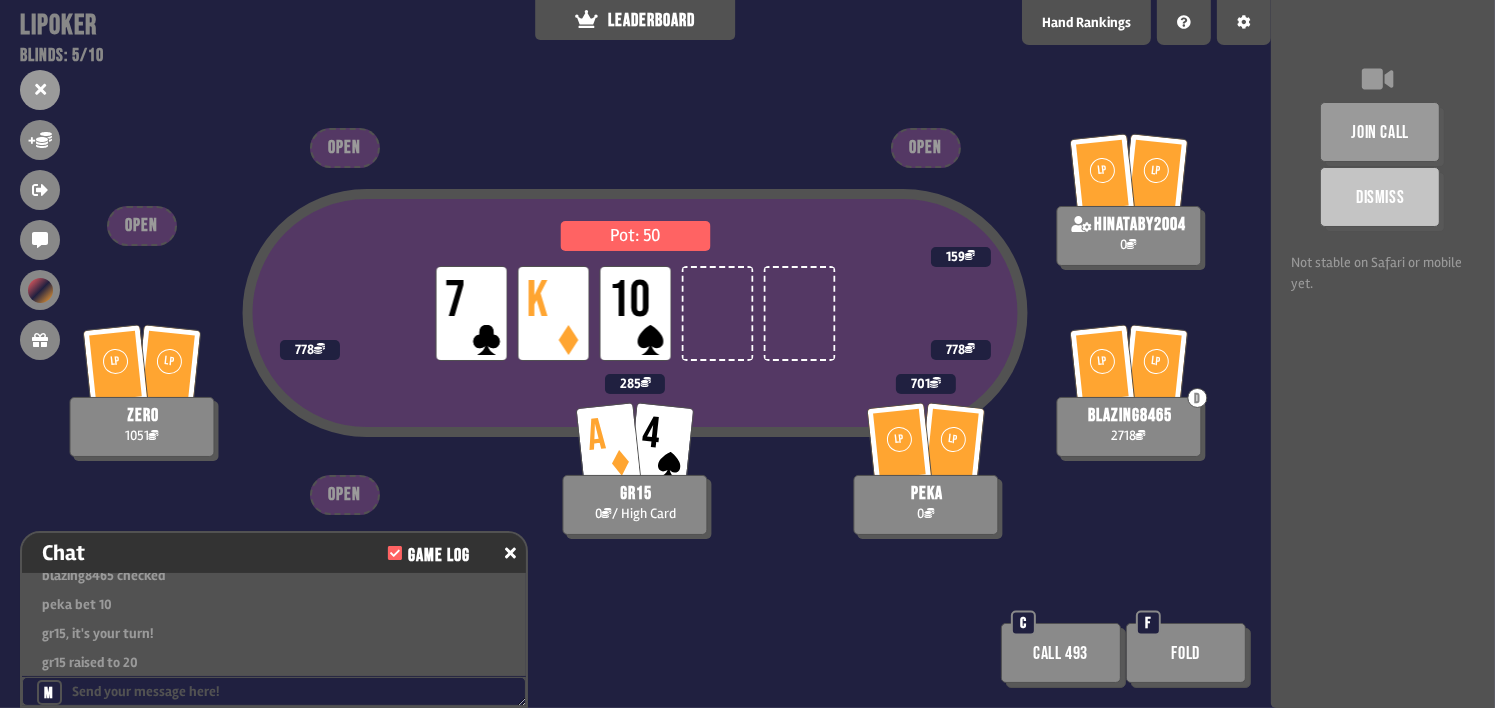 click on "join call Dismiss Not stable on Safari or mobile yet." at bounding box center (1383, 354) 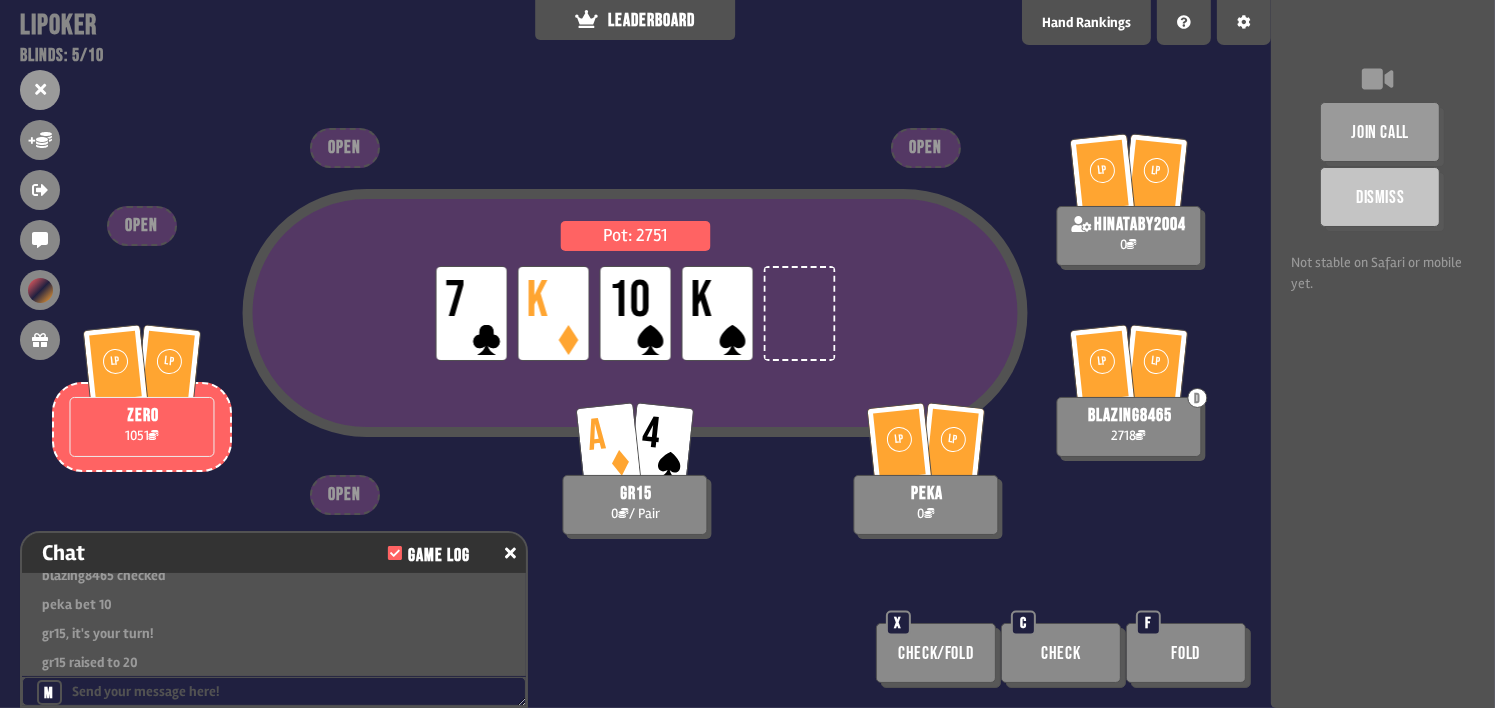 click on "join call Dismiss Not stable on Safari or mobile yet." at bounding box center [1383, 354] 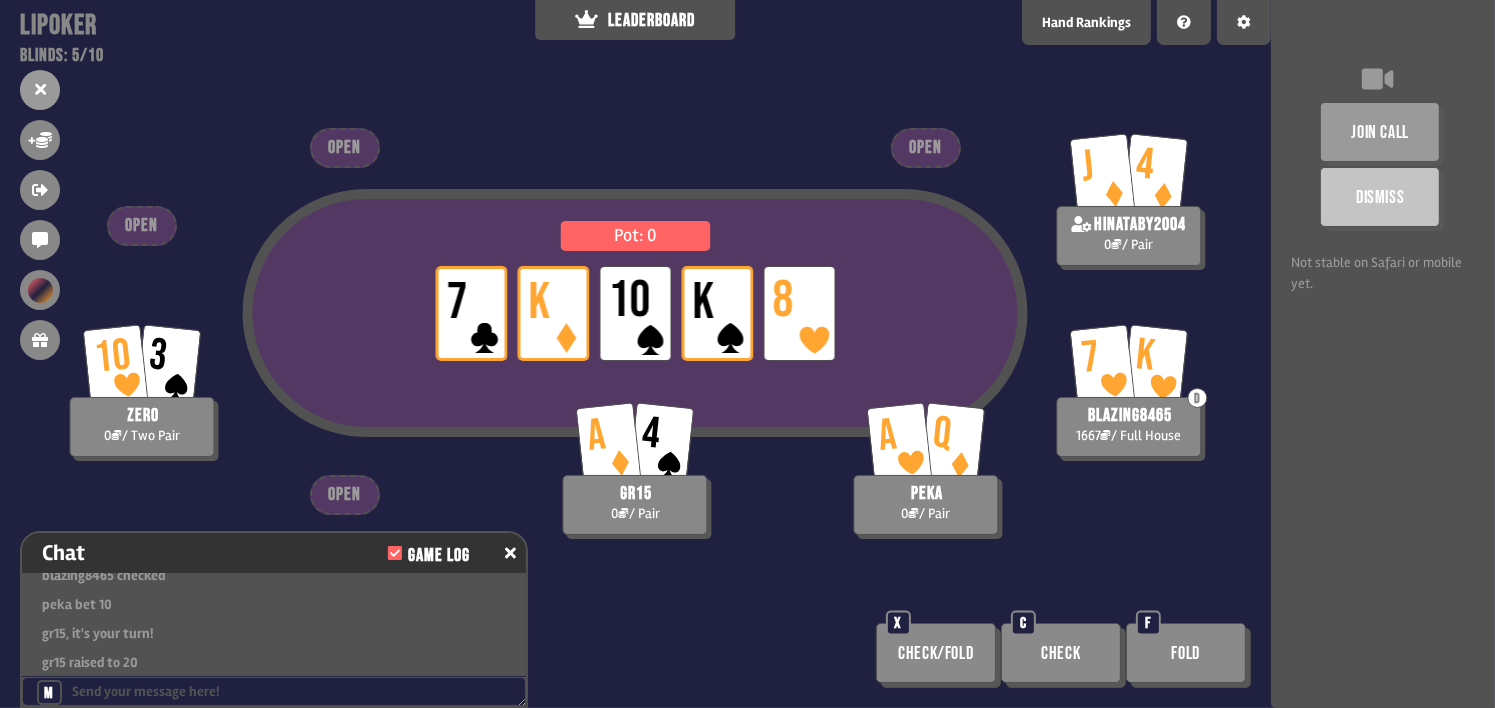 click on "join call Dismiss Not stable on Safari or mobile yet." at bounding box center (1383, 354) 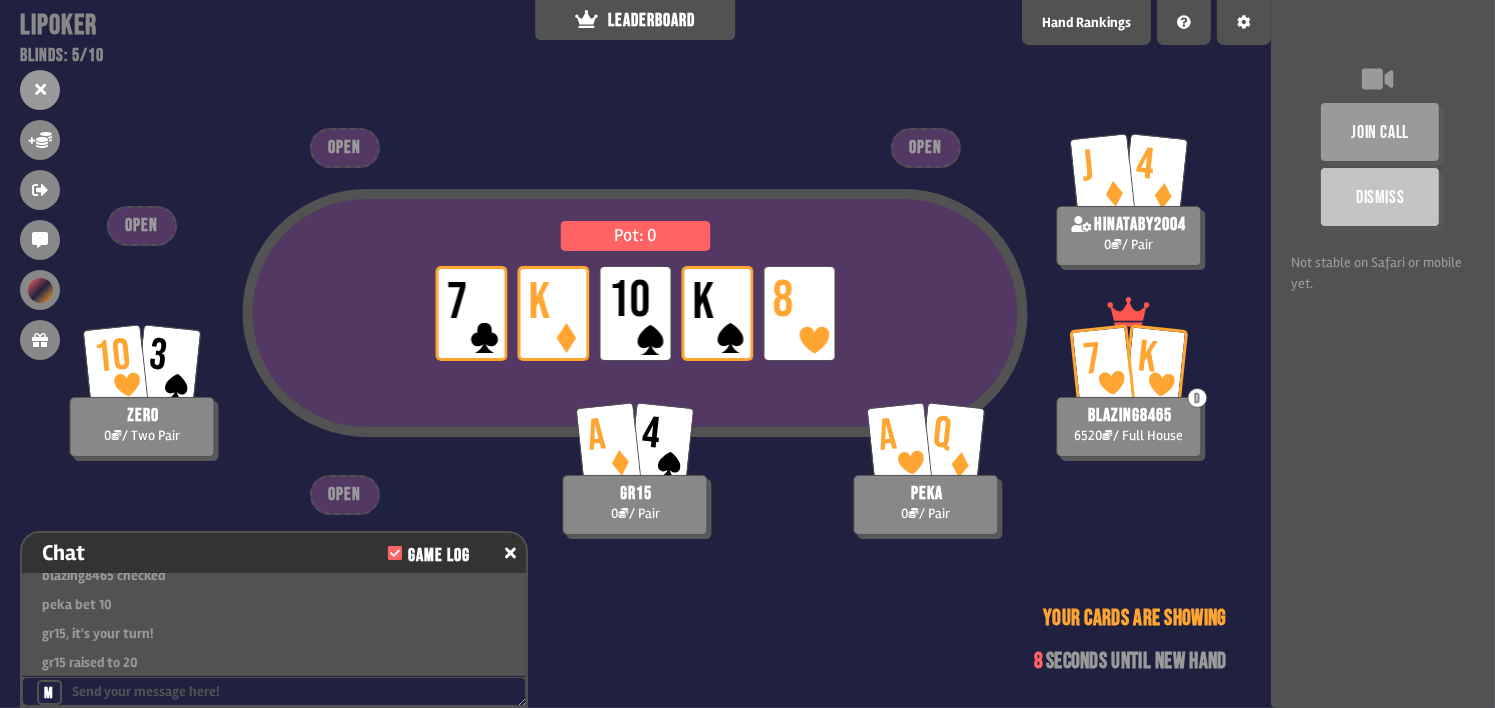 click on "join call Dismiss Not stable on Safari or mobile yet." at bounding box center [1383, 354] 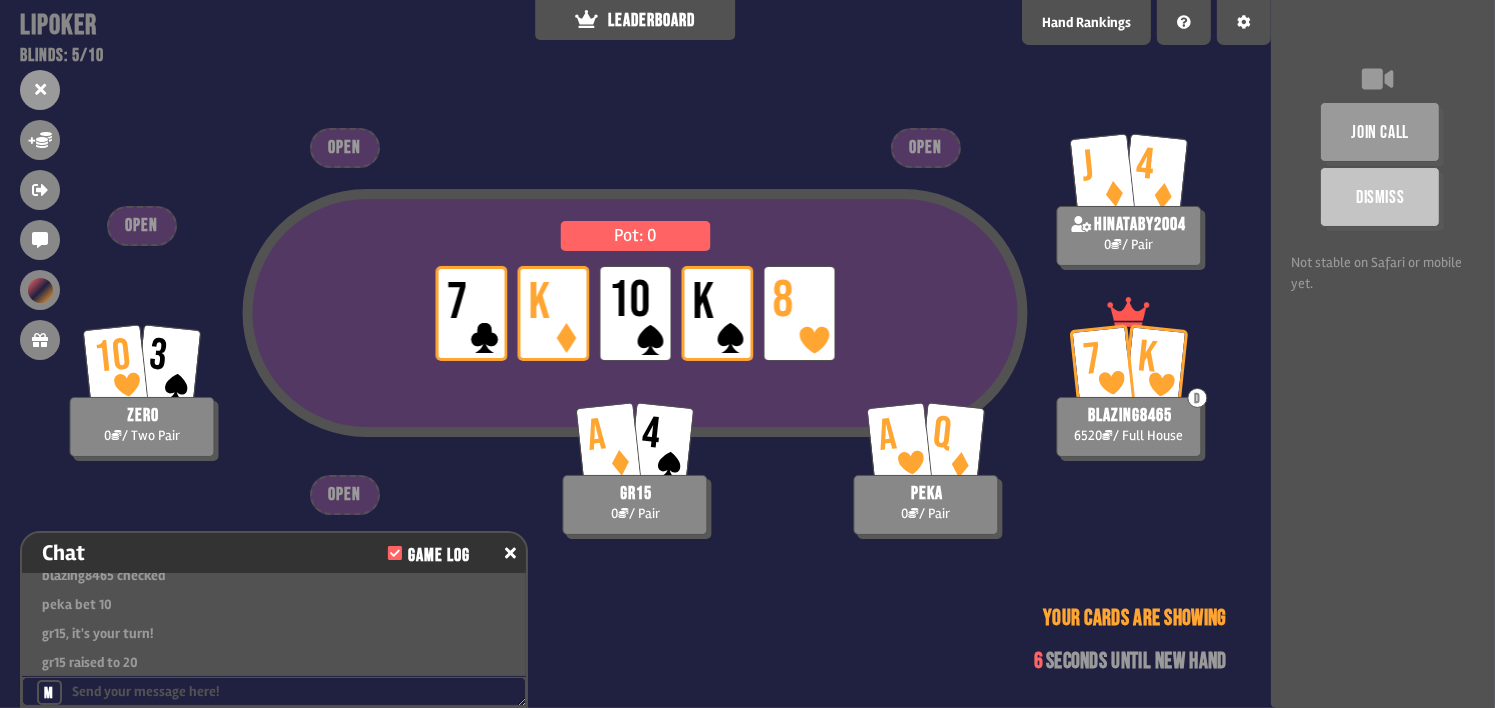 click on "join call Dismiss Not stable on Safari or mobile yet." at bounding box center (1383, 354) 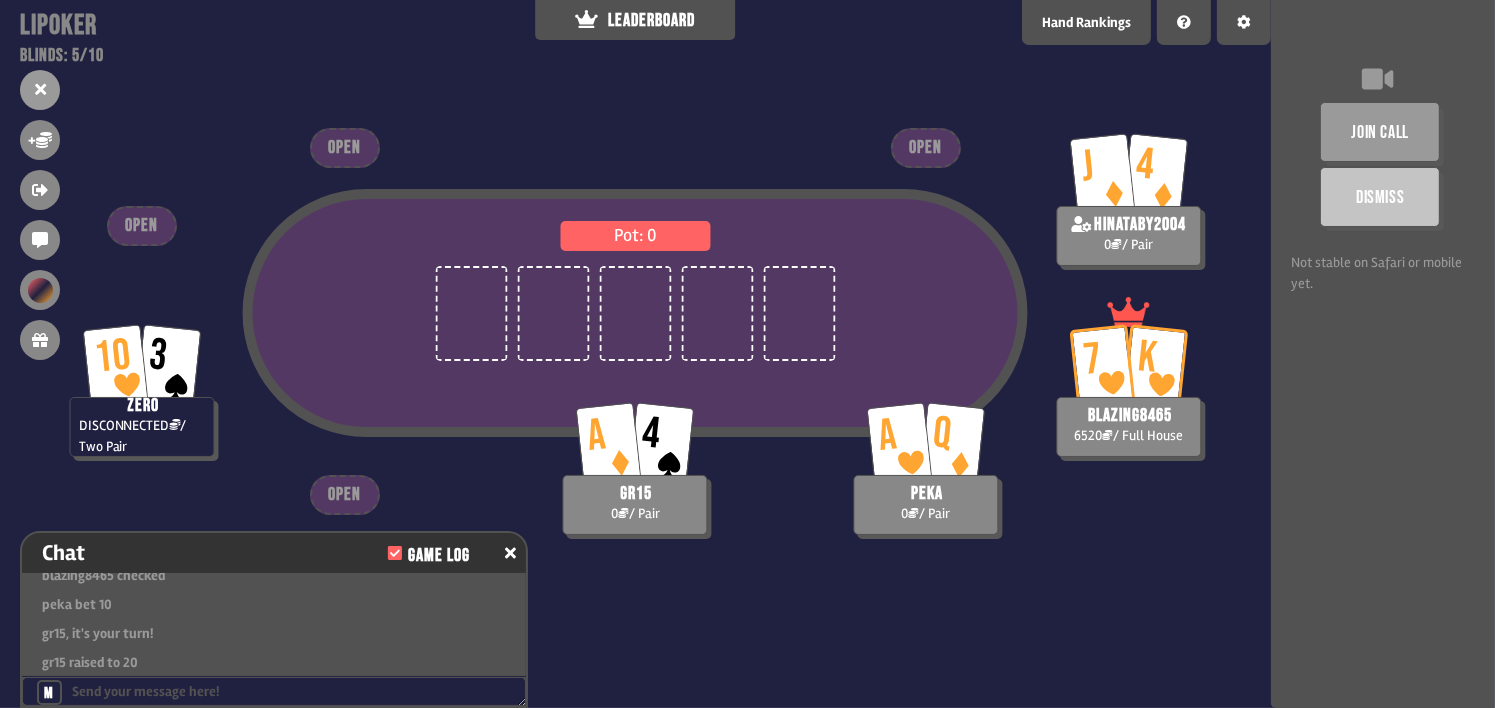 scroll, scrollTop: 69, scrollLeft: 0, axis: vertical 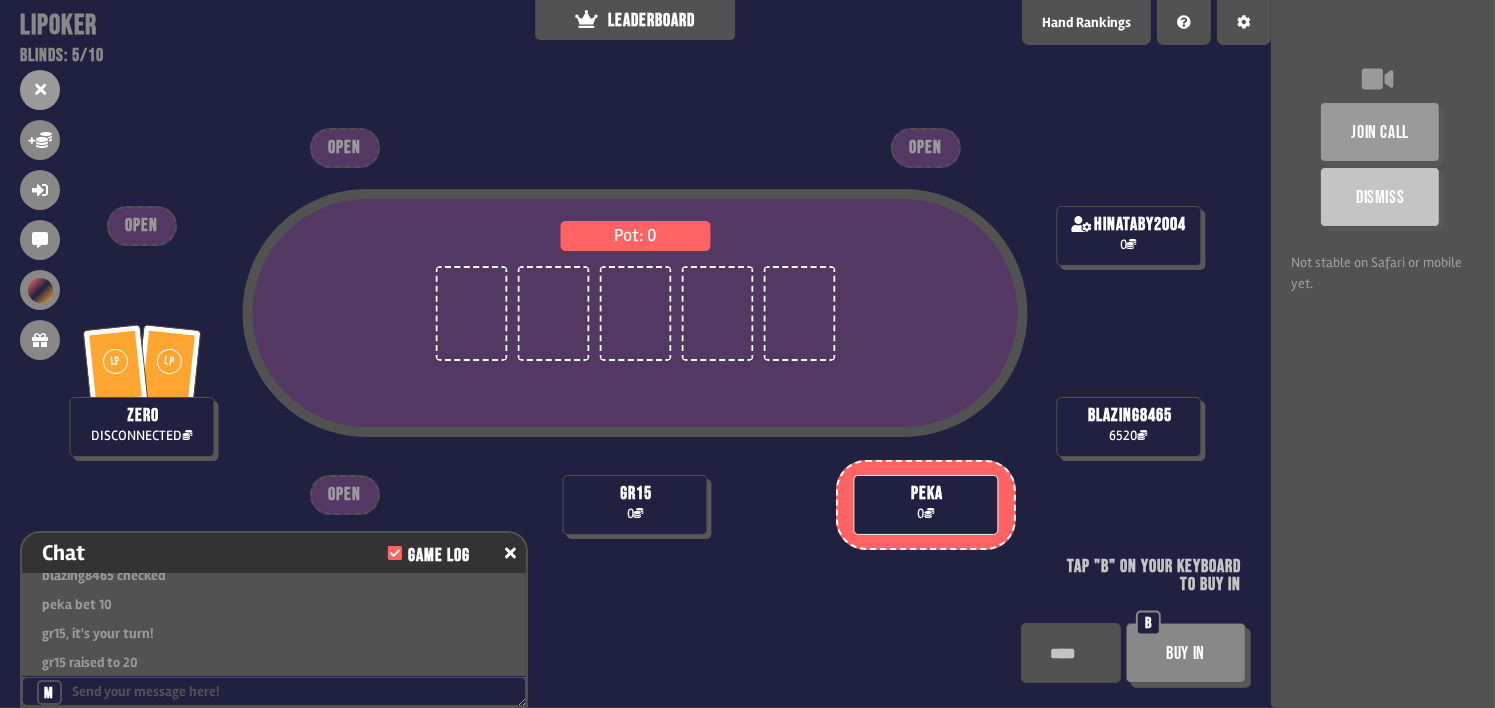 click on "Not stable on Safari or mobile yet." at bounding box center (1383, 273) 